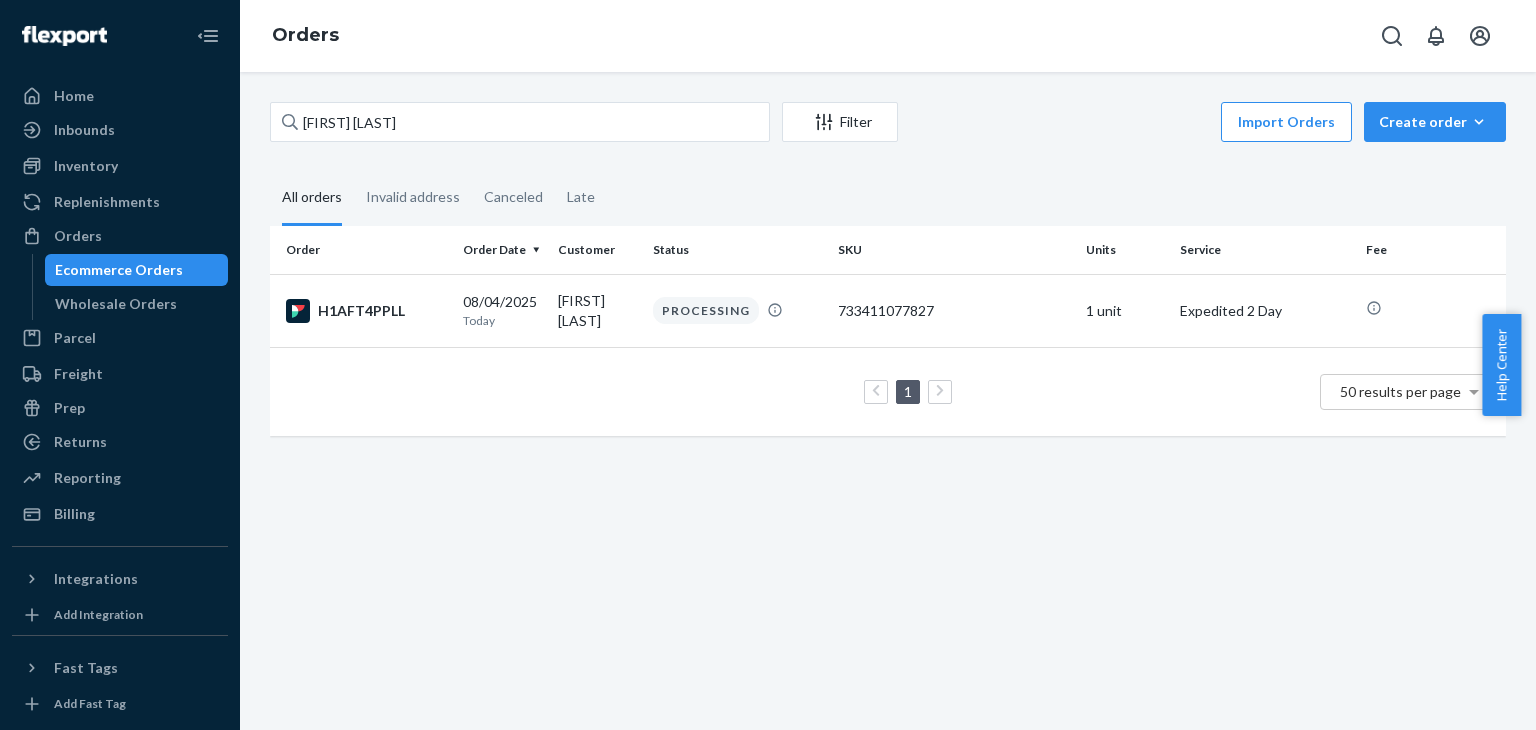 scroll, scrollTop: 0, scrollLeft: 0, axis: both 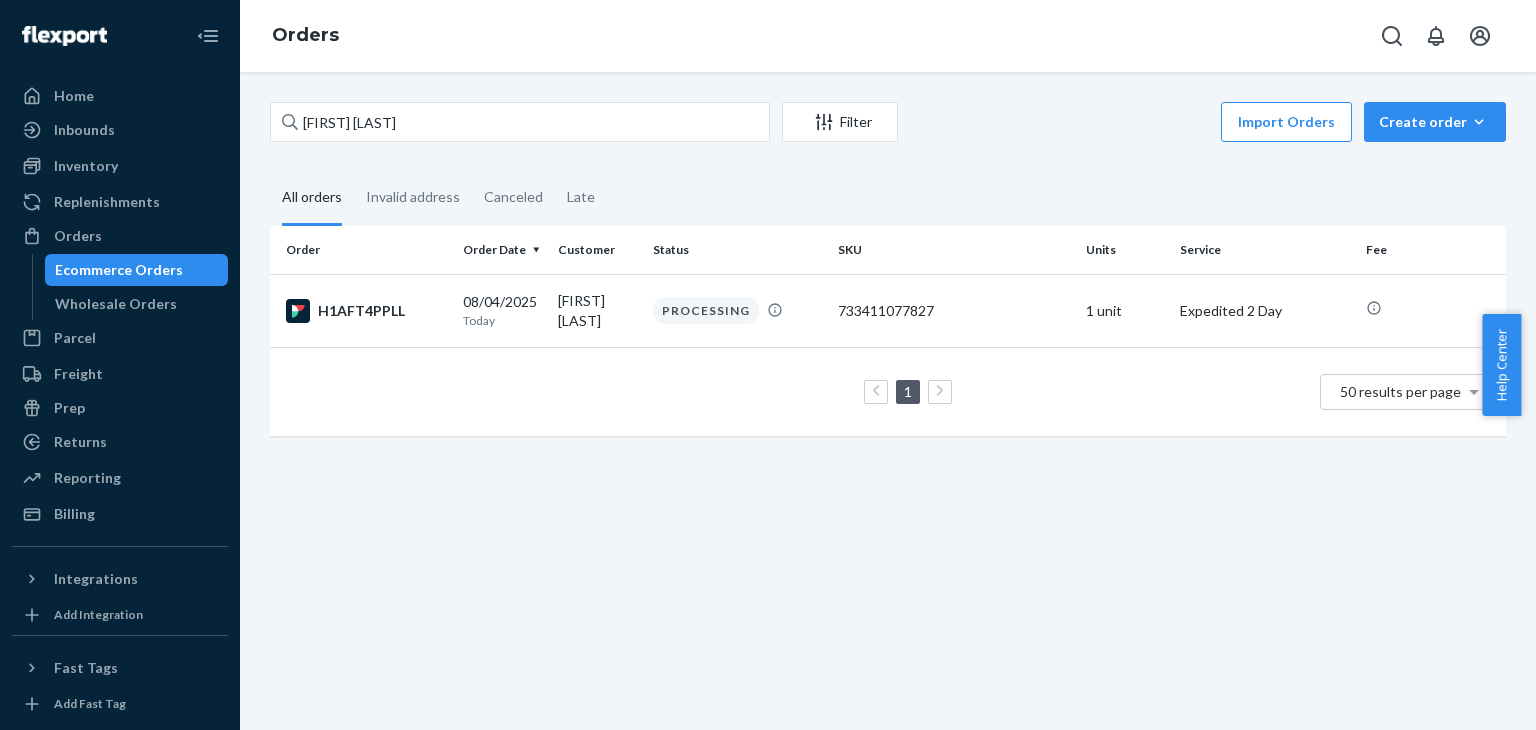 type on "[FIRST] [LAST]" 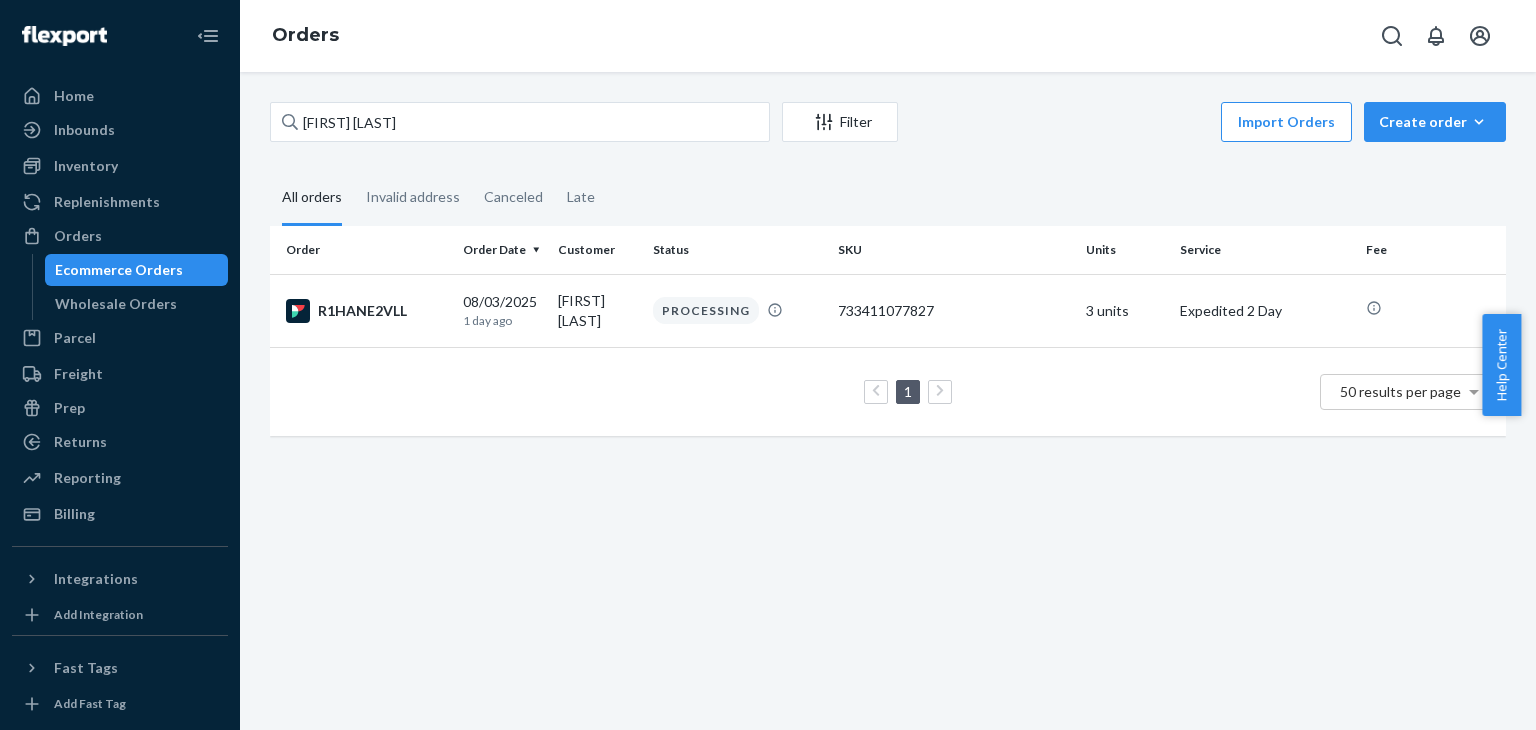 click on "[FIRST] [LAST]" at bounding box center [520, 122] 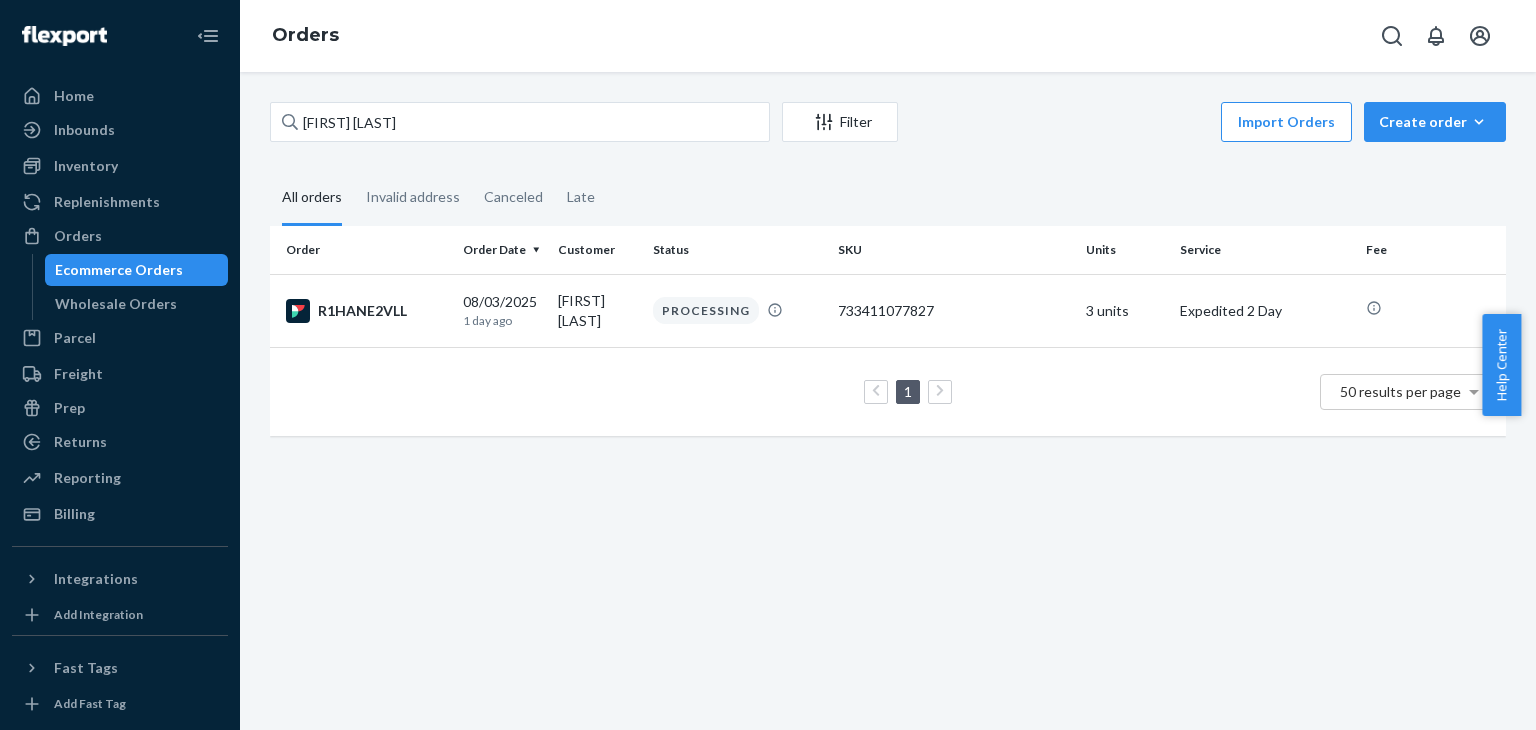 click on "[FIRST] [LAST]" at bounding box center [520, 122] 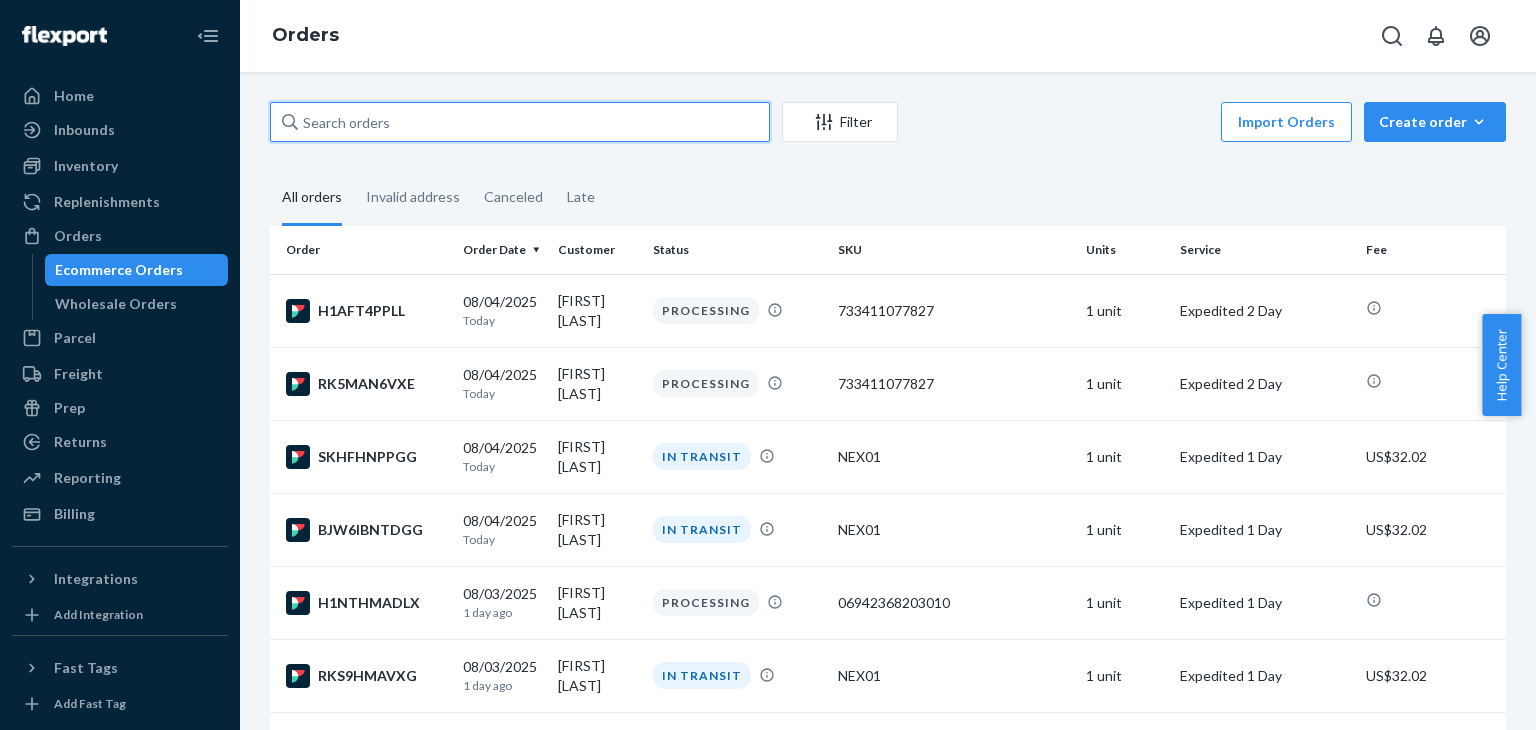click at bounding box center [520, 122] 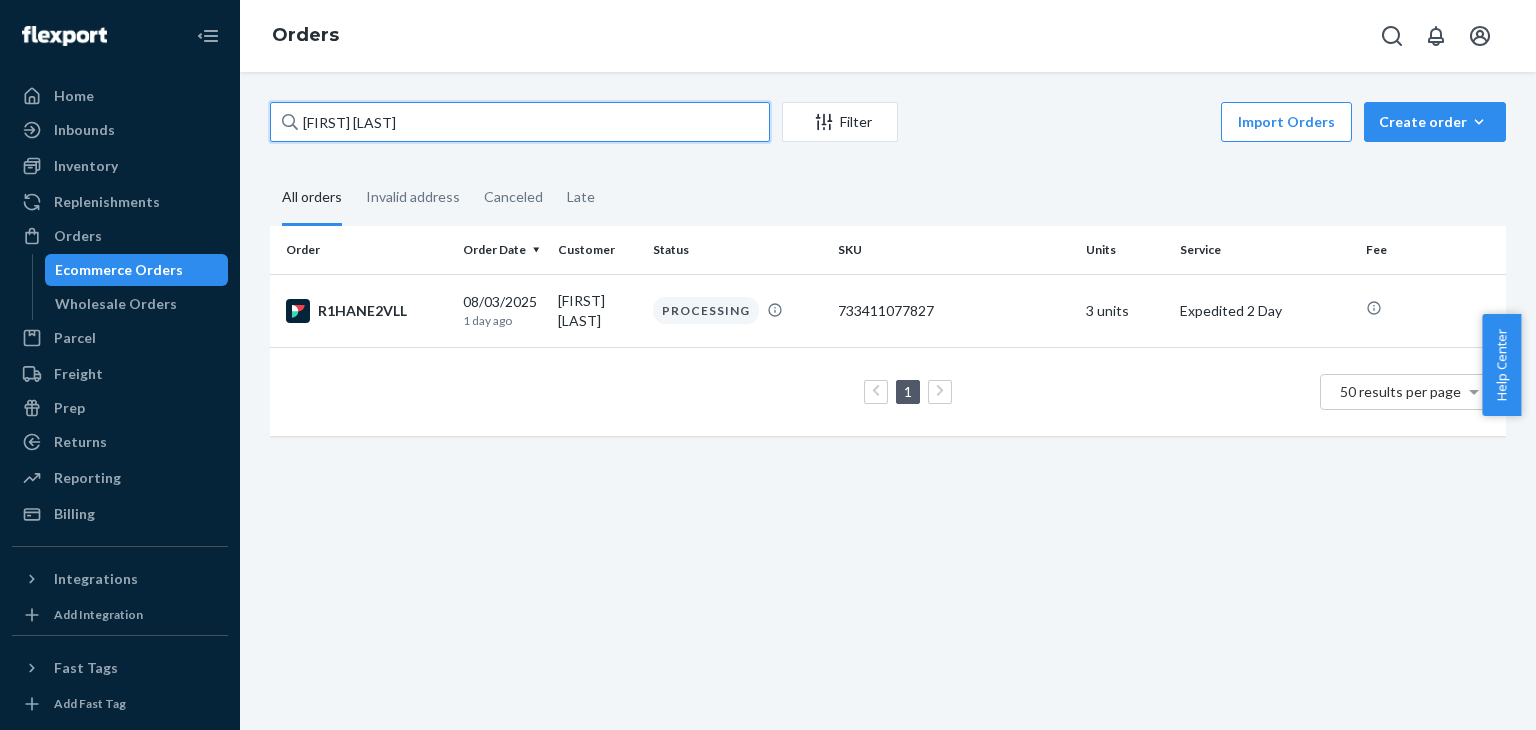 click on "[FIRST] [LAST]" at bounding box center [520, 122] 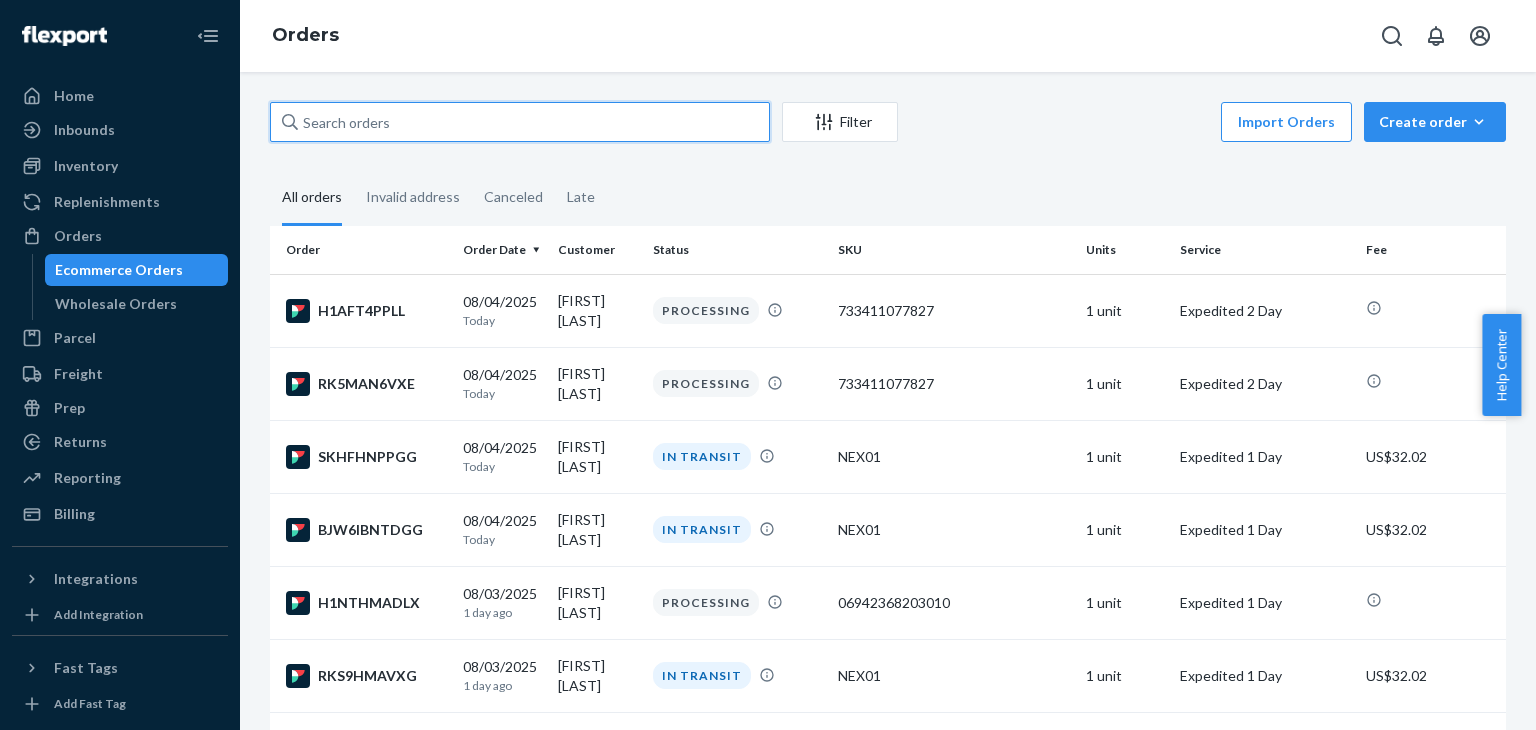 click at bounding box center (520, 122) 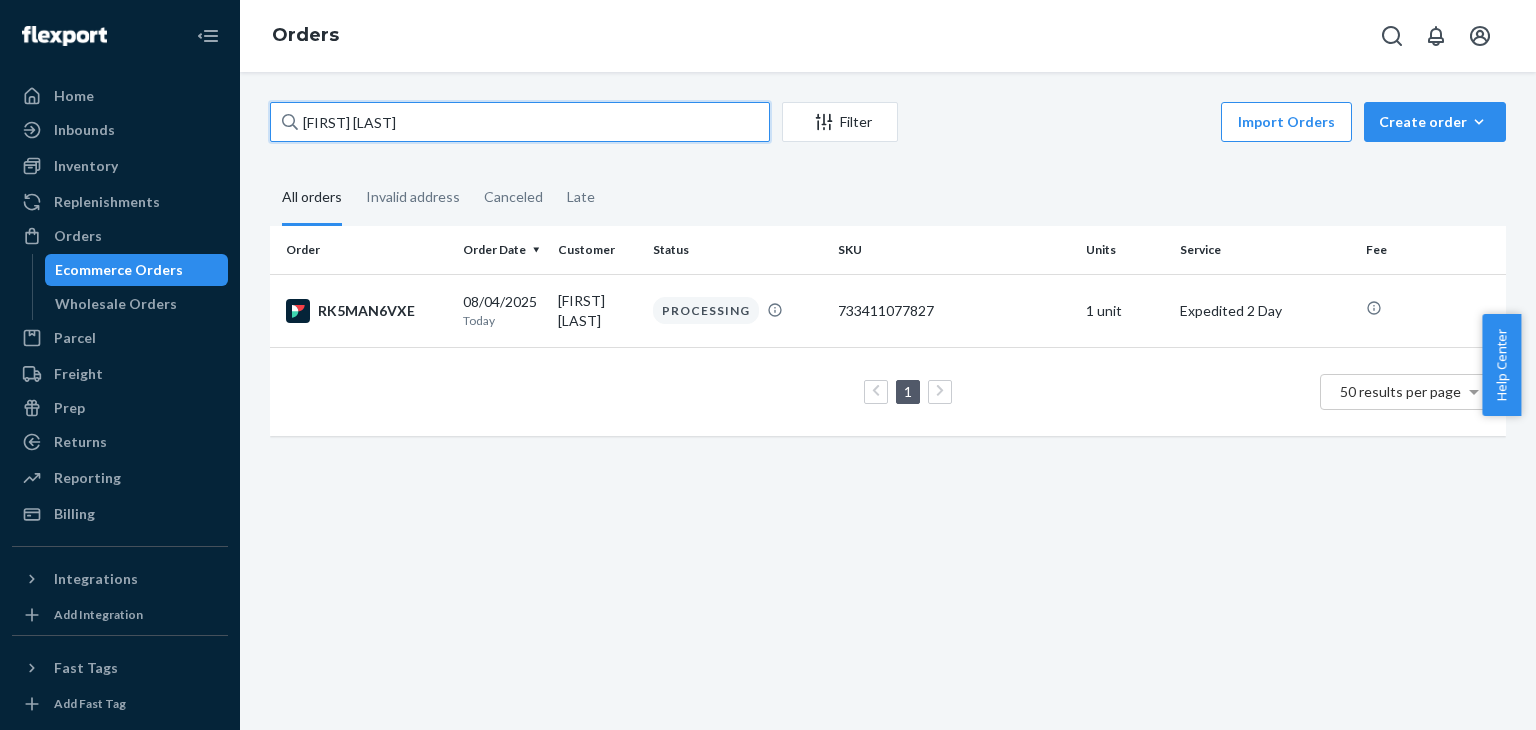 click on "[FIRST] [LAST]" at bounding box center [520, 122] 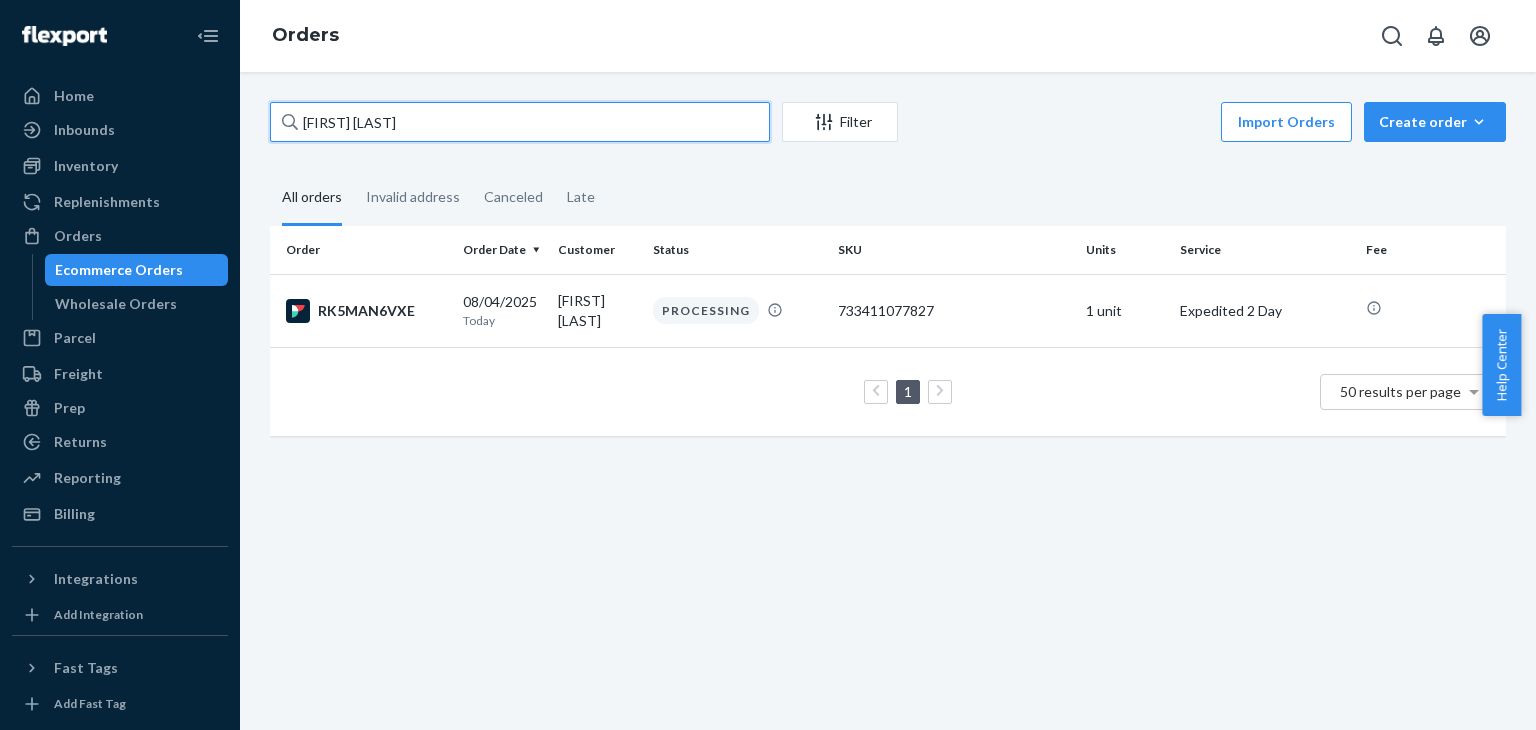 click on "[FIRST] [LAST]" at bounding box center (520, 122) 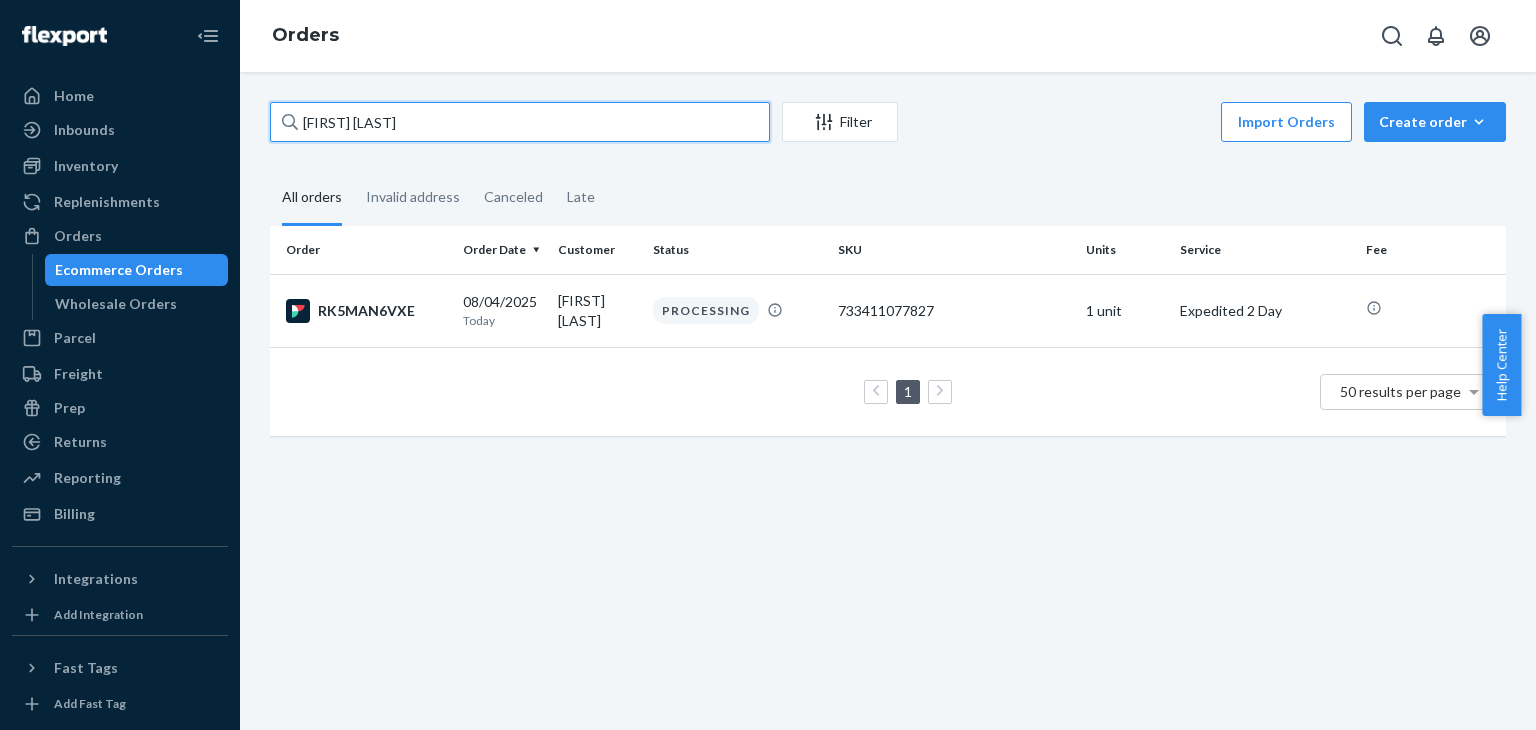 click on "[FIRST] [LAST]" at bounding box center [520, 122] 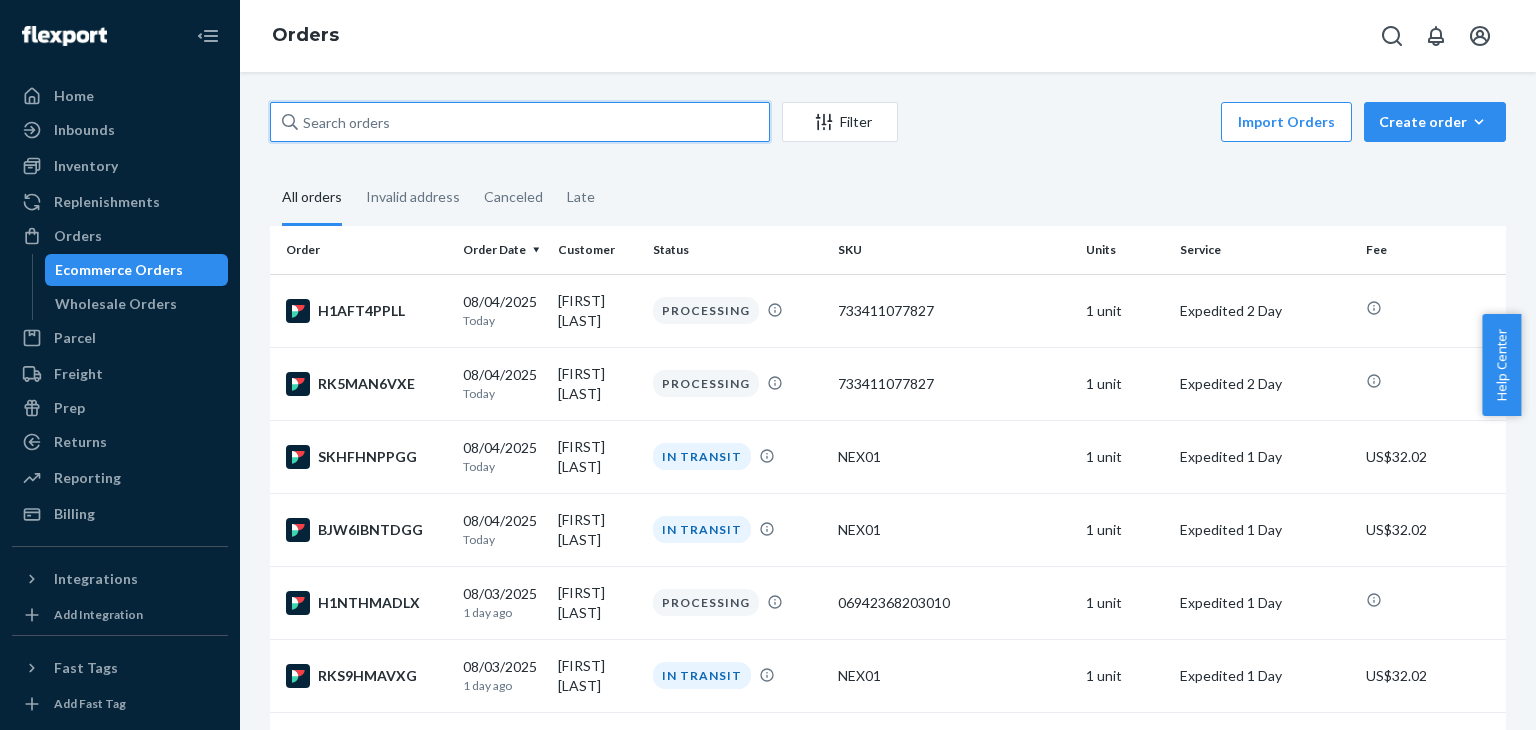 paste on "[FIRST] [LAST]" 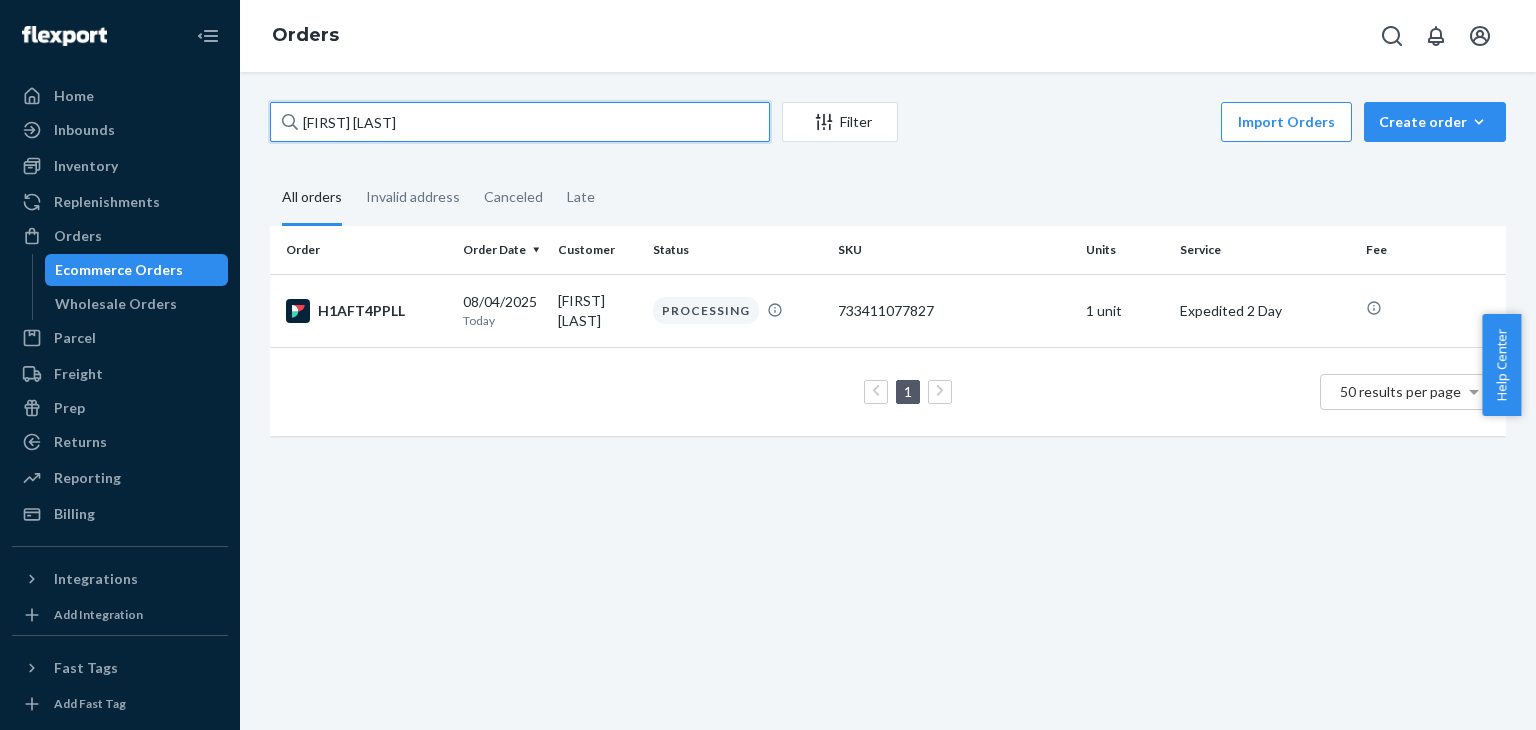 click on "[FIRST] [LAST]" at bounding box center (520, 122) 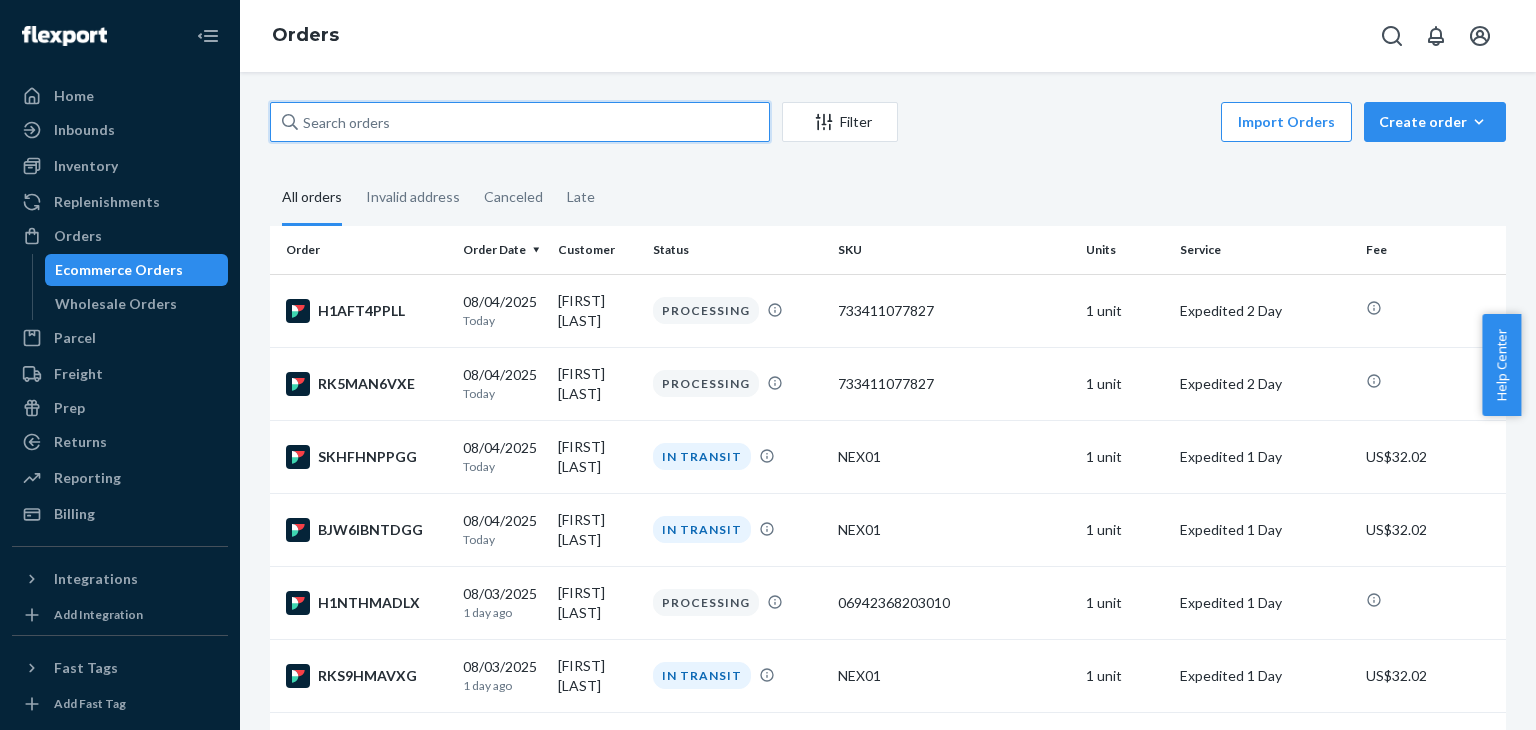 paste on "[FIRST] [LAST]" 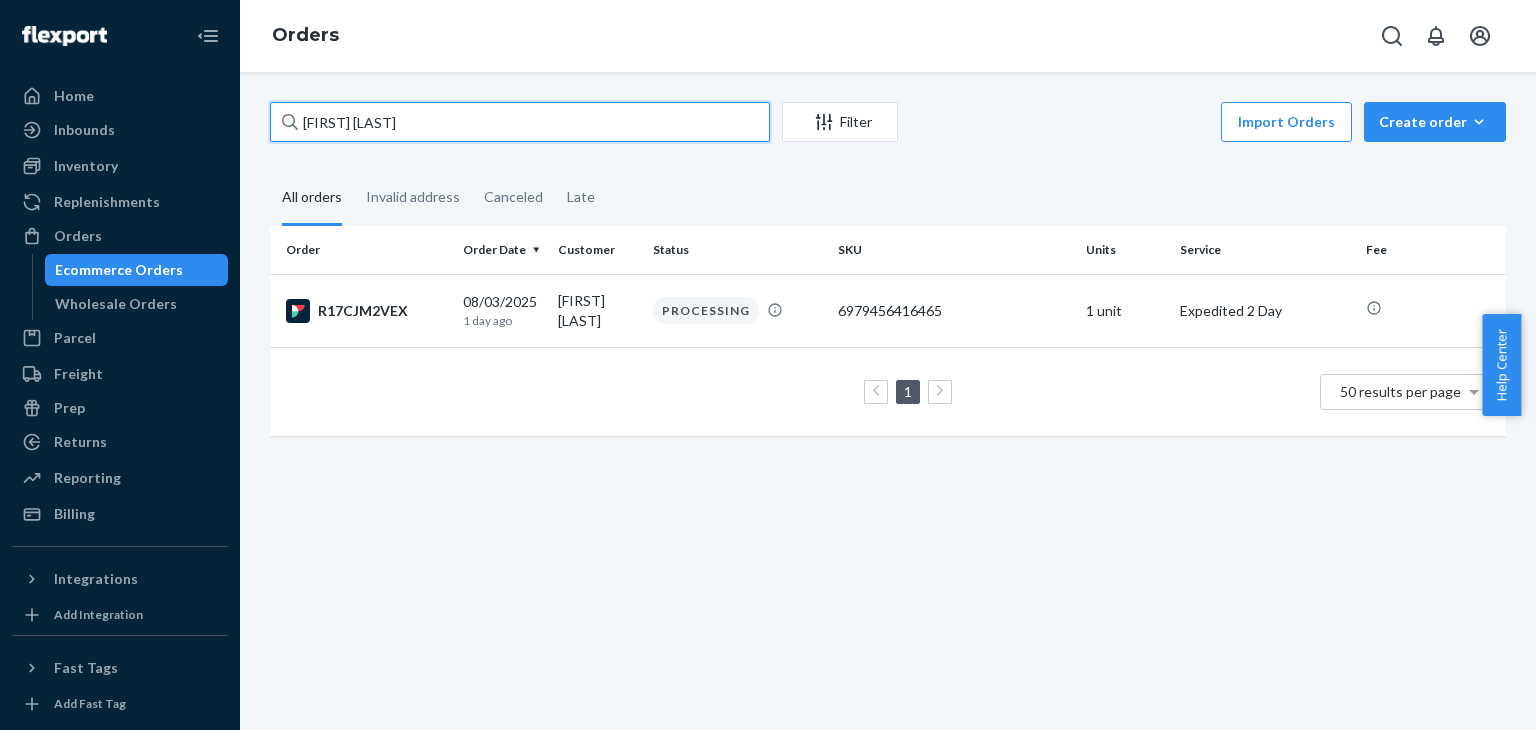 click on "[FIRST] [LAST]" at bounding box center [520, 122] 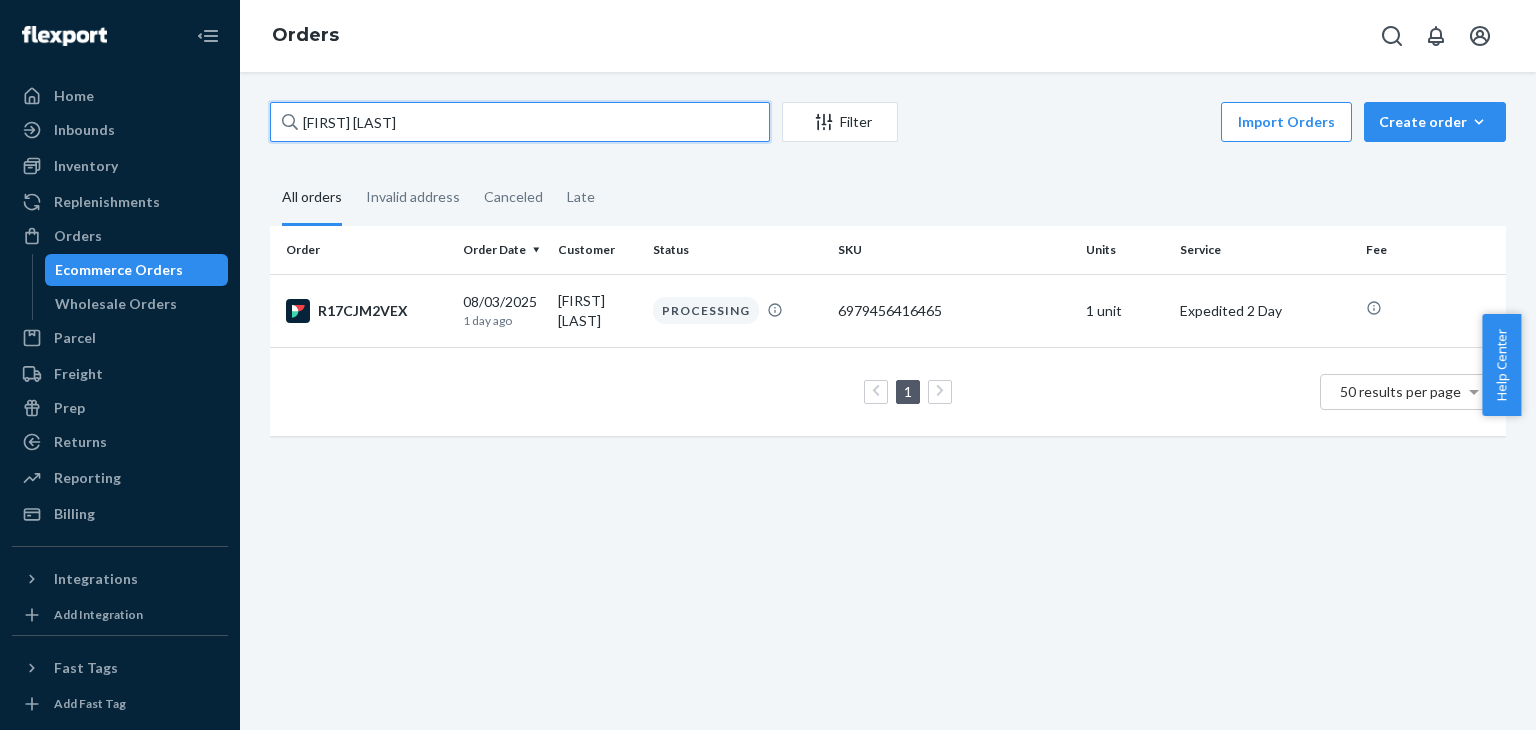 click on "[FIRST] [LAST]" at bounding box center (520, 122) 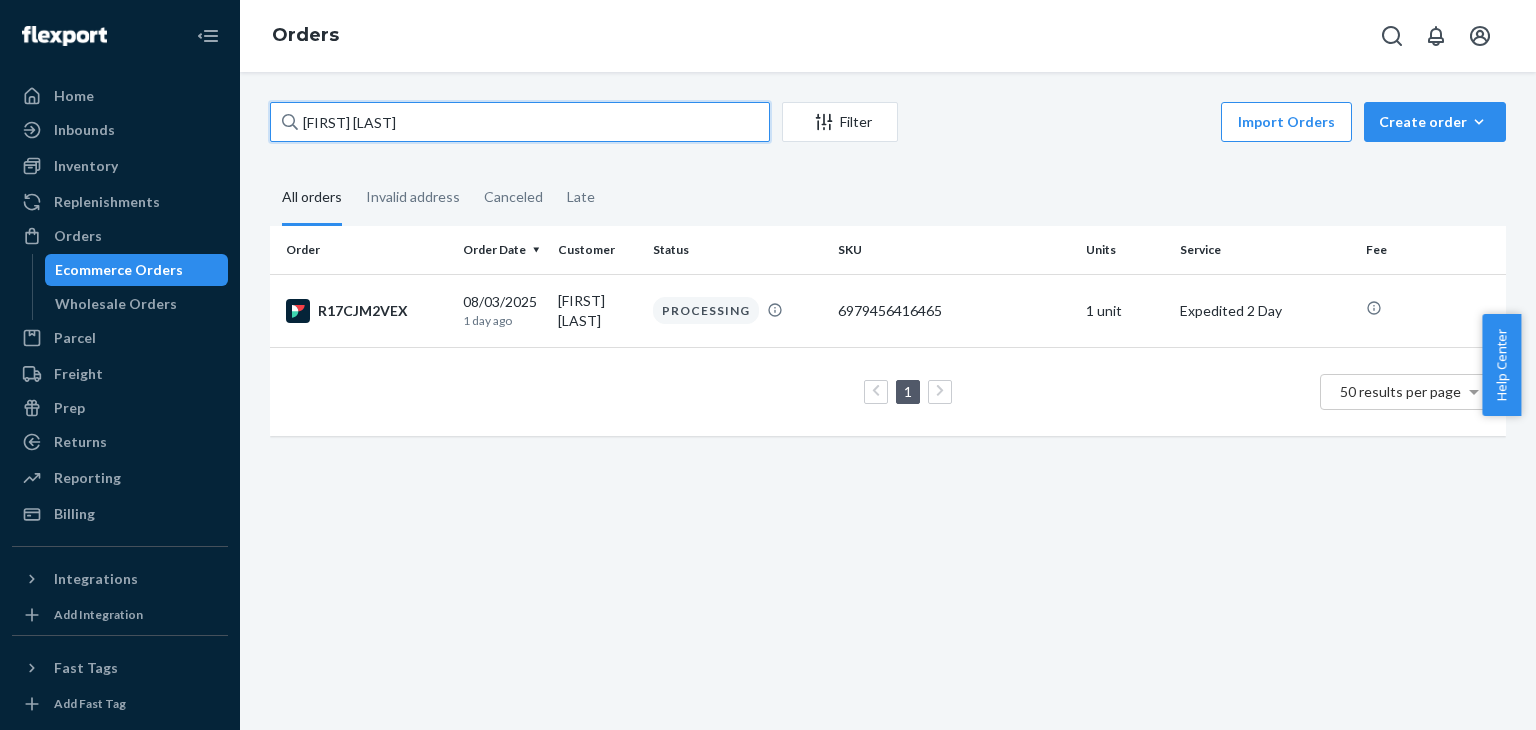 click on "[FIRST] [LAST]" at bounding box center (520, 122) 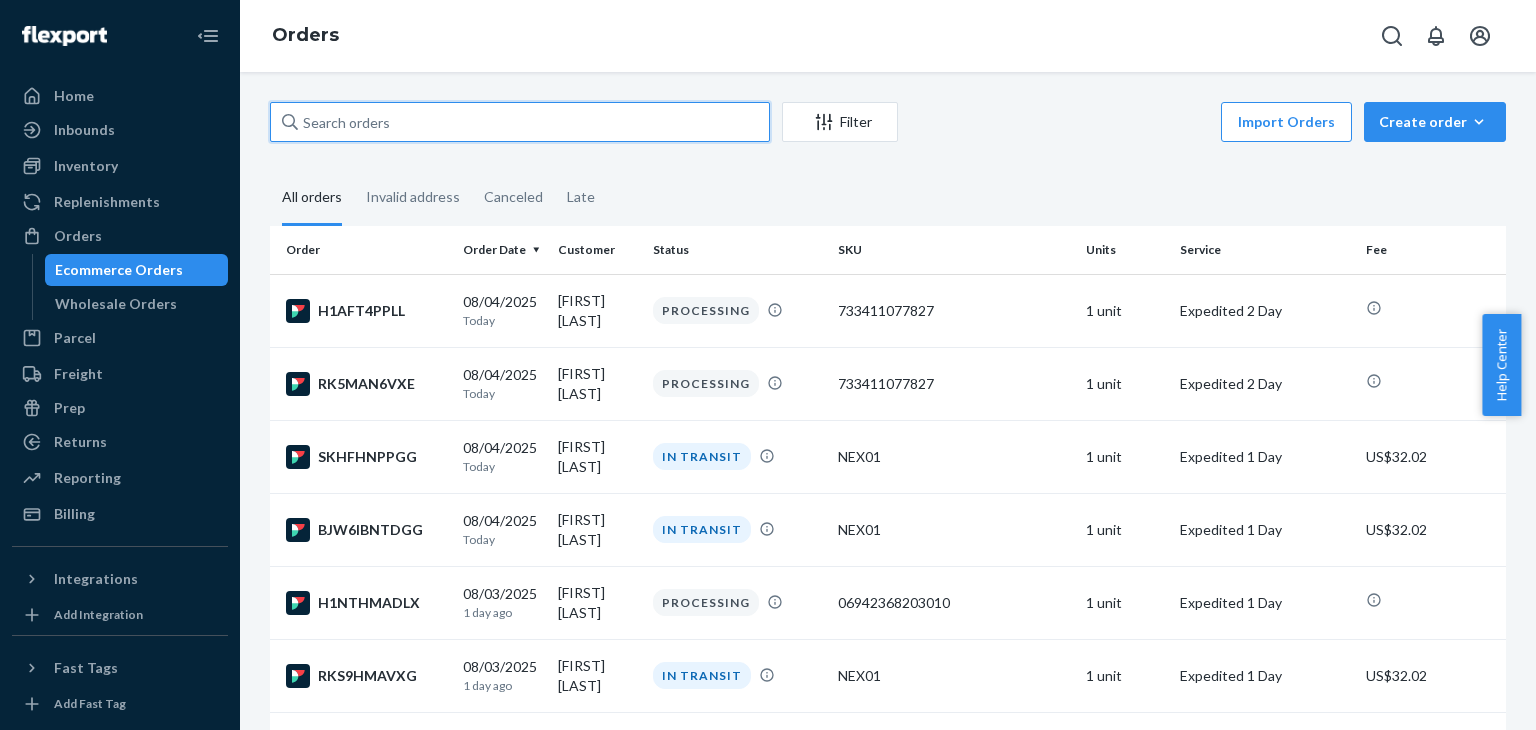 paste on "[FIRST] [LAST]" 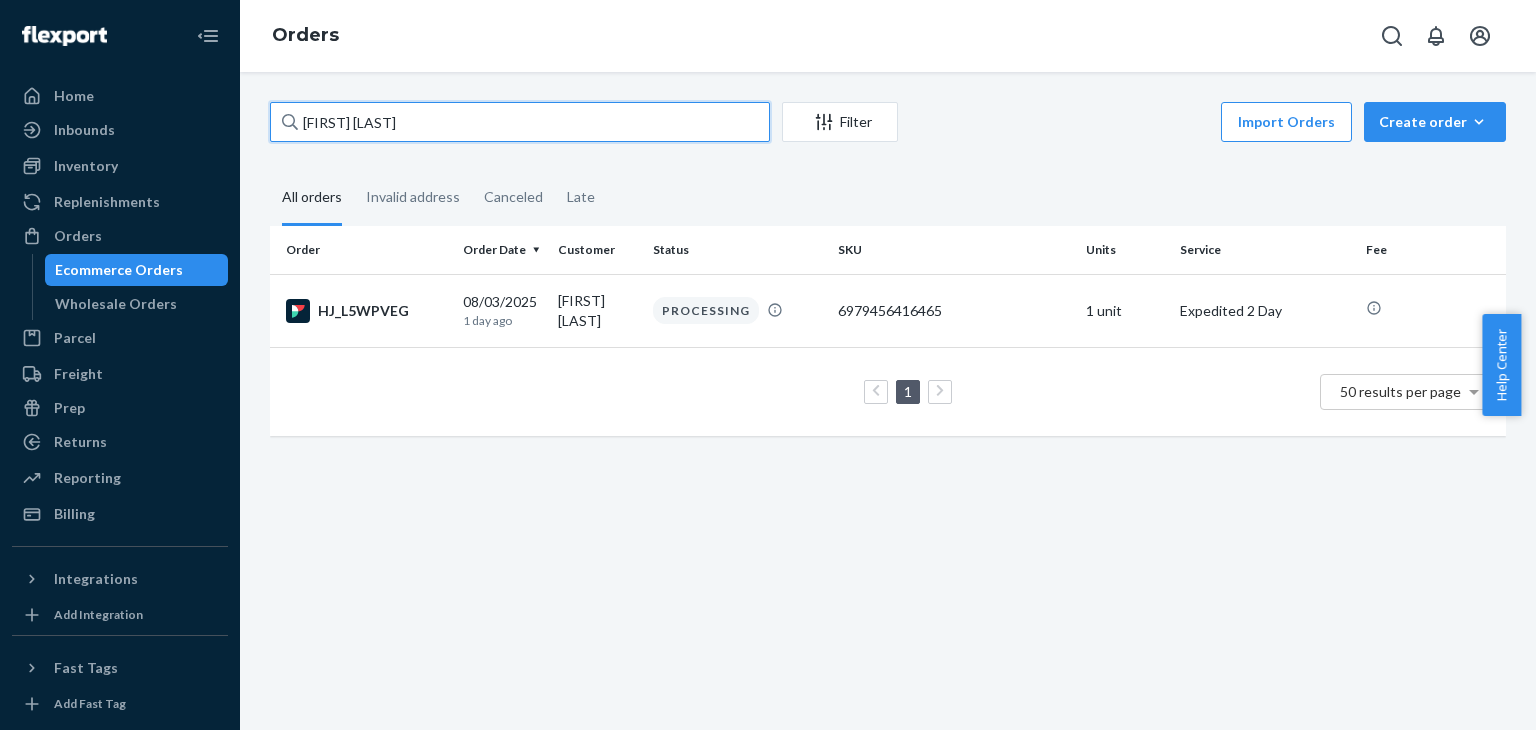 click on "[FIRST] [LAST]" at bounding box center (520, 122) 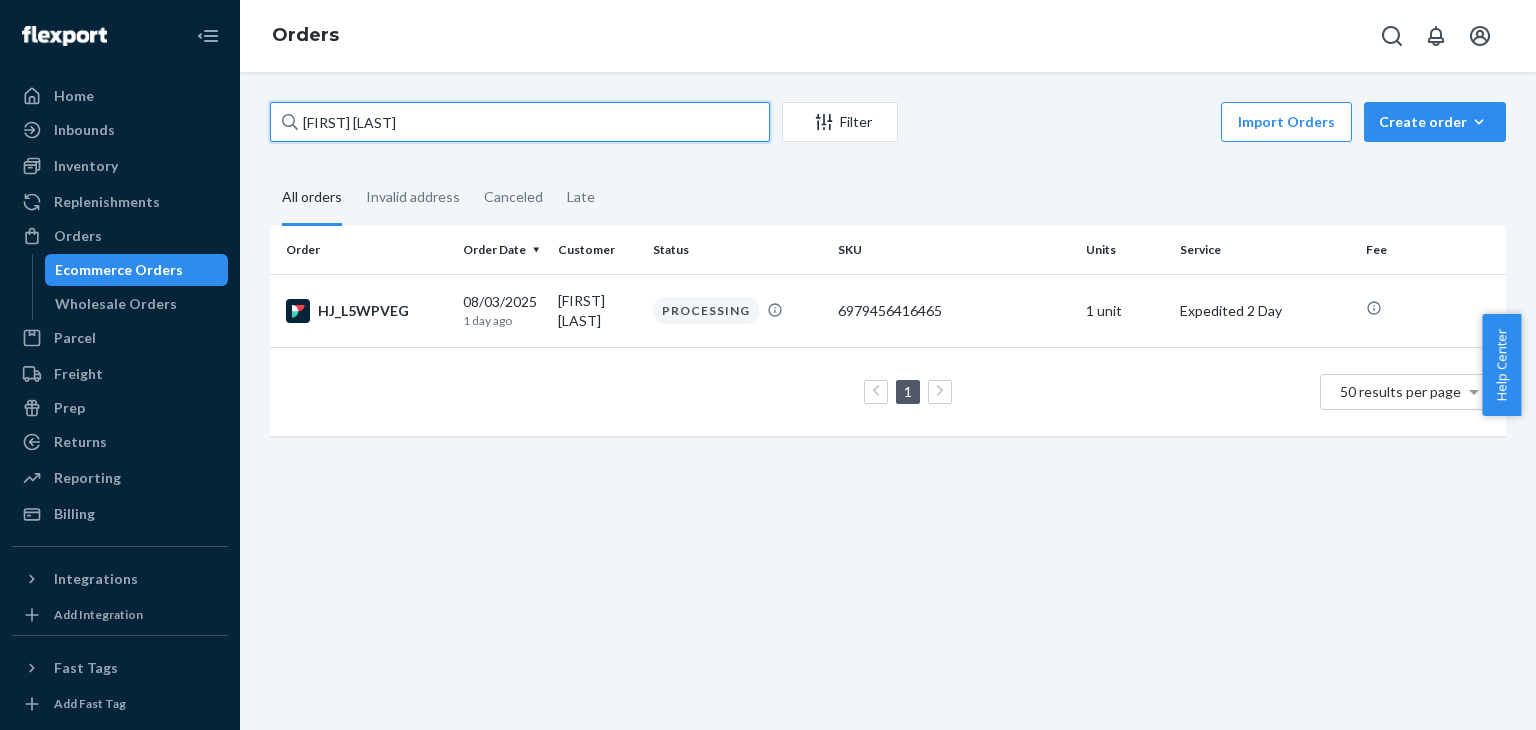 click on "[FIRST] [LAST]" at bounding box center (520, 122) 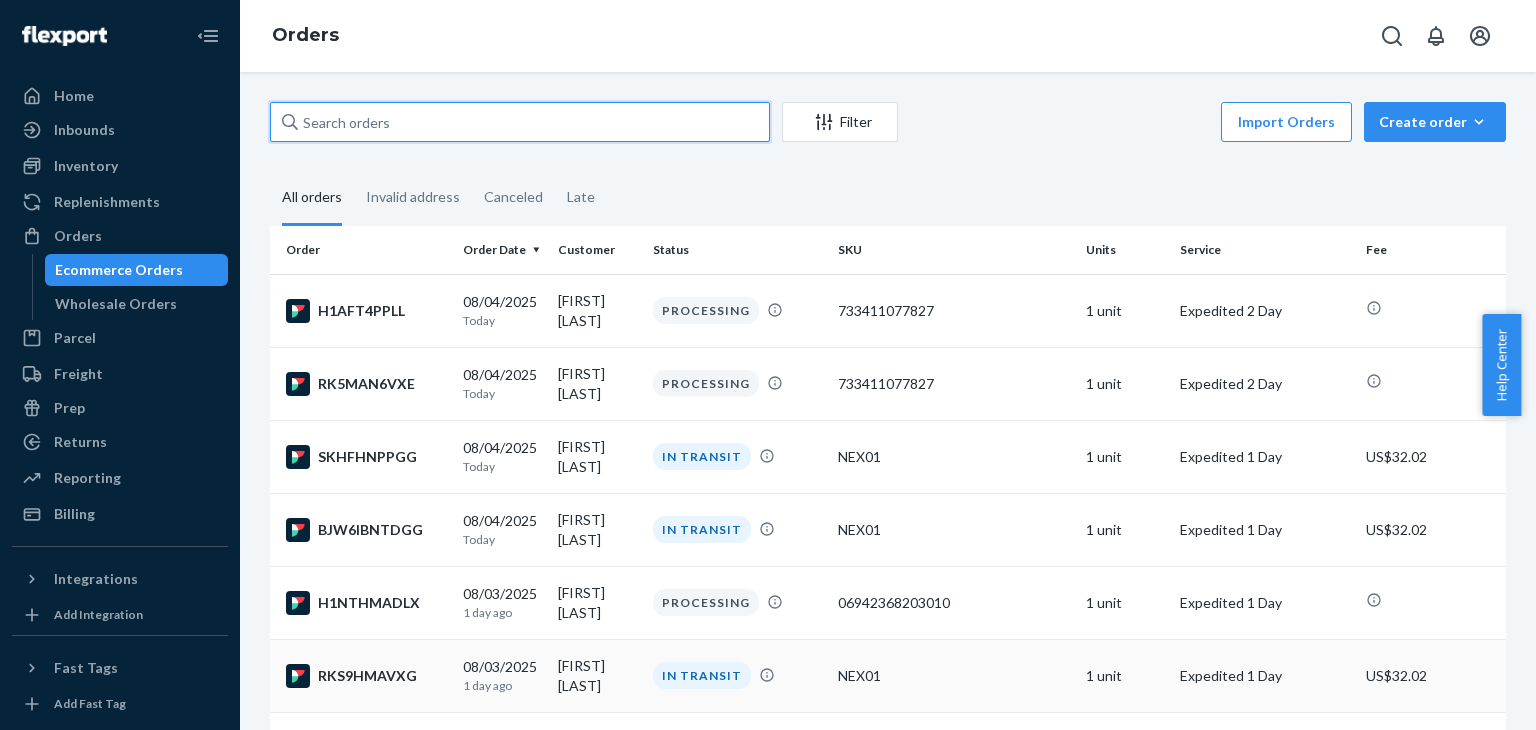 paste on "[FIRST] [LAST]" 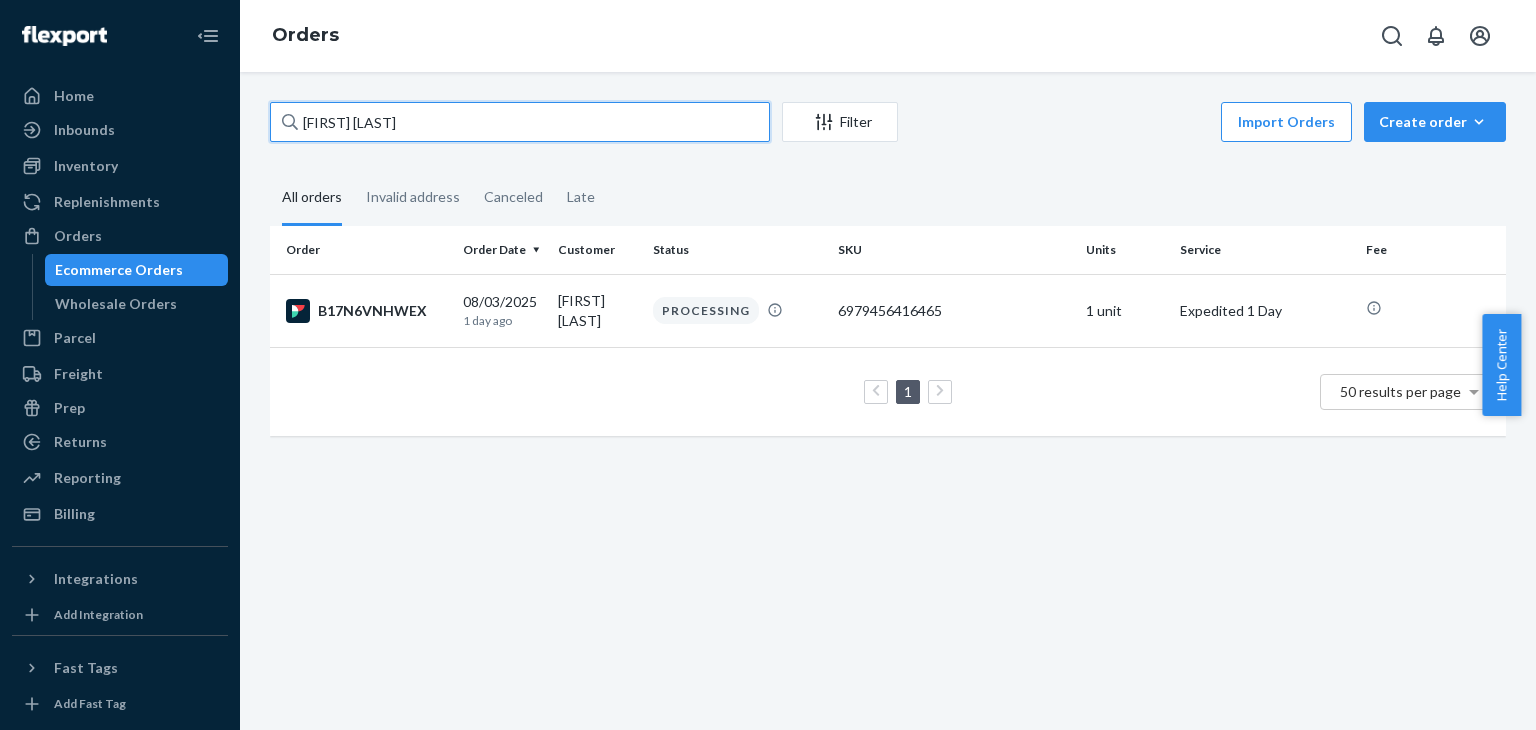 click on "[FIRST] [LAST]" at bounding box center (520, 122) 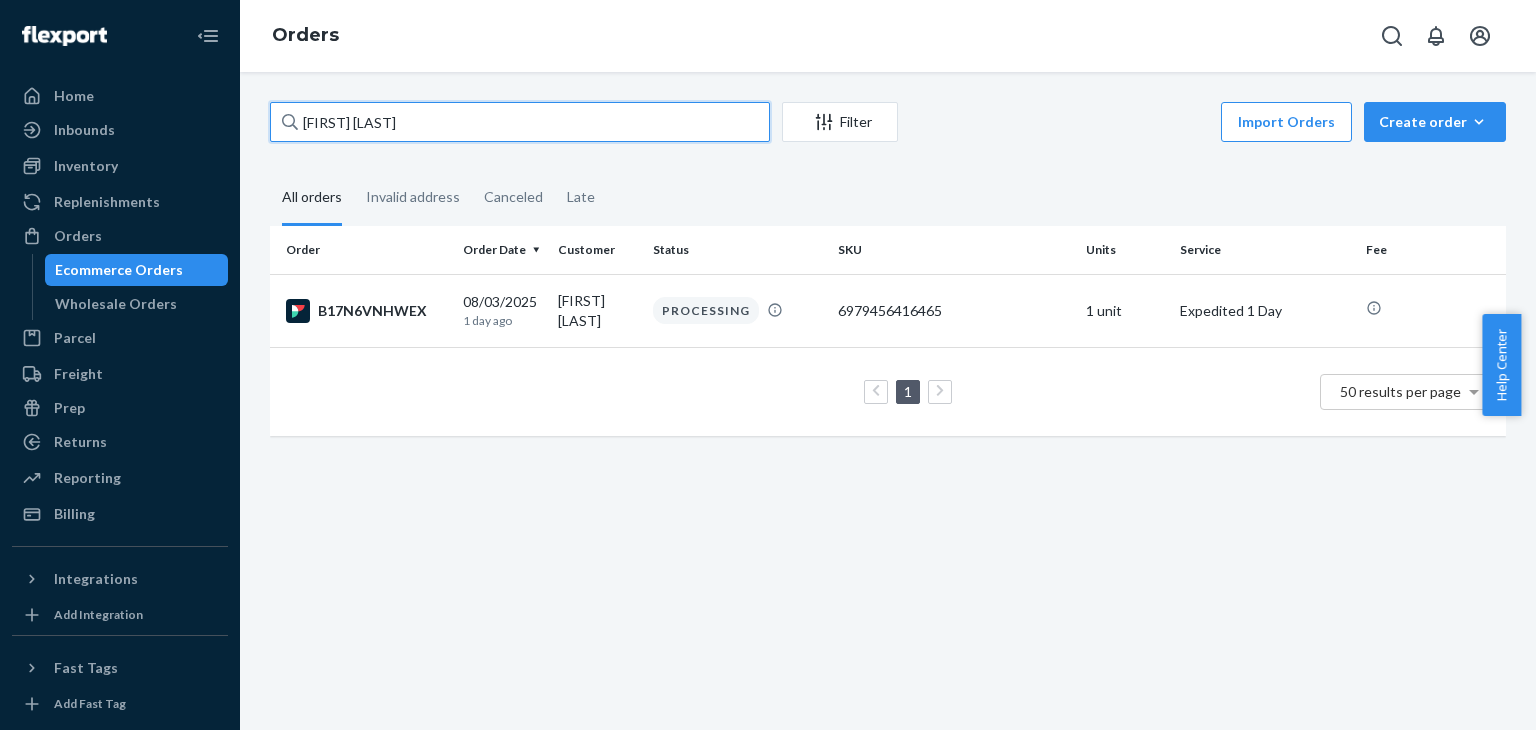 click on "[FIRST] [LAST]" at bounding box center [520, 122] 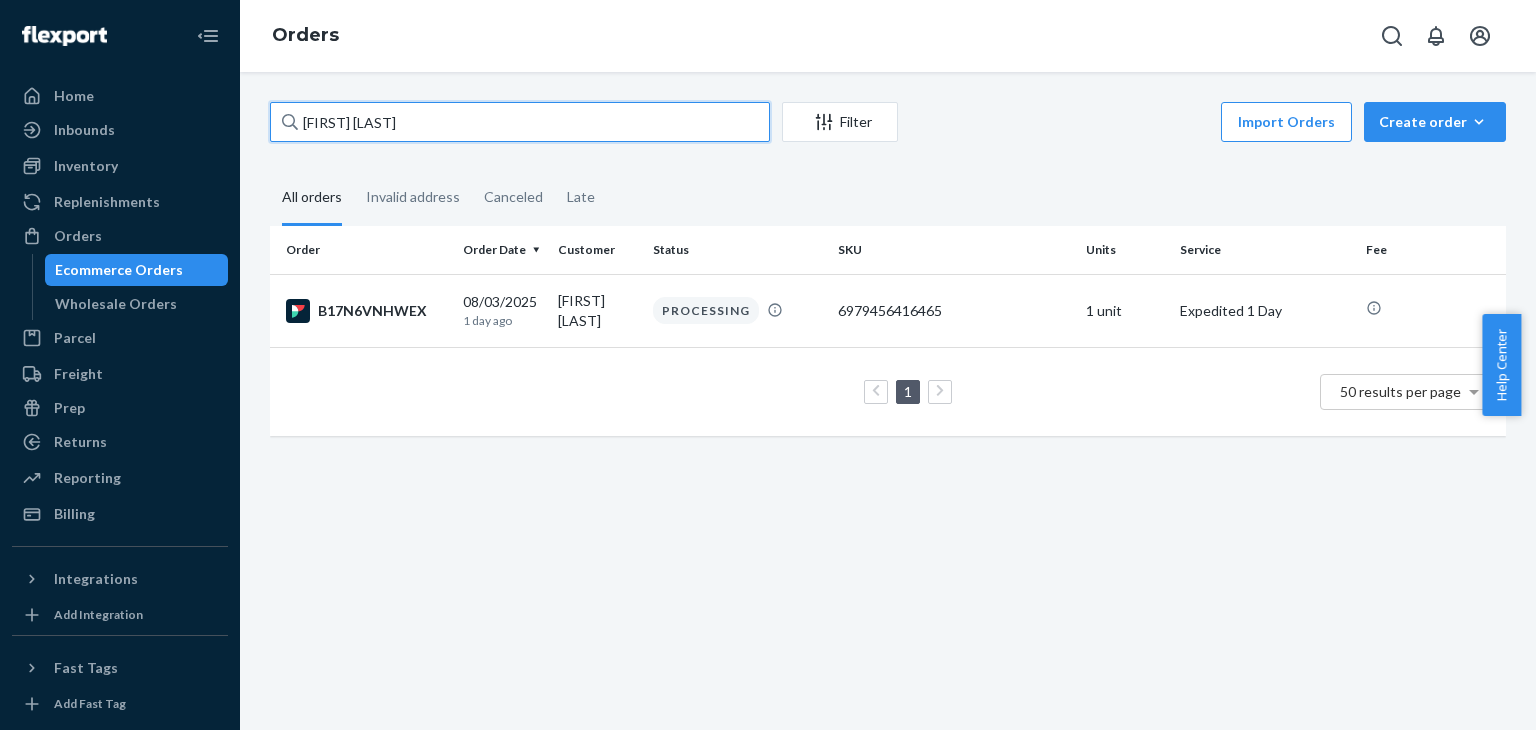 click on "[FIRST] [LAST]" at bounding box center (520, 122) 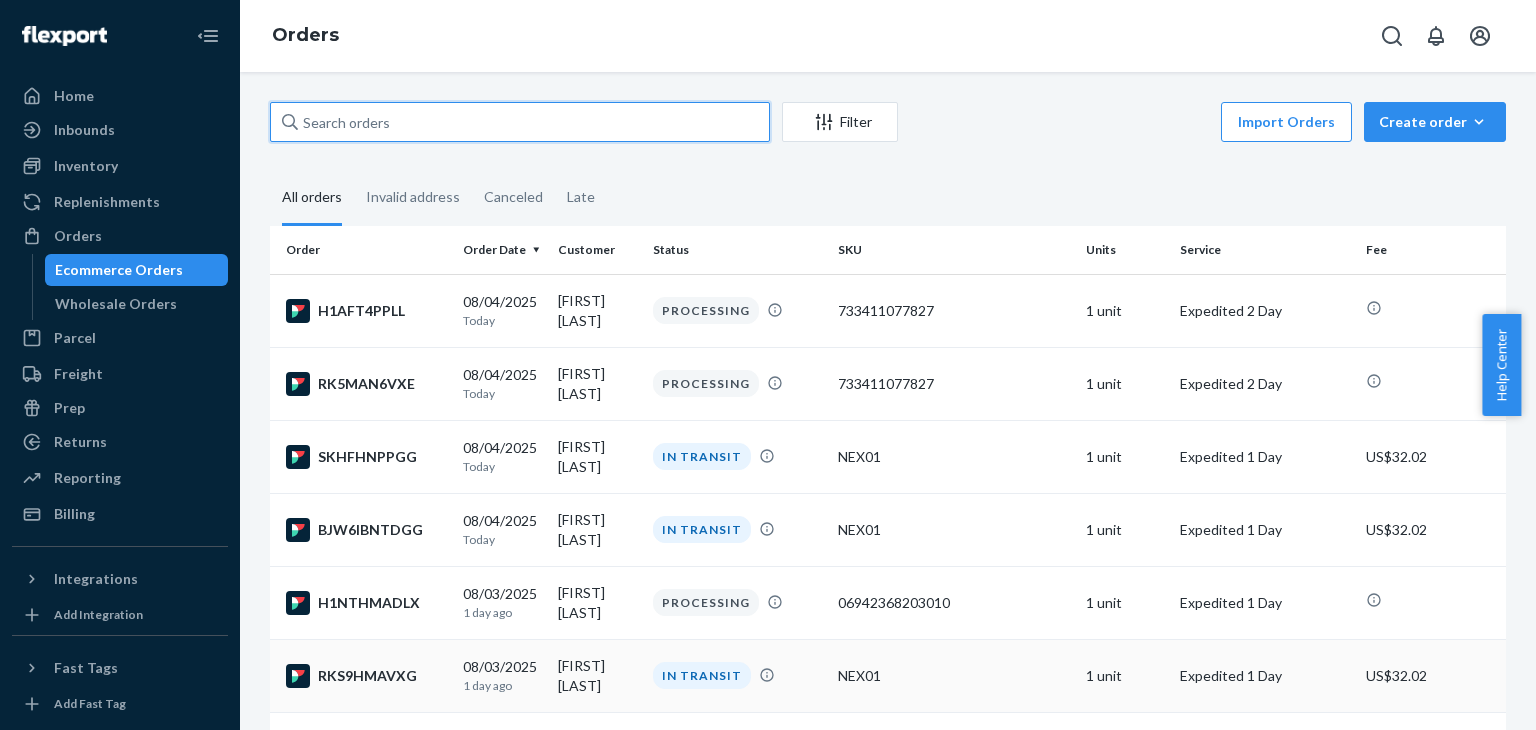 paste on "[FIRST] [LAST]" 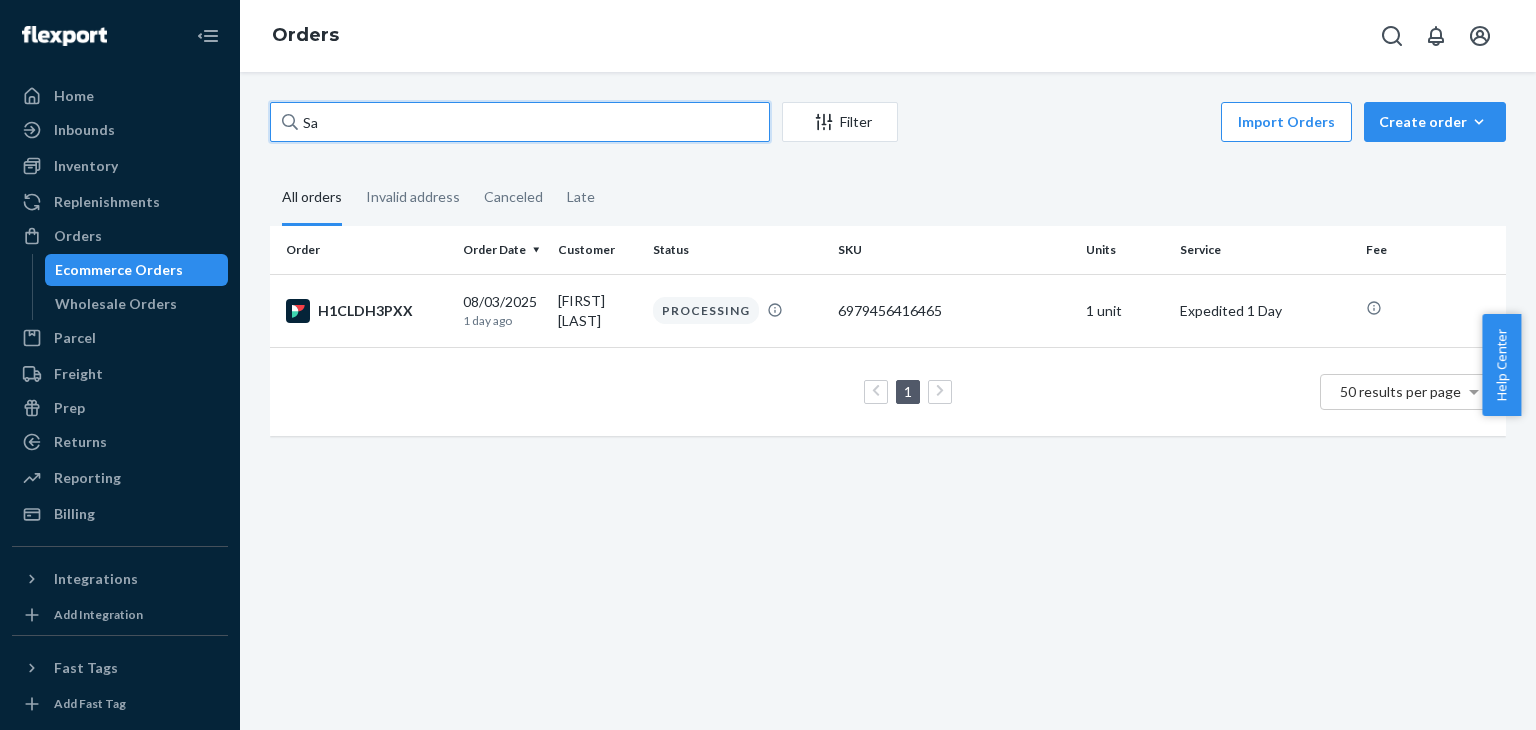 type on "S" 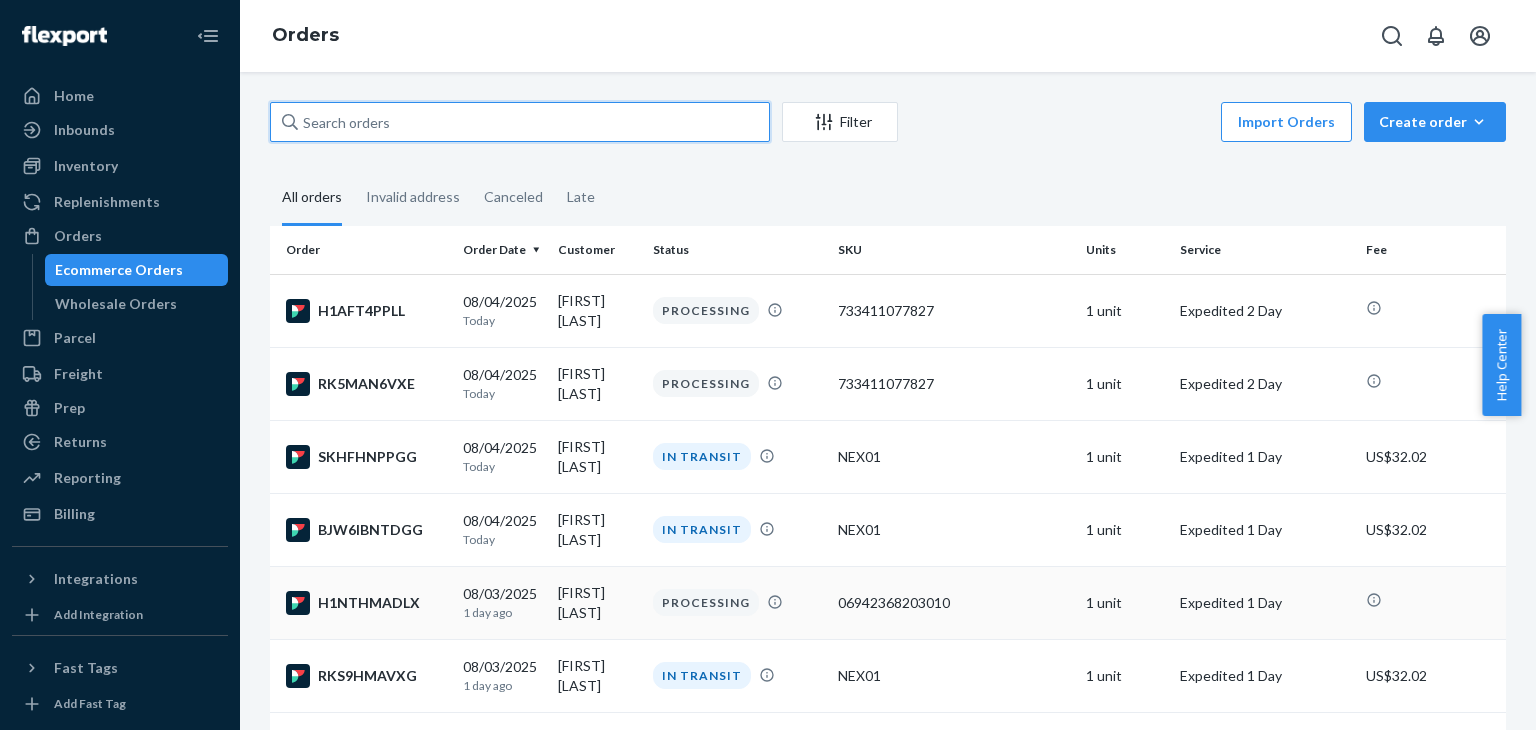 paste on "[FIRST] [LAST]" 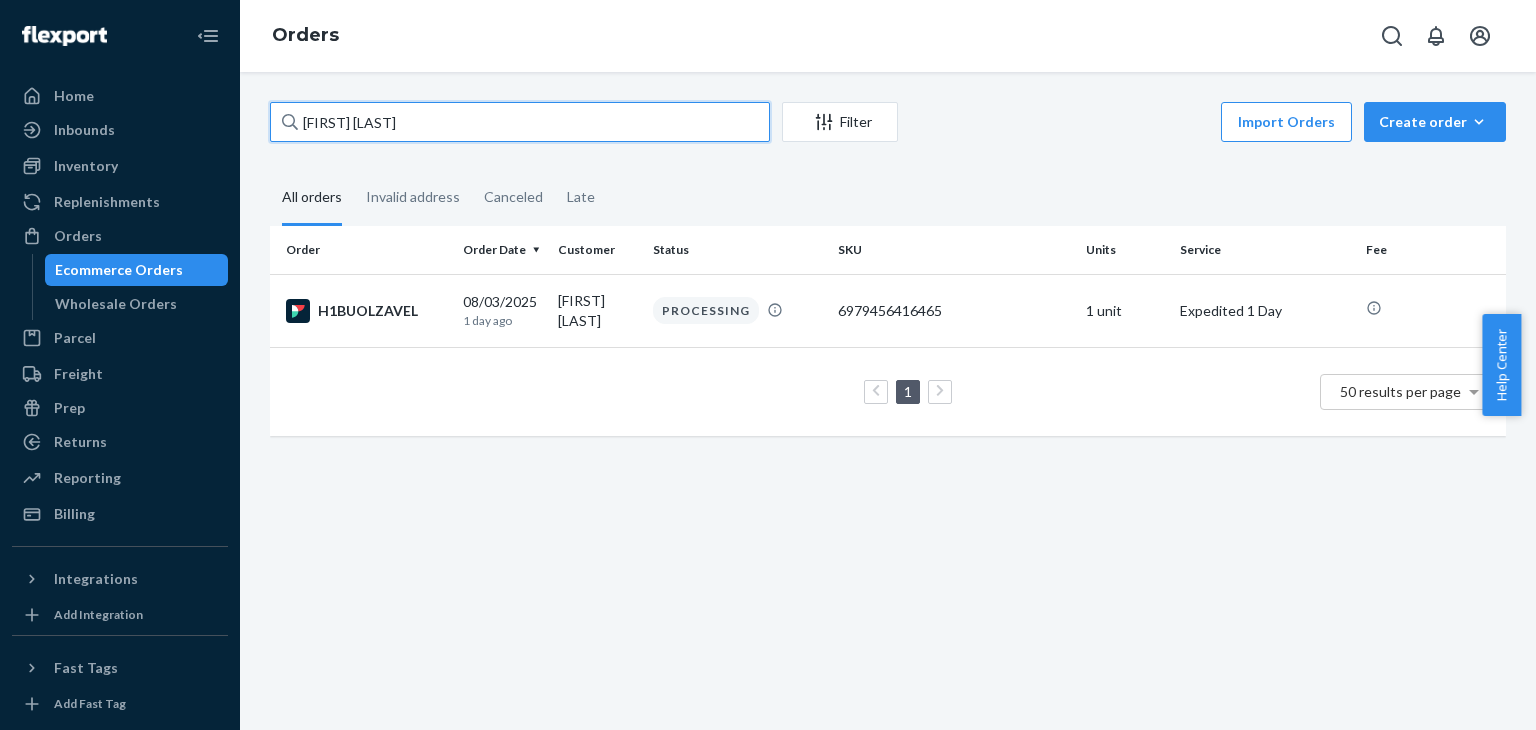 click on "[FIRST] [LAST]" at bounding box center (520, 122) 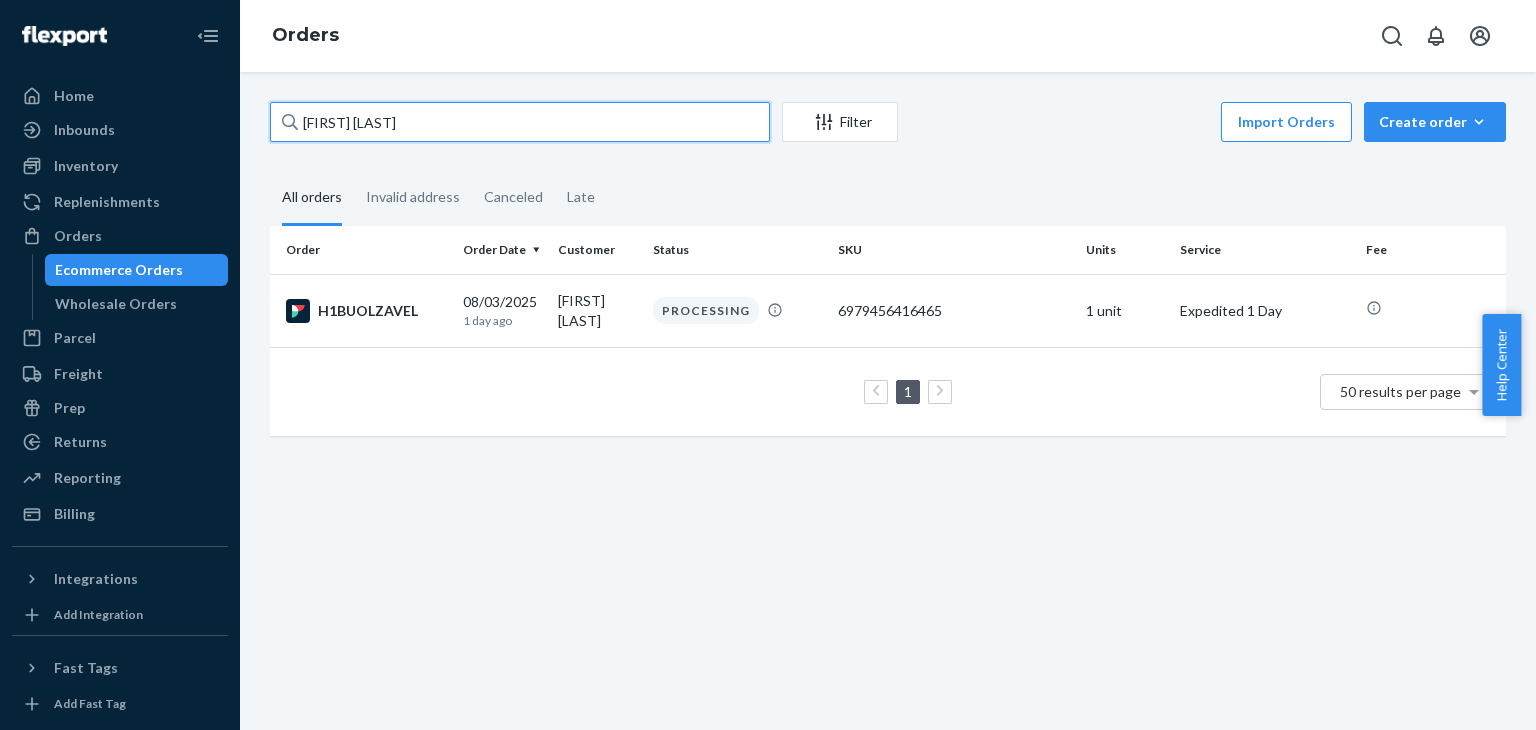 click on "[FIRST] [LAST]" at bounding box center [520, 122] 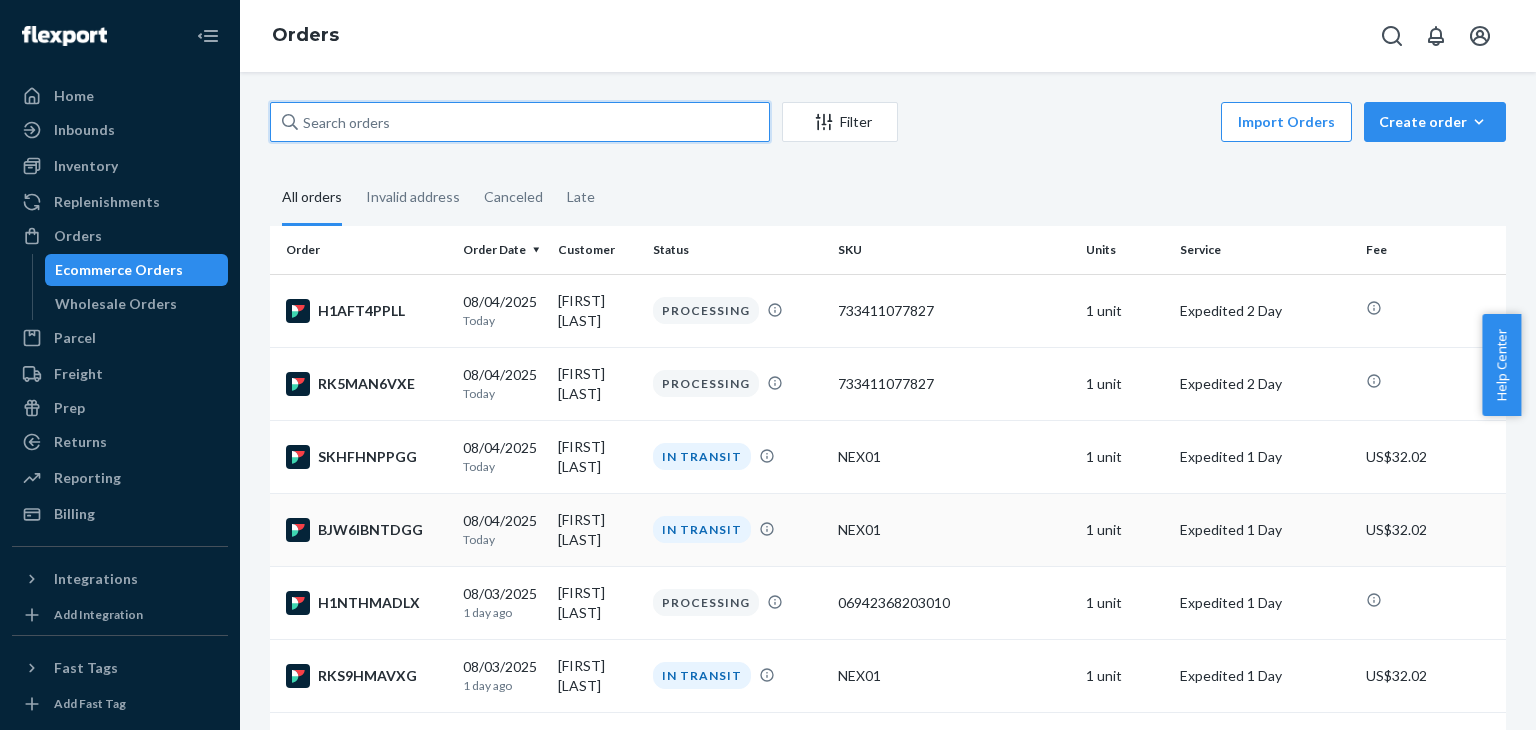 paste on "[FIRST] [LAST]" 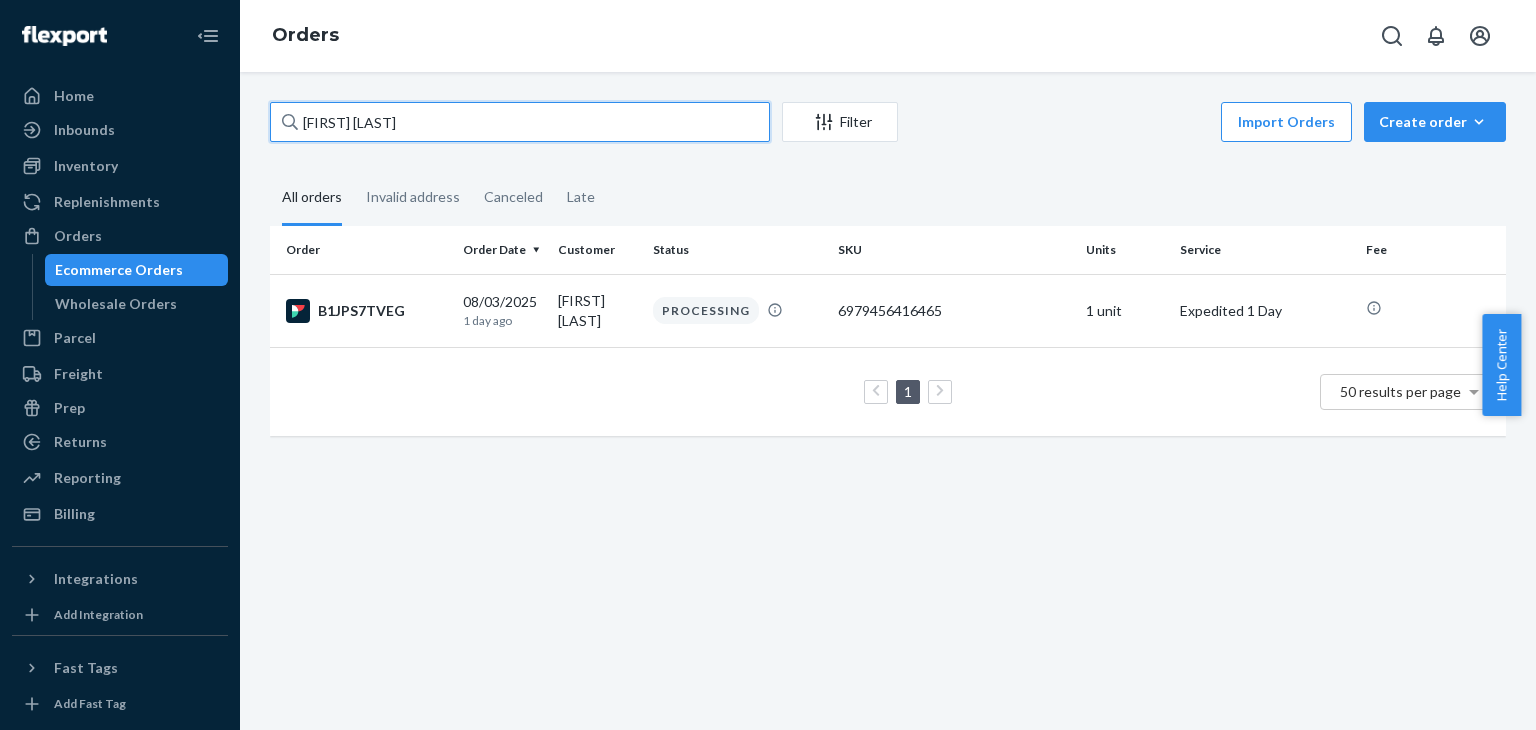 click on "[FIRST] [LAST]" at bounding box center [520, 122] 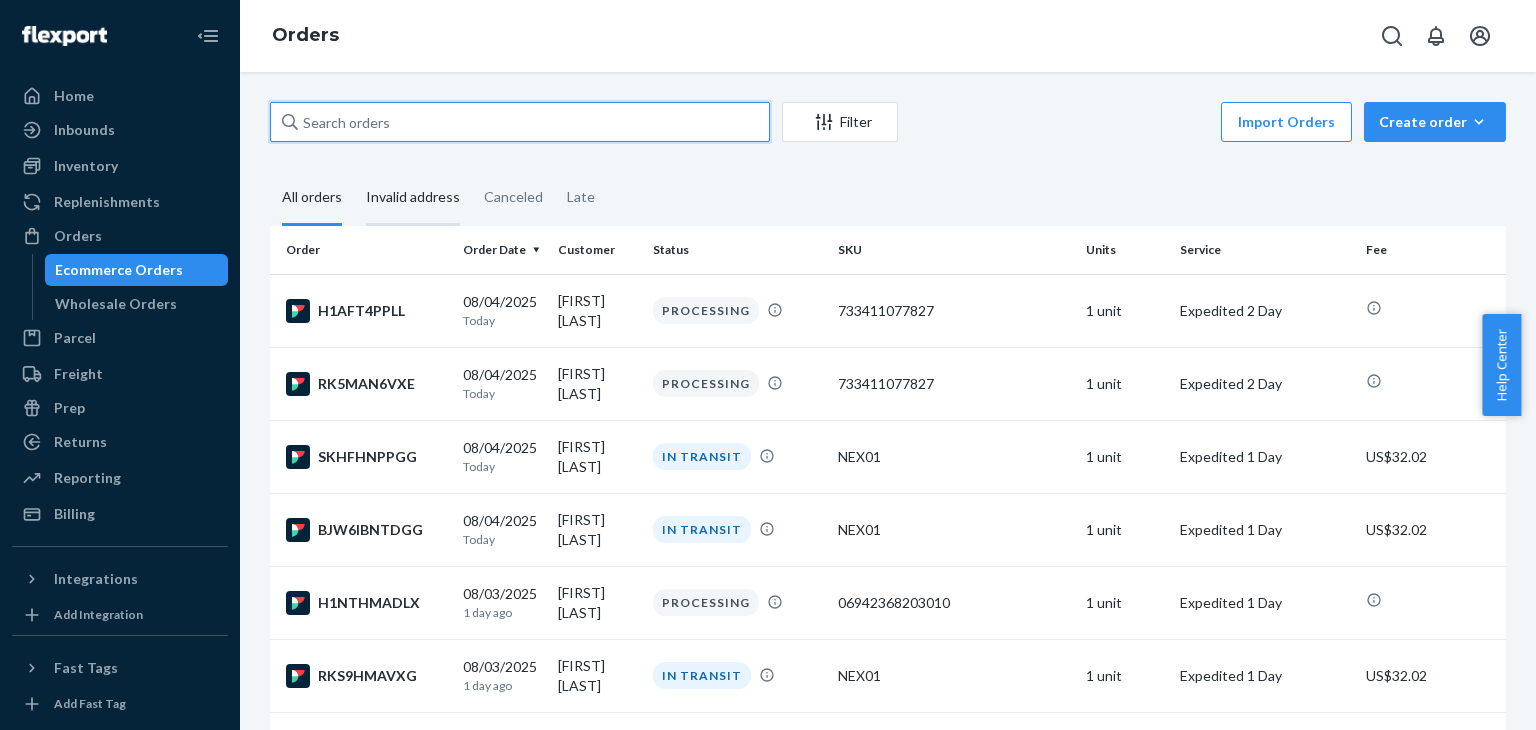 paste on "[FIRST] [LAST]" 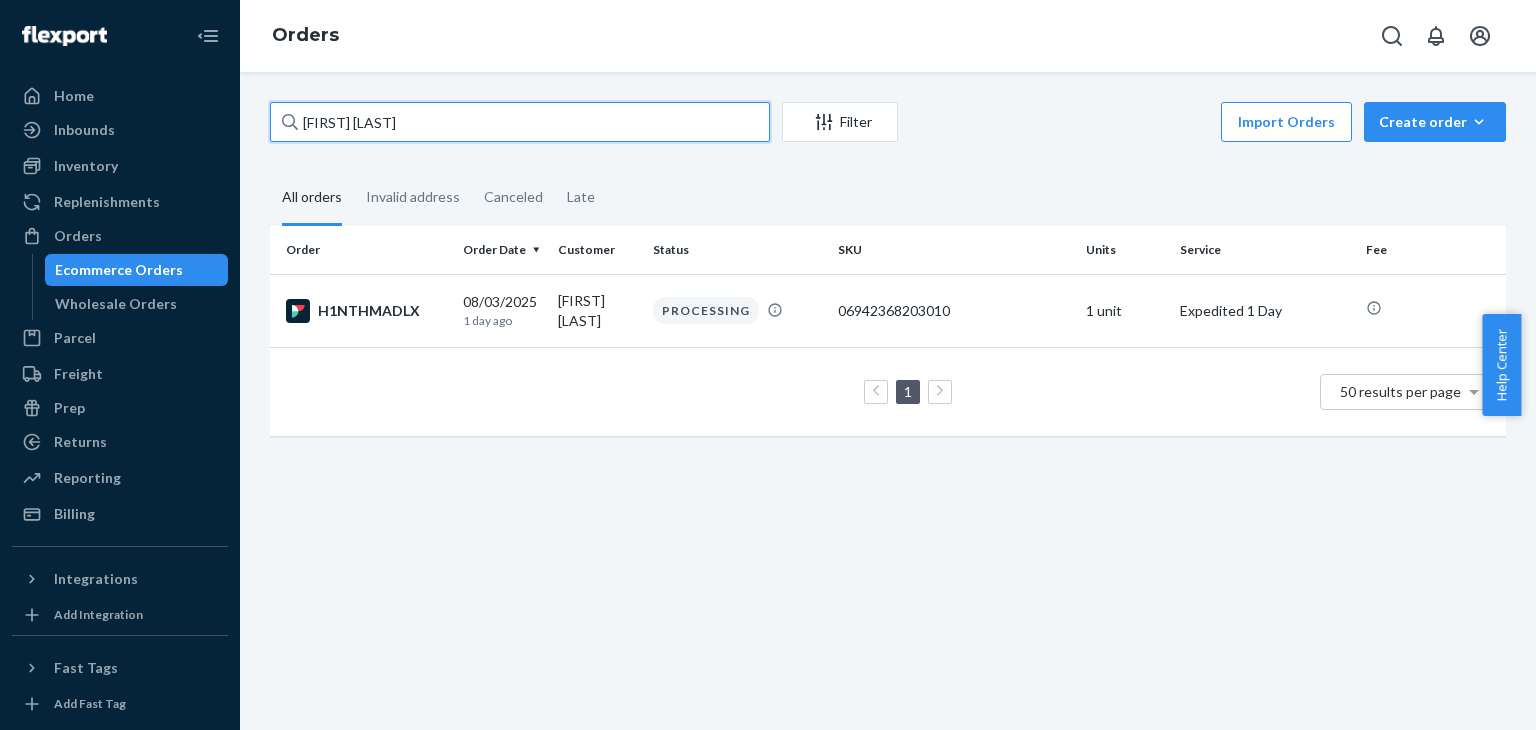 click on "[FIRST] [LAST]" at bounding box center [520, 122] 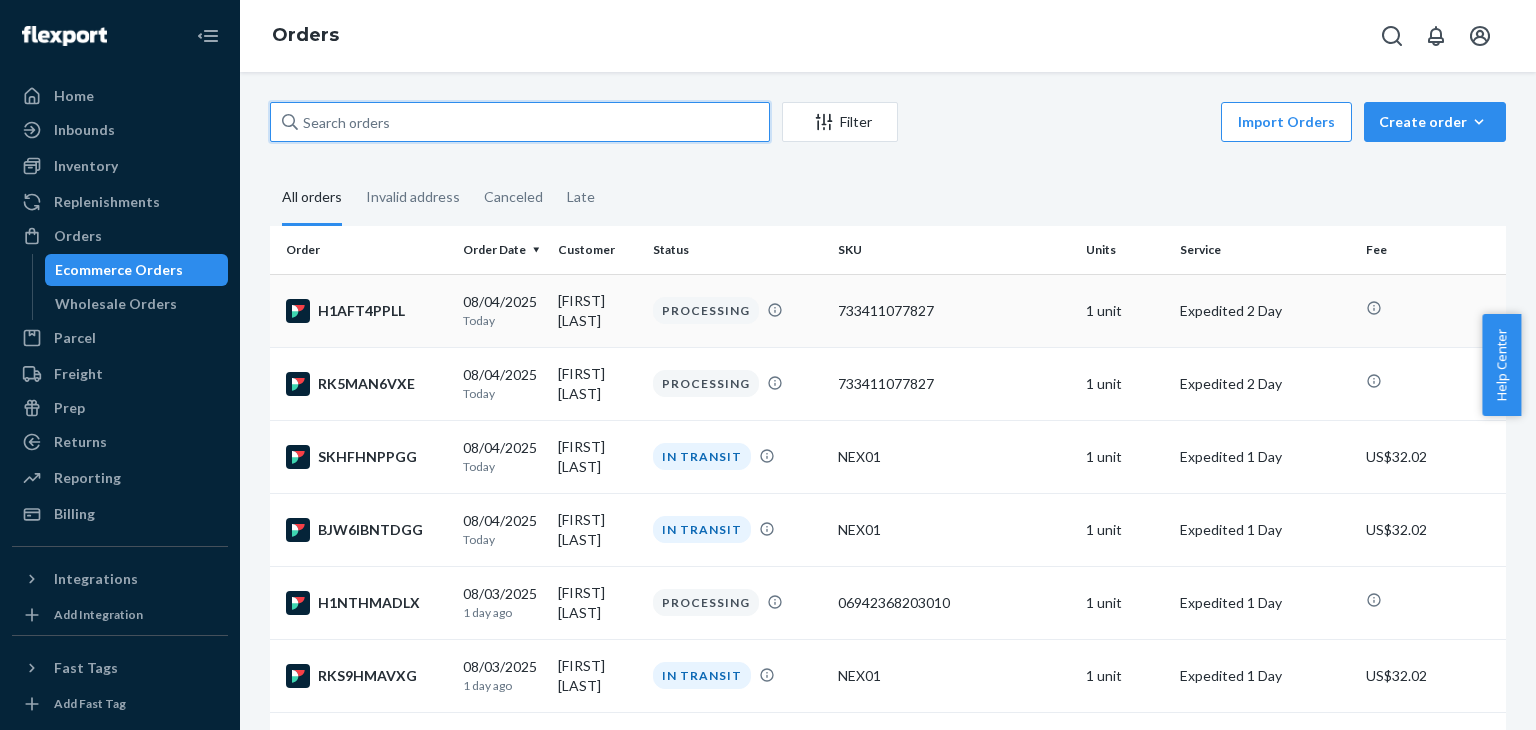 paste on "[FIRST] [LAST]" 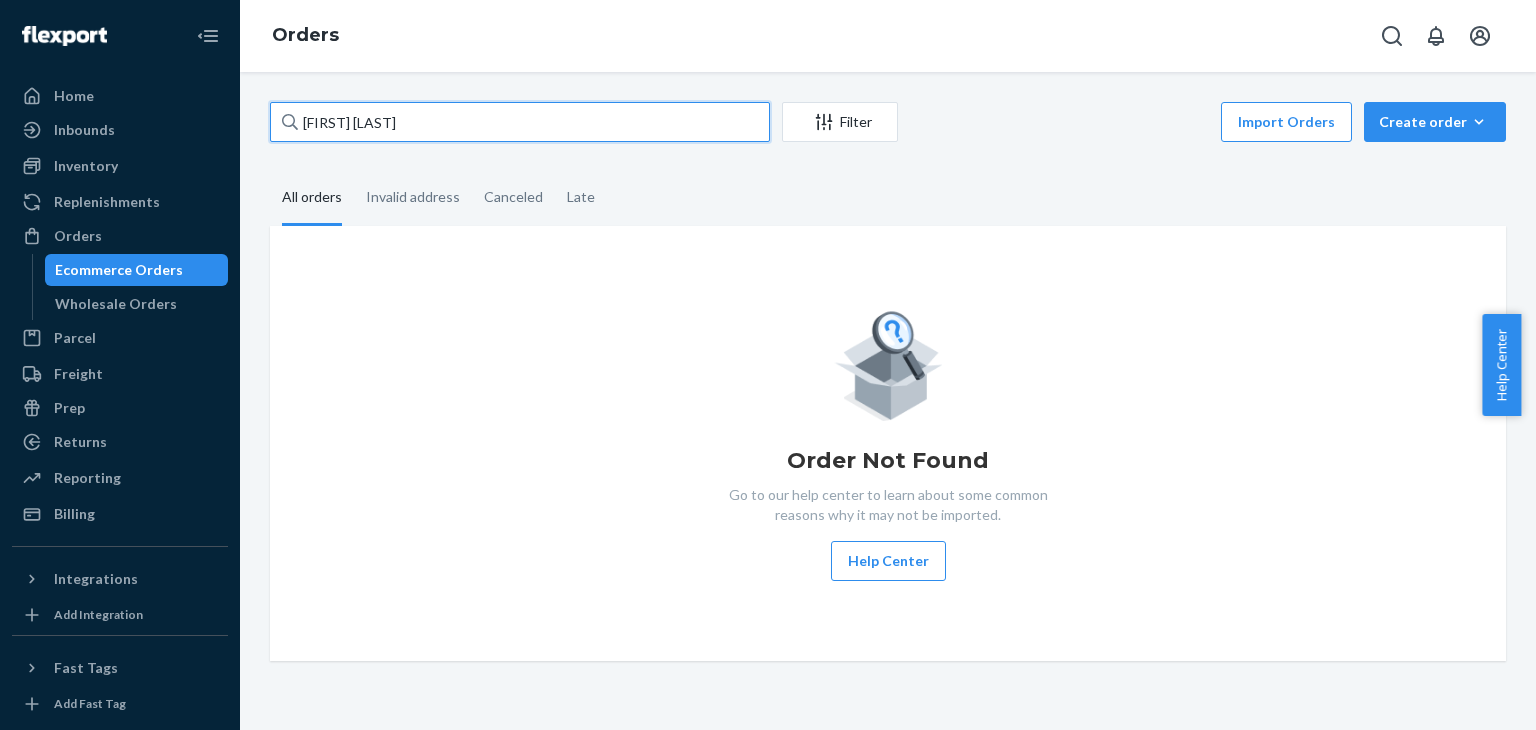 click on "[FIRST] [LAST]" at bounding box center [520, 122] 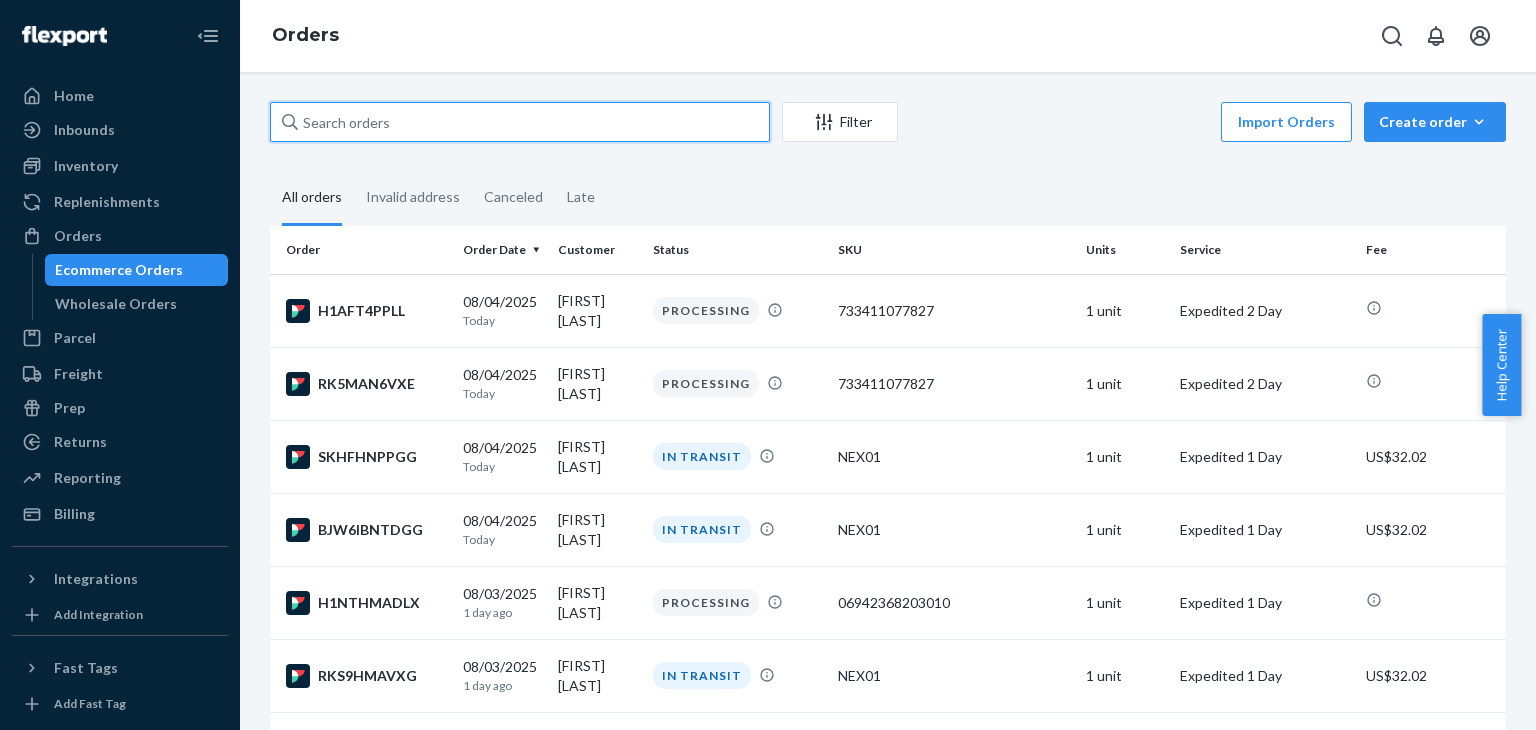 paste on "[FIRST] [LAST]" 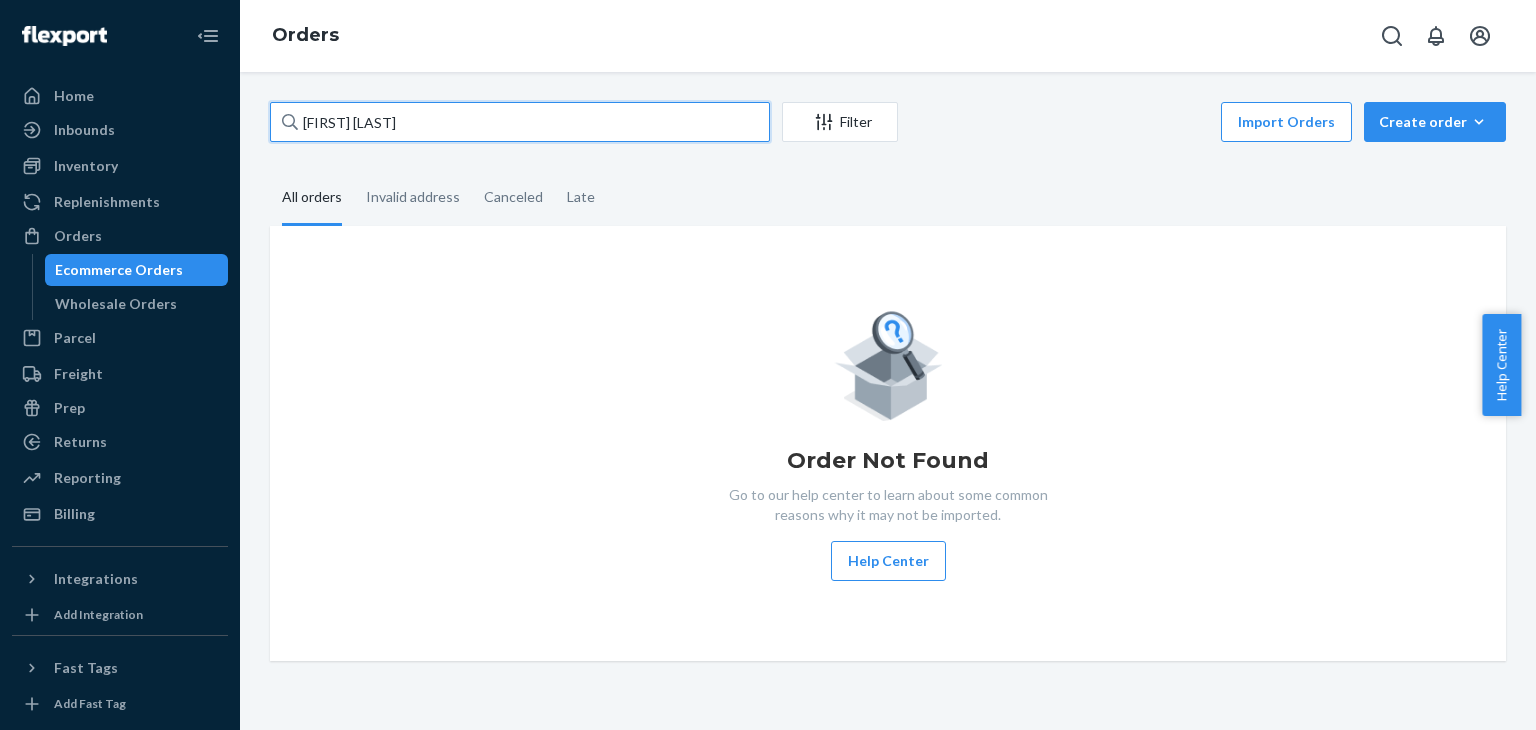 click on "[FIRST] [LAST]" at bounding box center [520, 122] 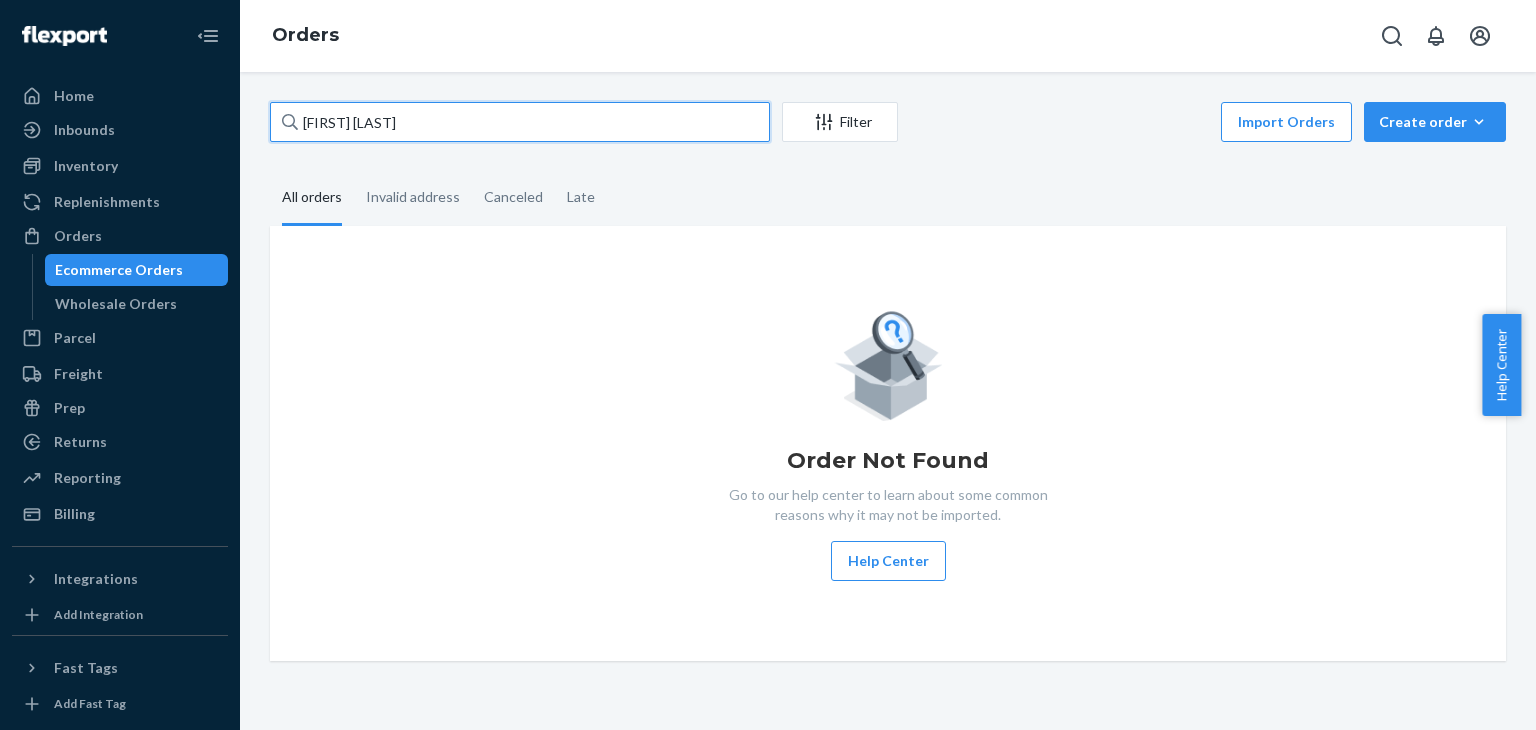 type 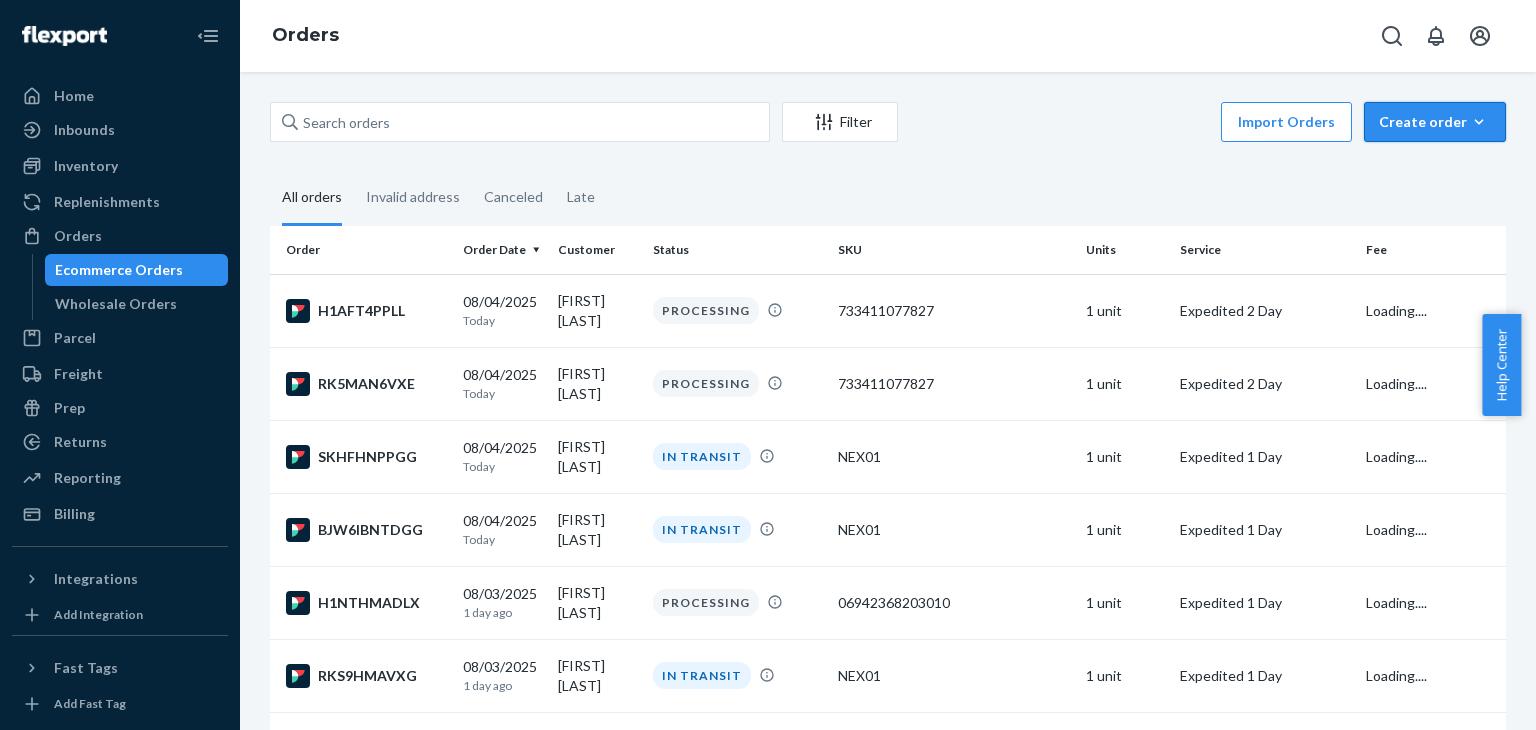 click on "Create order" at bounding box center (1435, 122) 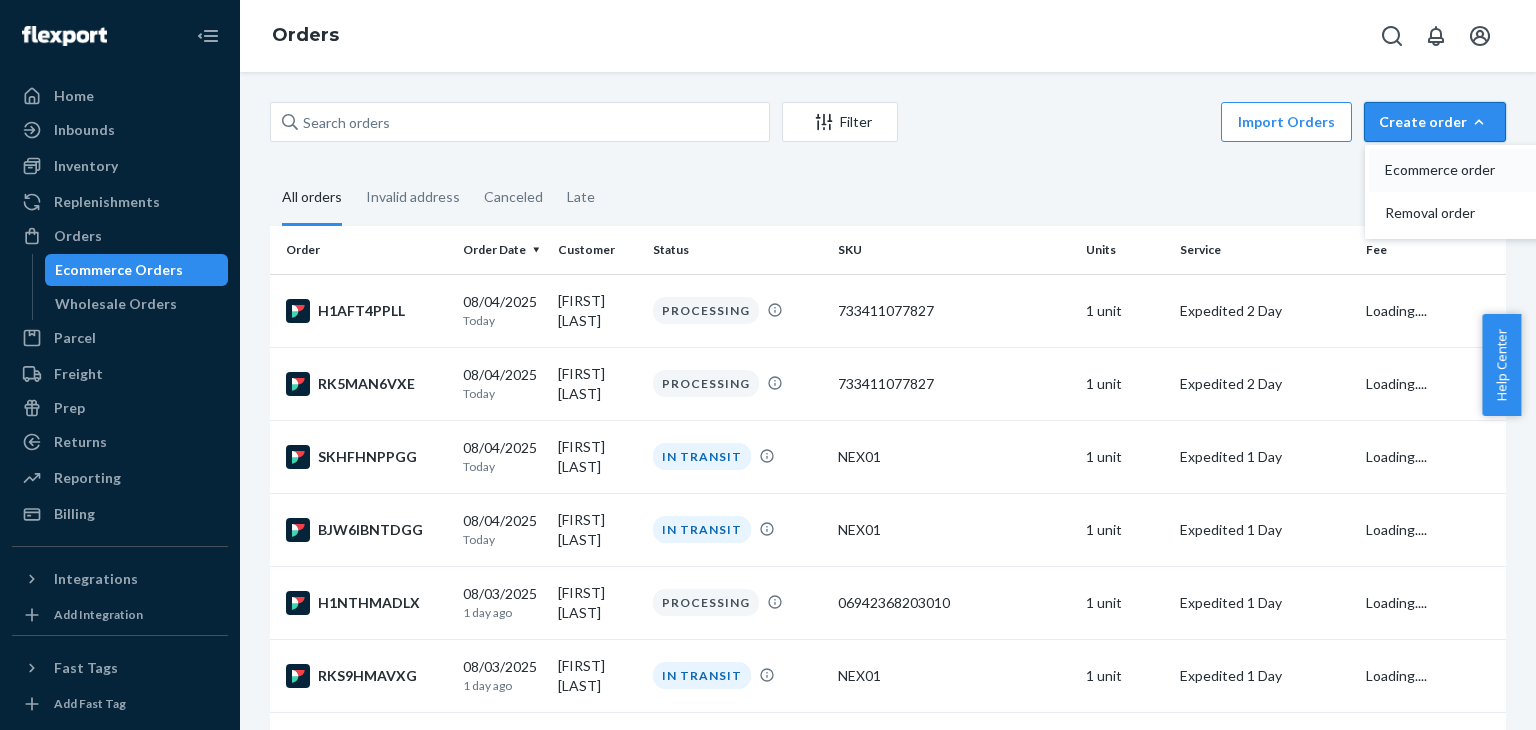 click on "Ecommerce order" at bounding box center (1465, 170) 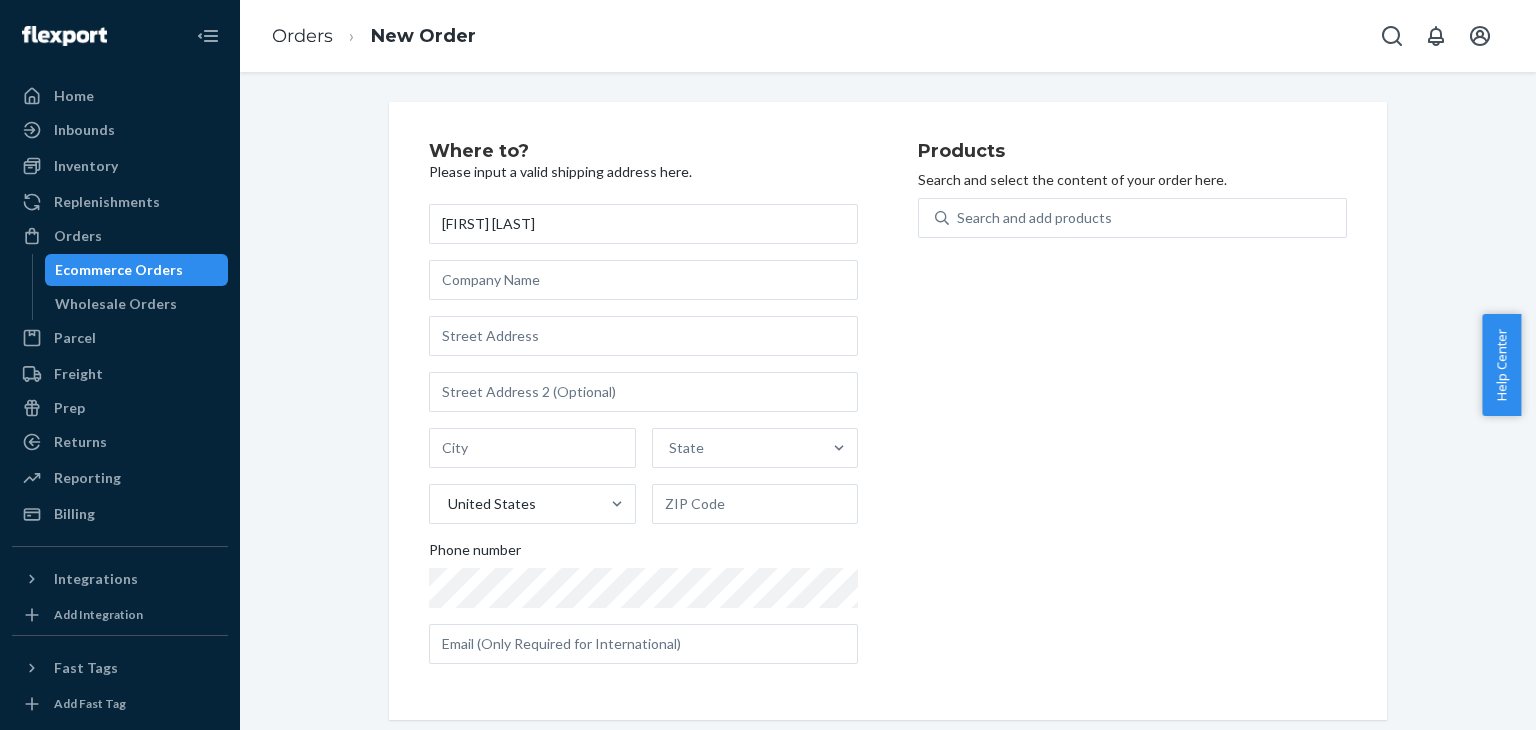 type on "[FIRST] [LAST]" 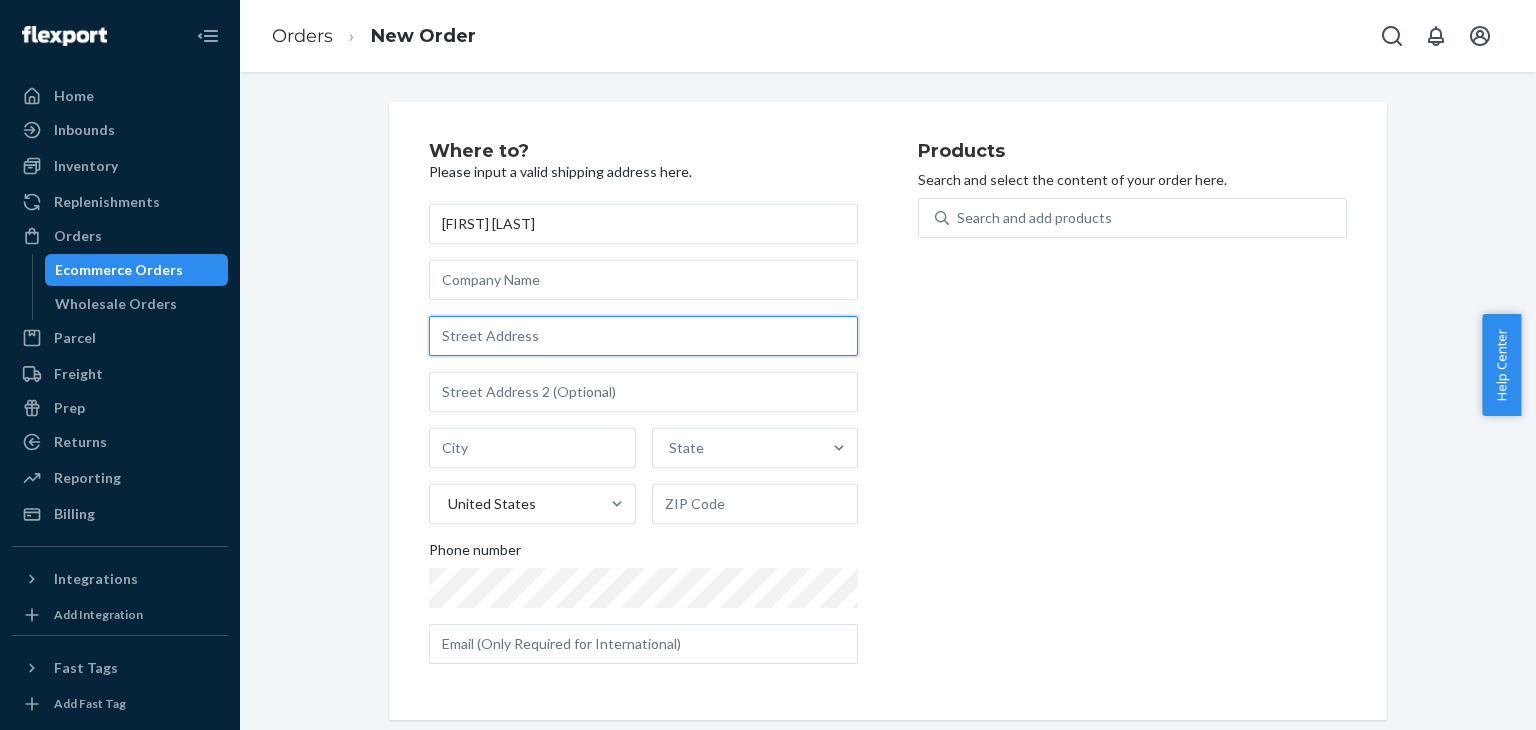 click at bounding box center [643, 336] 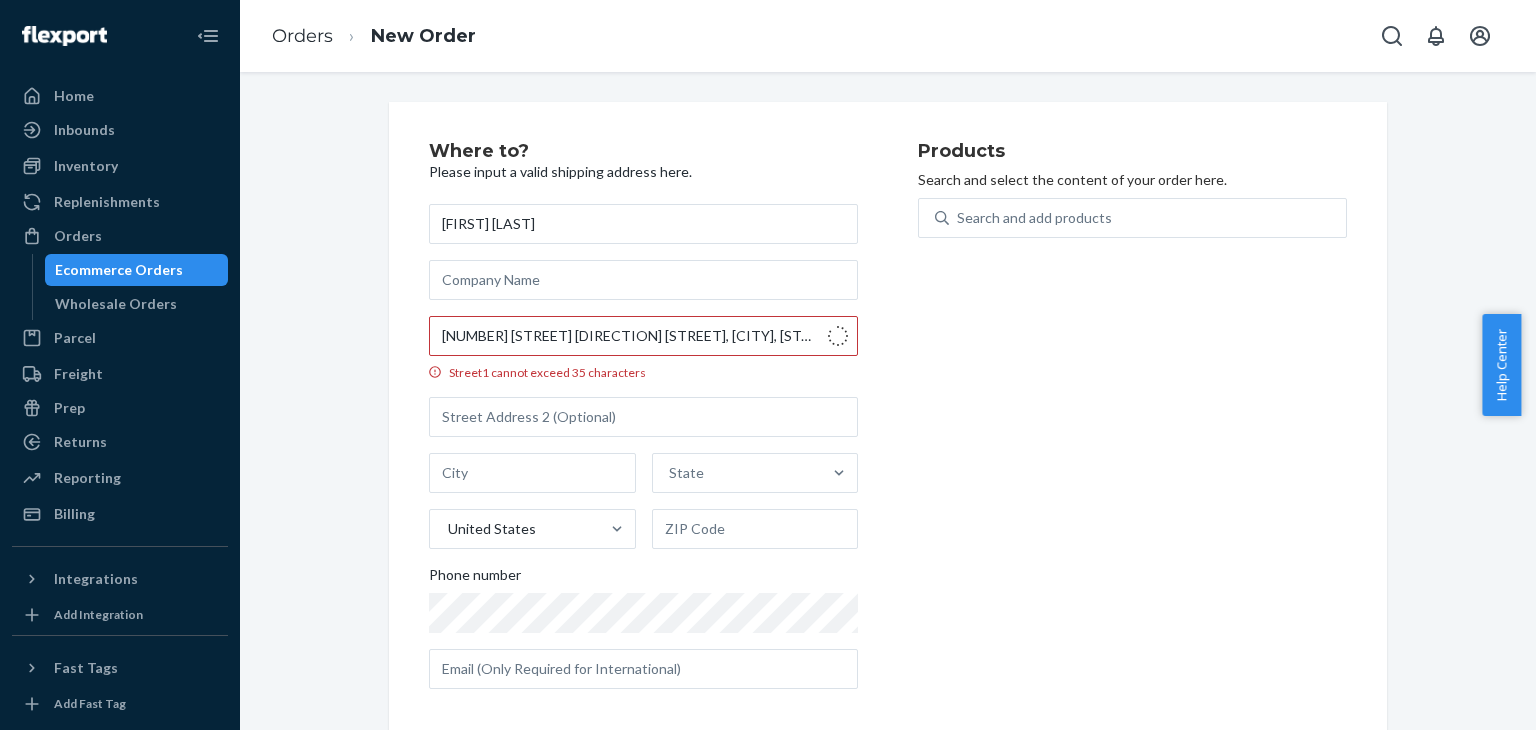 type on "[NUMBER] [STREET] [DIRECTION]" 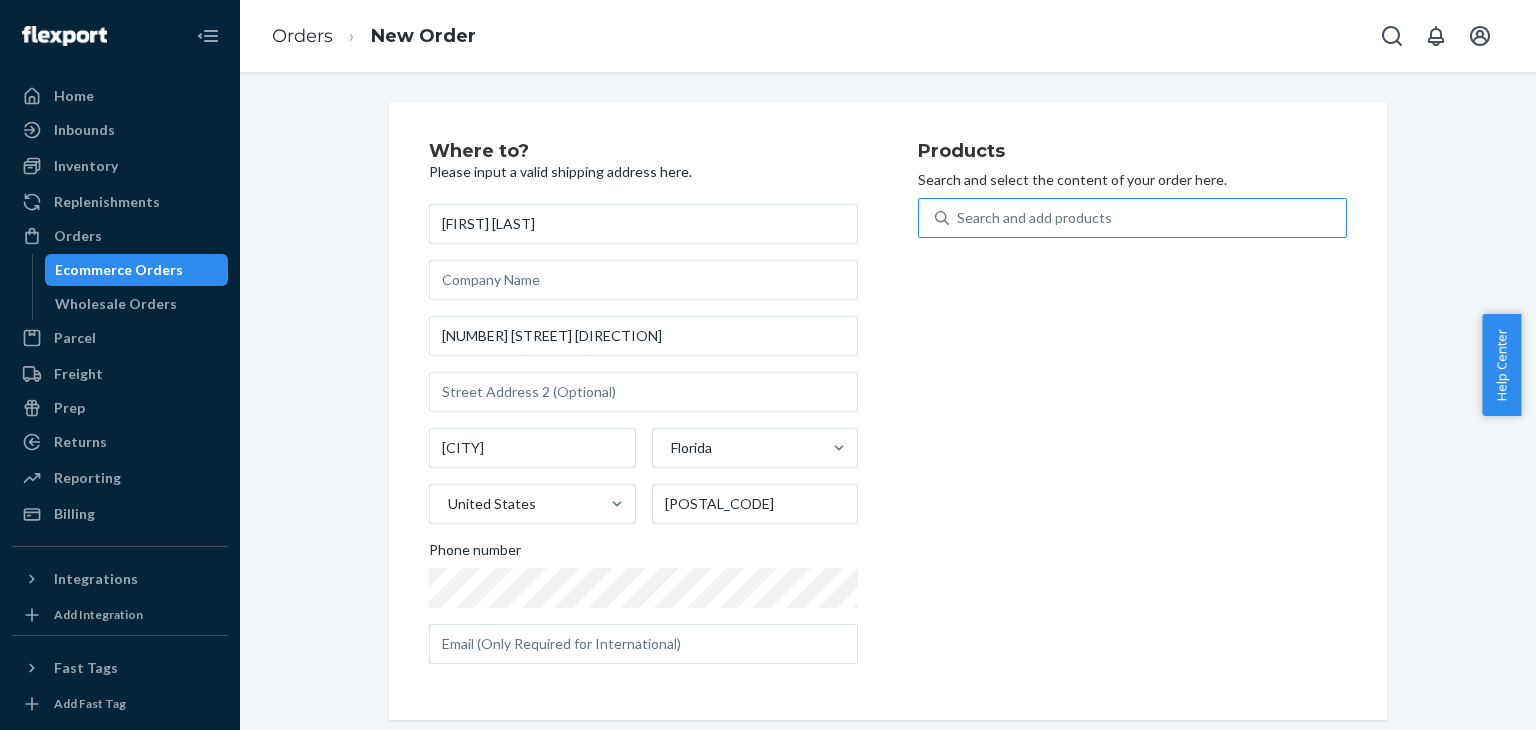 click on "Search and add products" at bounding box center (1034, 218) 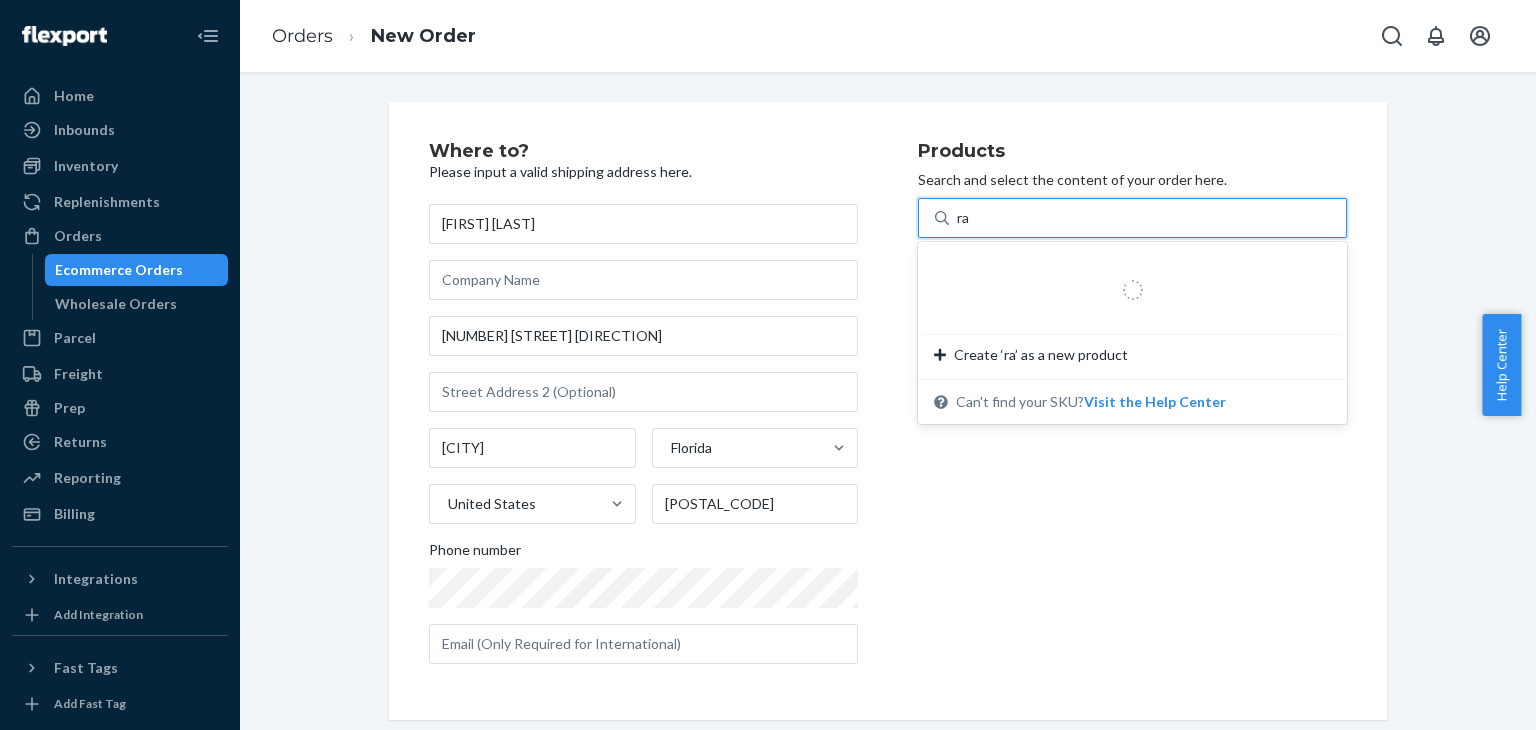 type on "raf" 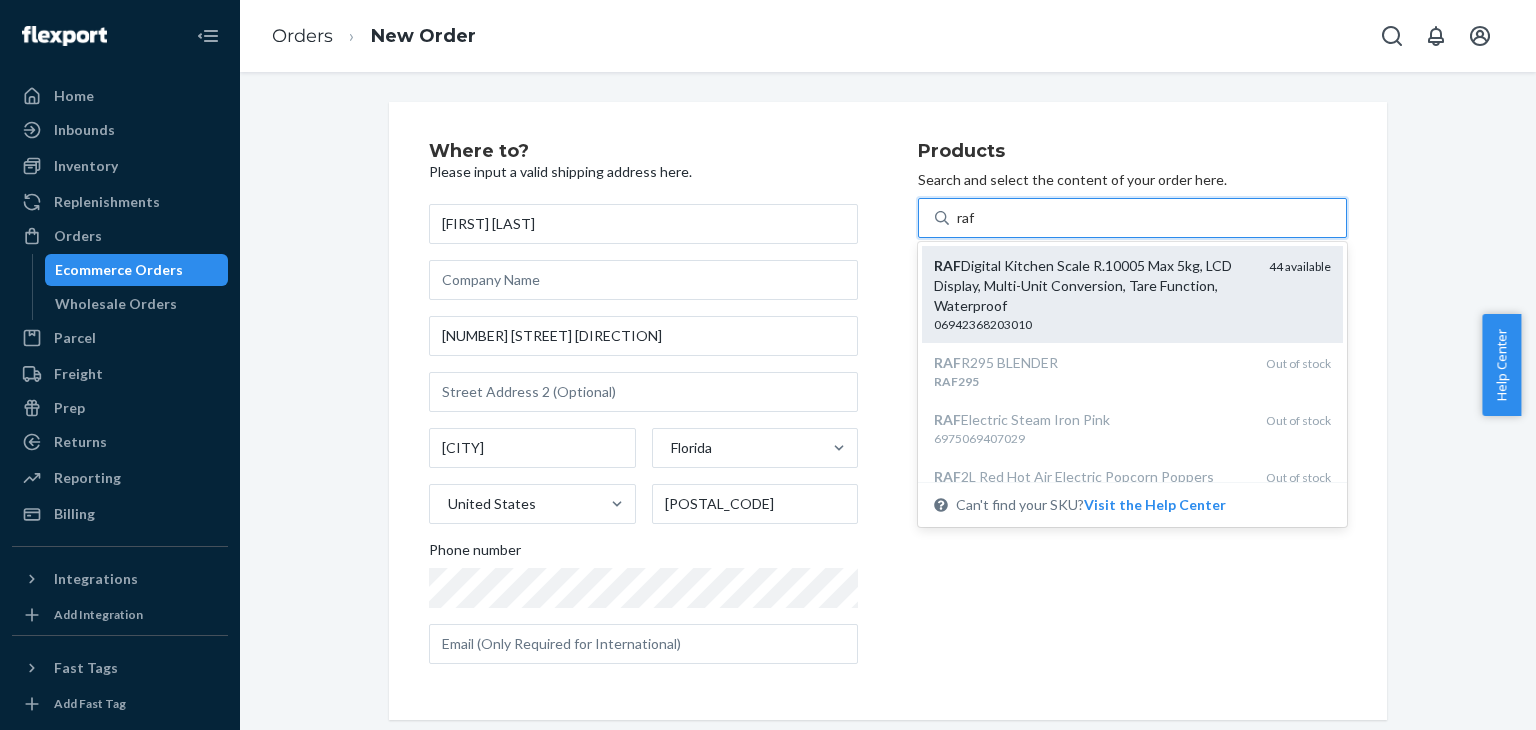 click on "RAF  Digital Kitchen Scale R.10005 Max 5kg, LCD Display, Multi-Unit Conversion, Tare Function, Waterproof" at bounding box center [1093, 286] 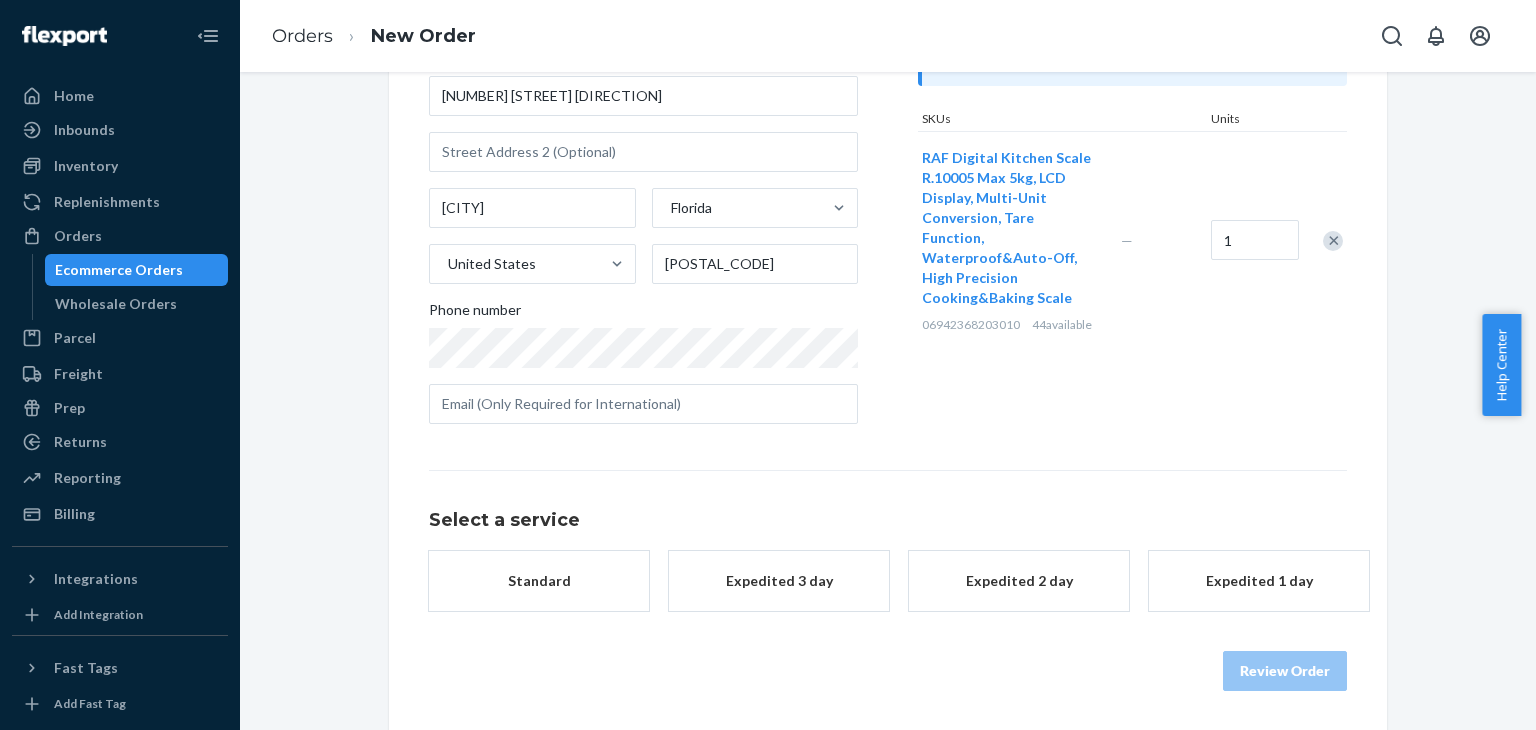 scroll, scrollTop: 240, scrollLeft: 0, axis: vertical 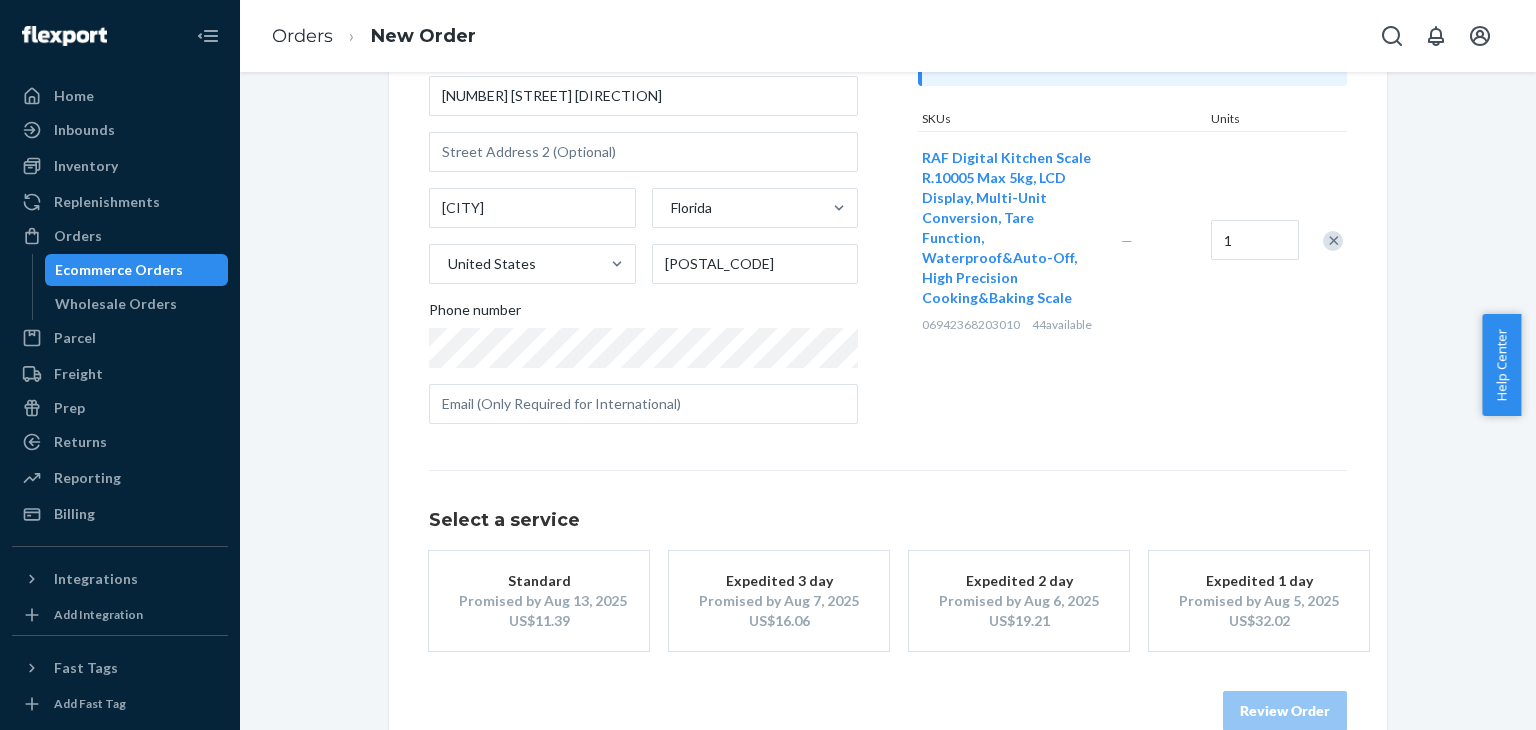 click on "Promised by Aug 6, 2025" at bounding box center [1019, 601] 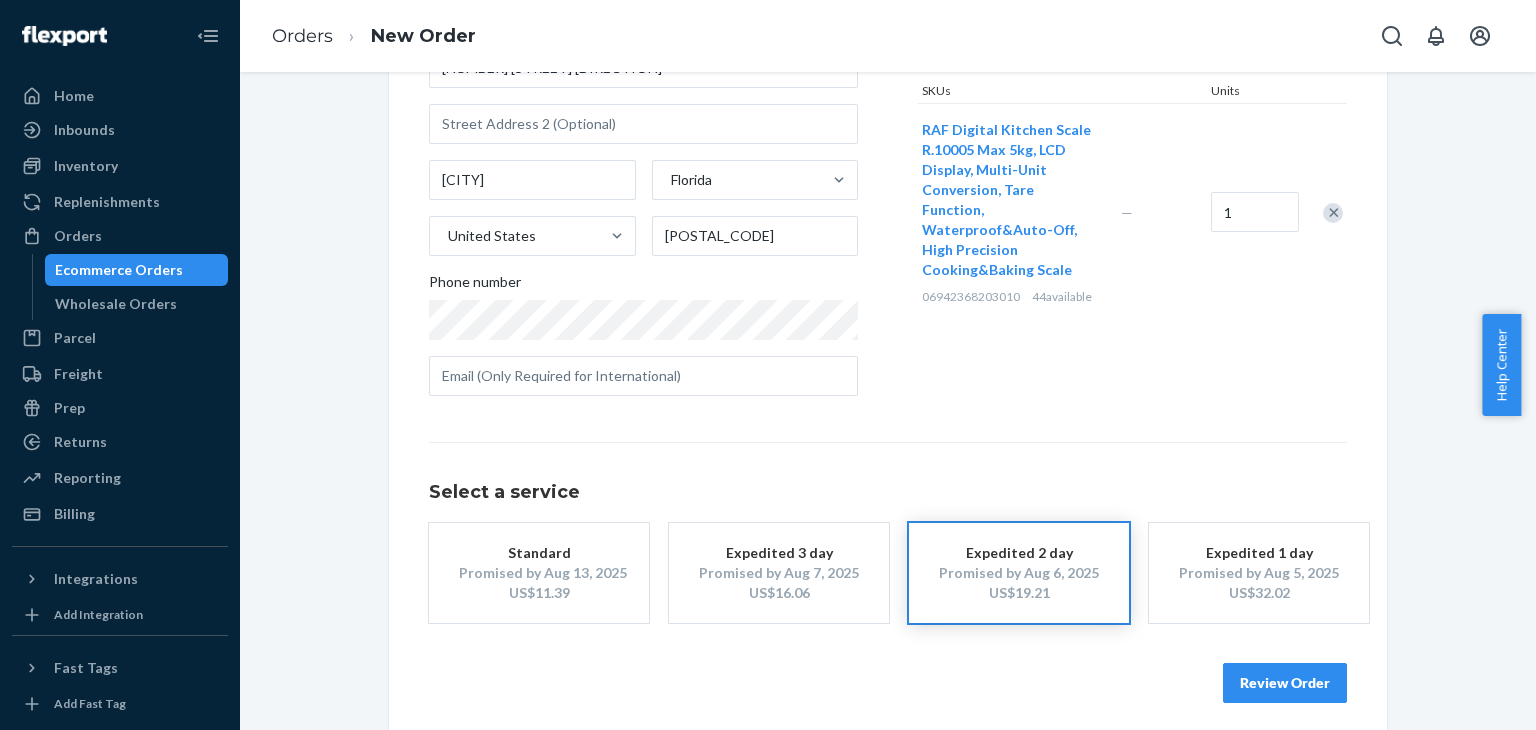 scroll, scrollTop: 280, scrollLeft: 0, axis: vertical 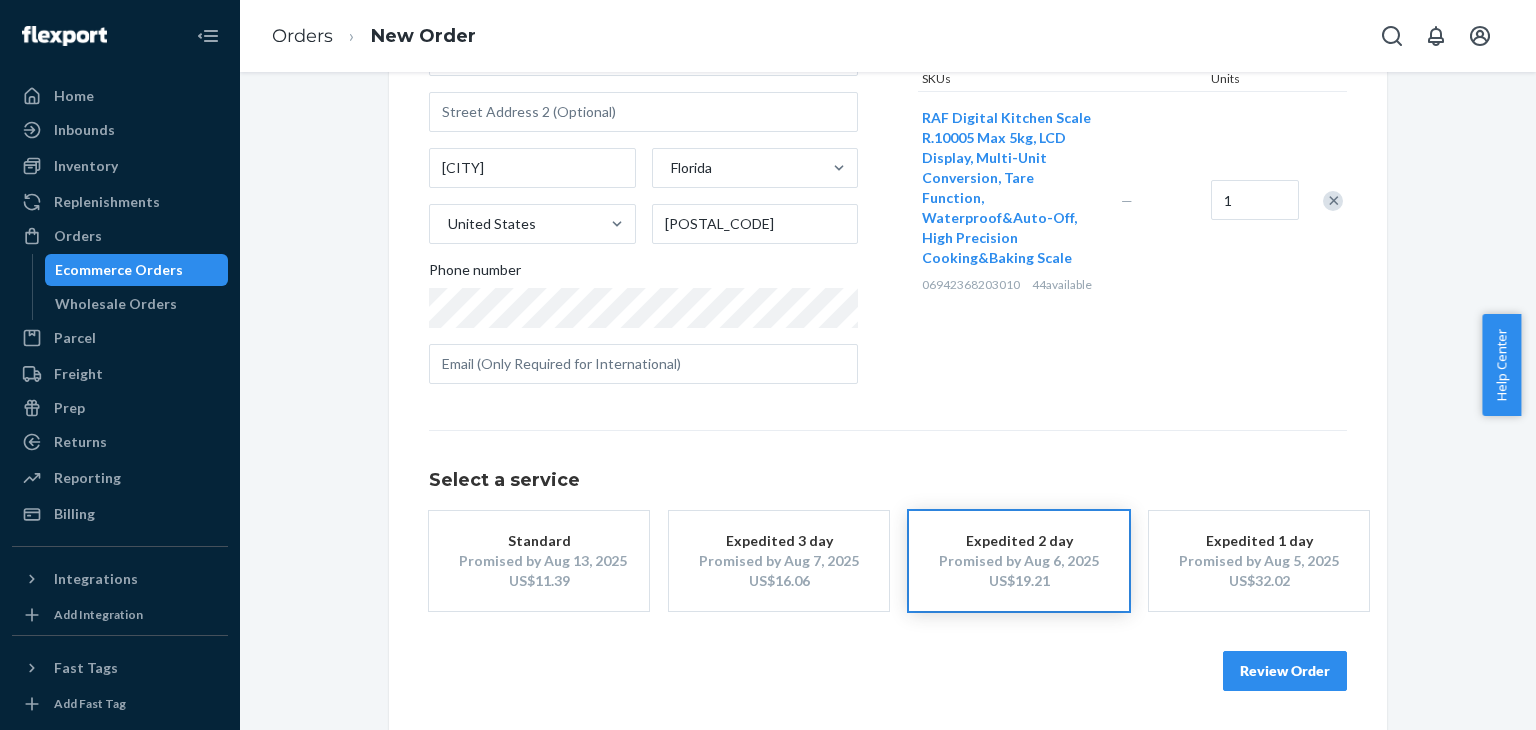 click on "Review Order" at bounding box center [1285, 671] 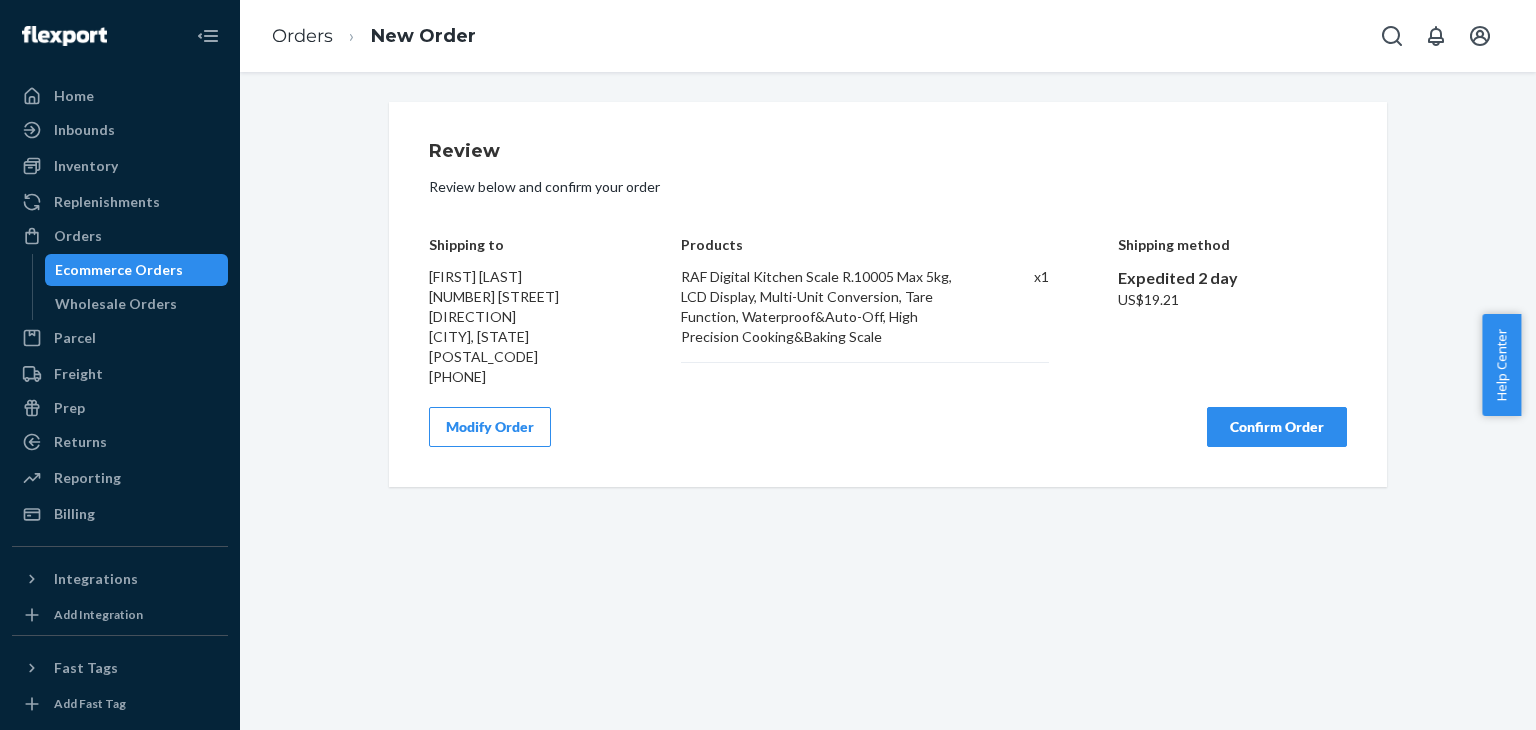 scroll, scrollTop: 0, scrollLeft: 0, axis: both 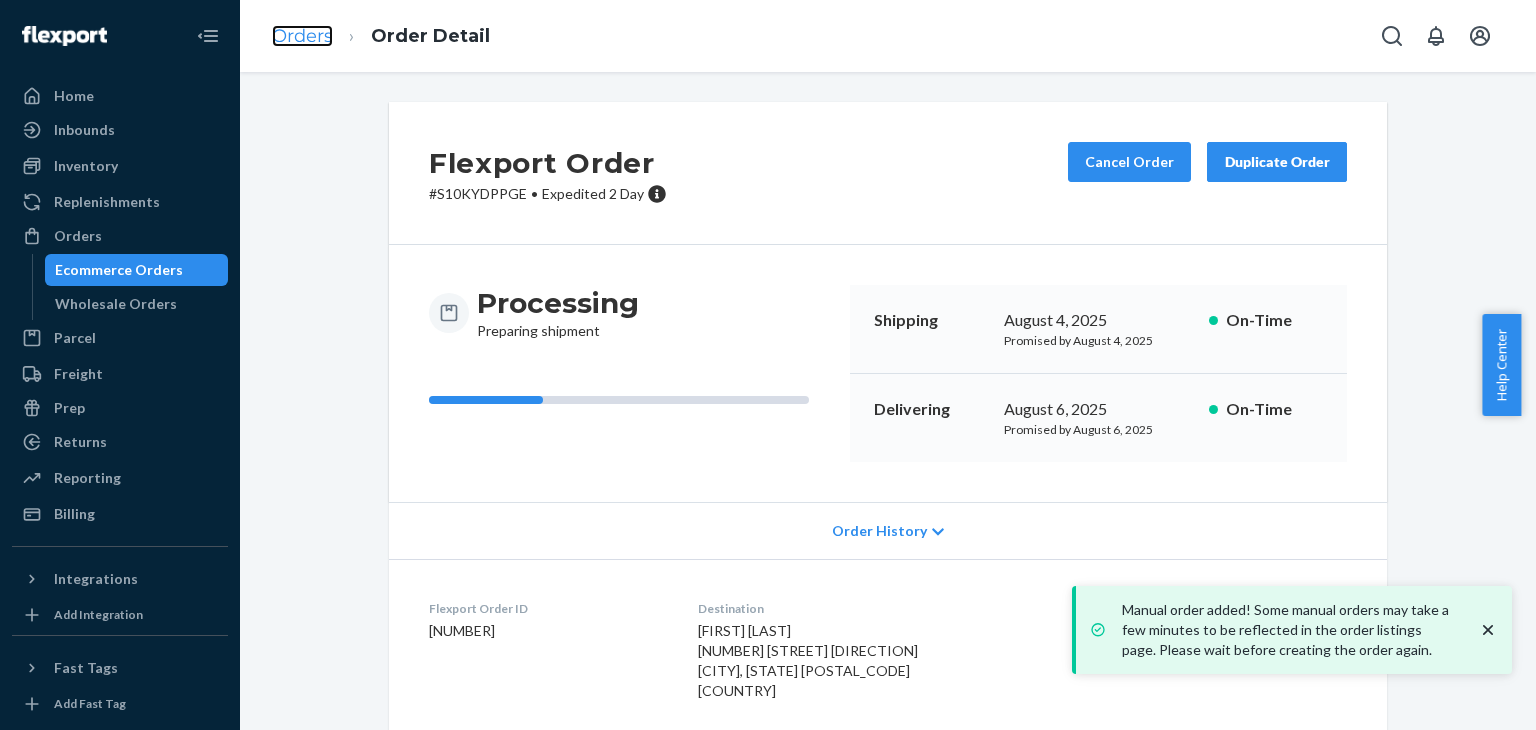click on "Orders" at bounding box center (302, 36) 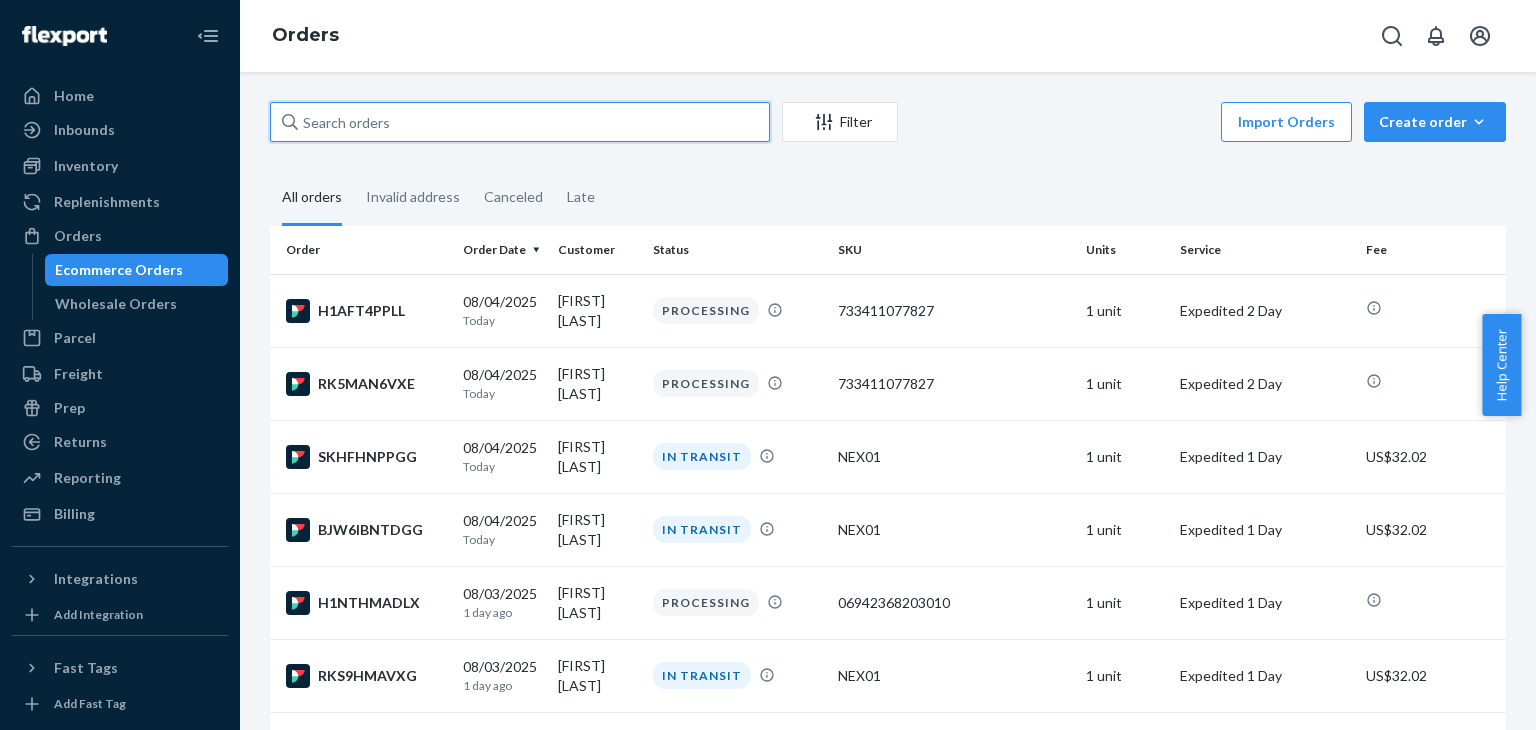 click at bounding box center (520, 122) 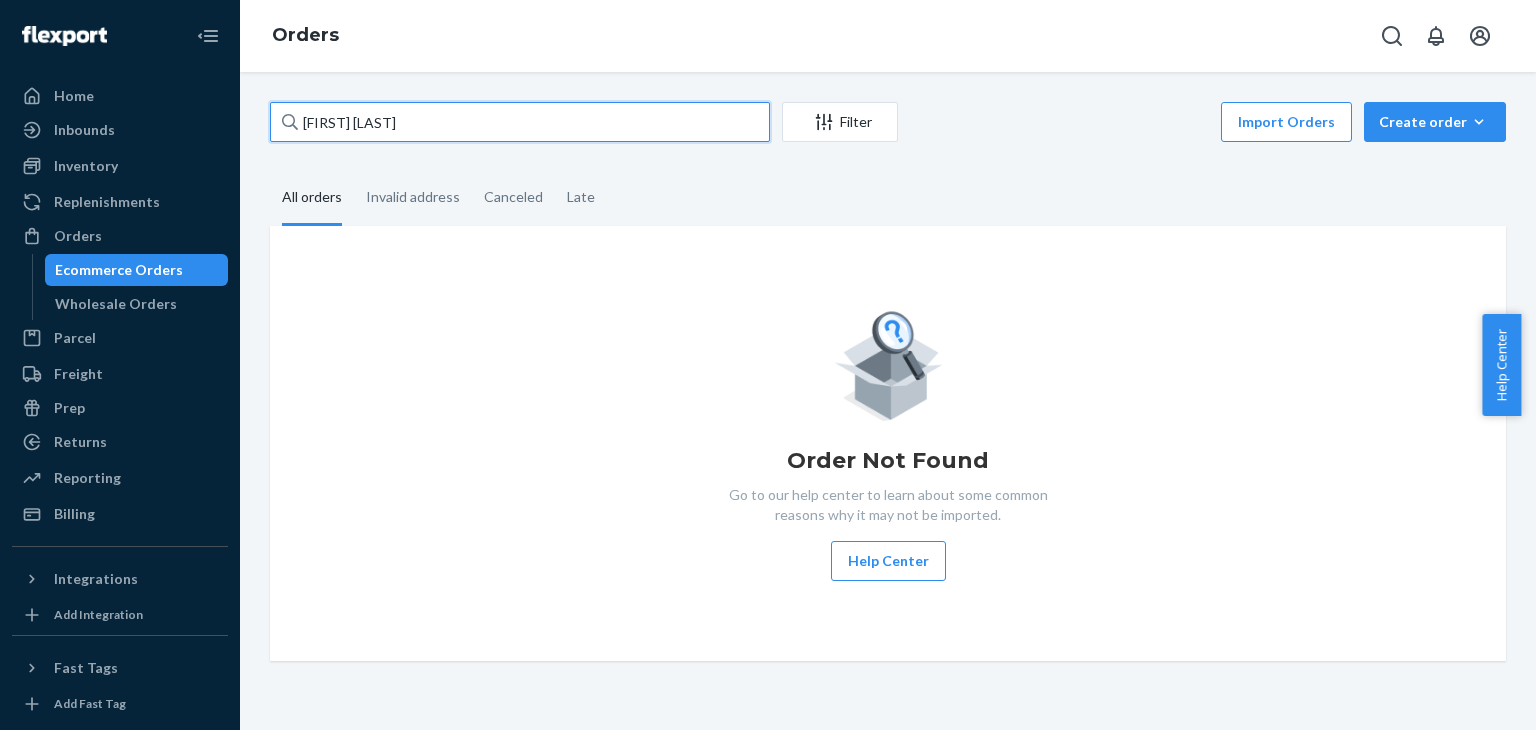 click on "[FIRST] [LAST]" at bounding box center [520, 122] 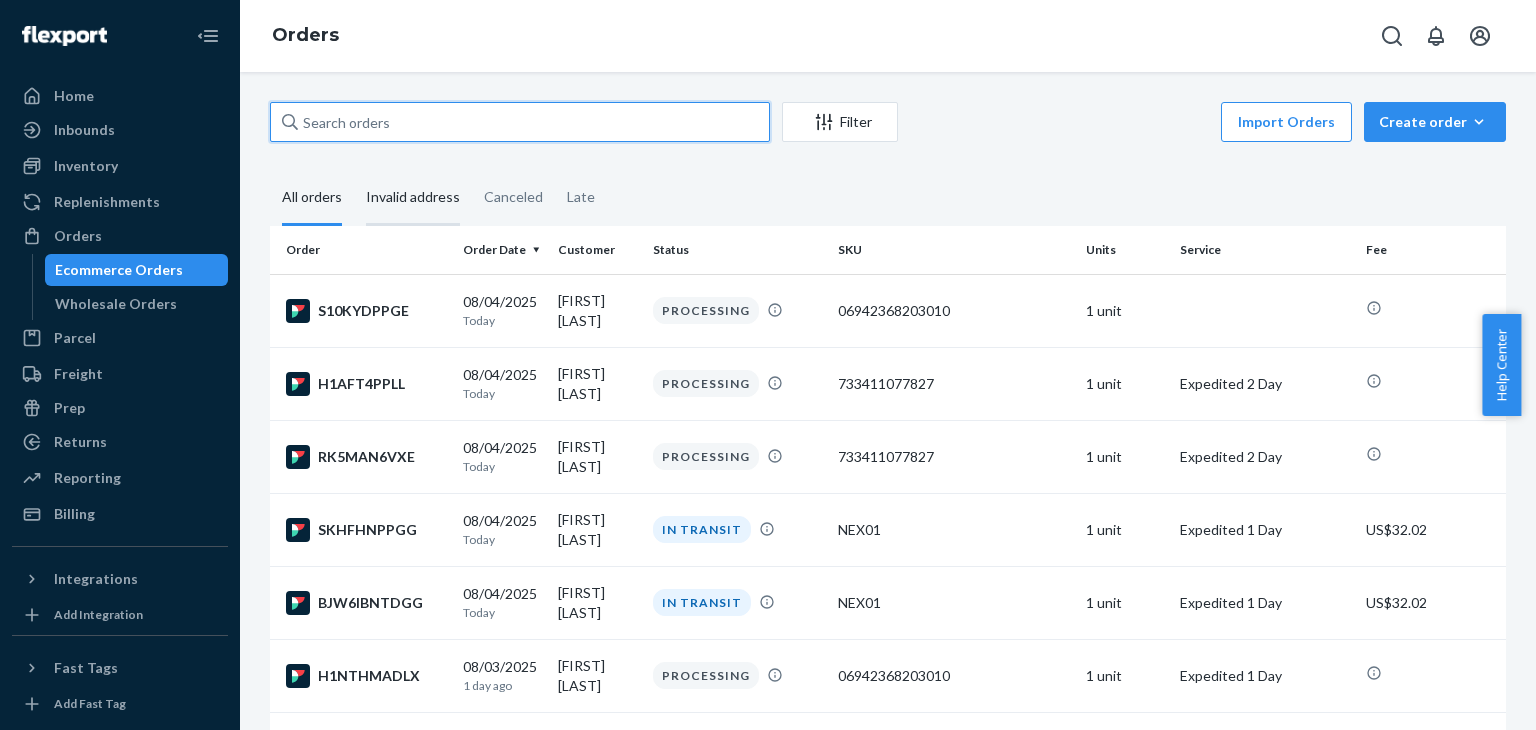 paste on "[FIRST] [LAST]" 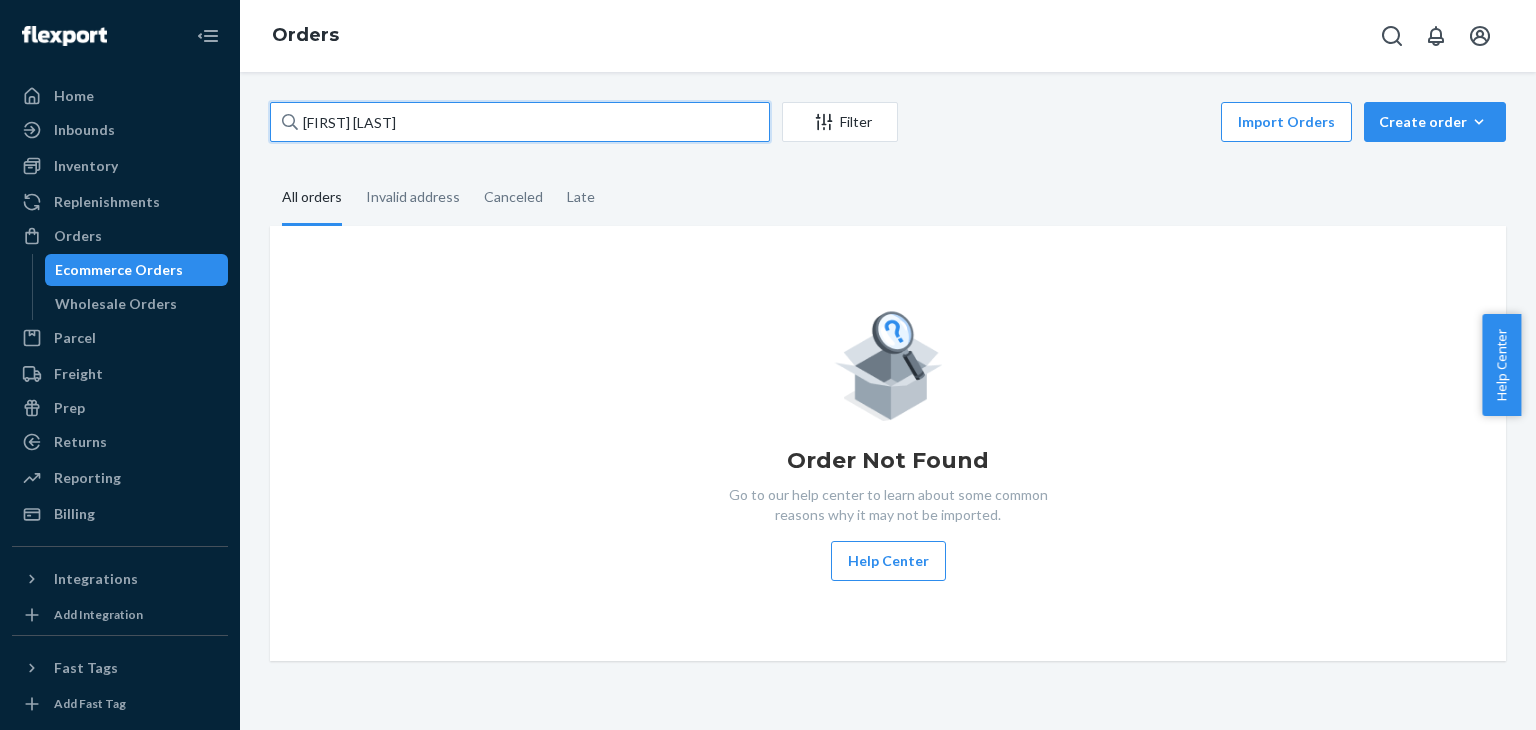 click on "[FIRST] [LAST]" at bounding box center [520, 122] 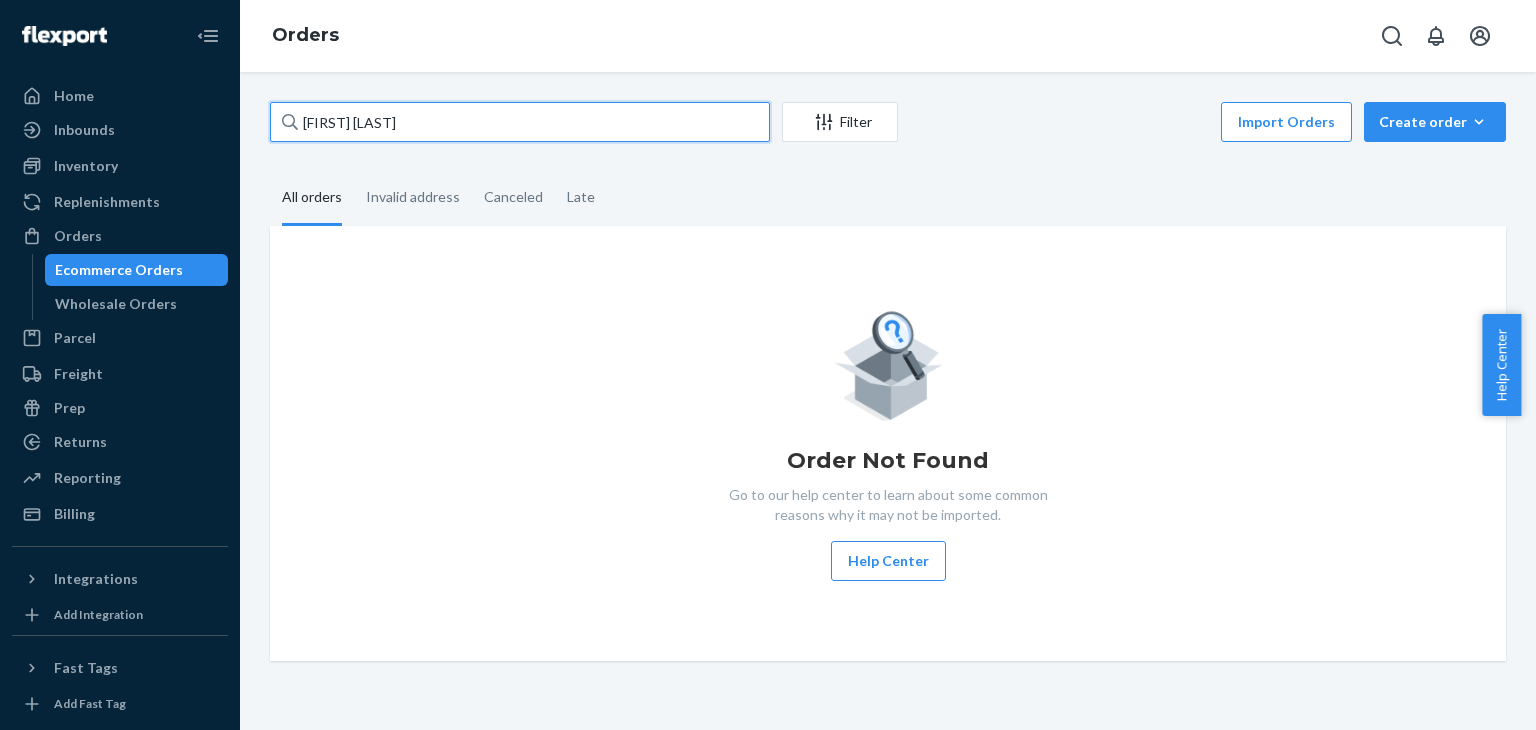 click on "[FIRST] [LAST]" at bounding box center [520, 122] 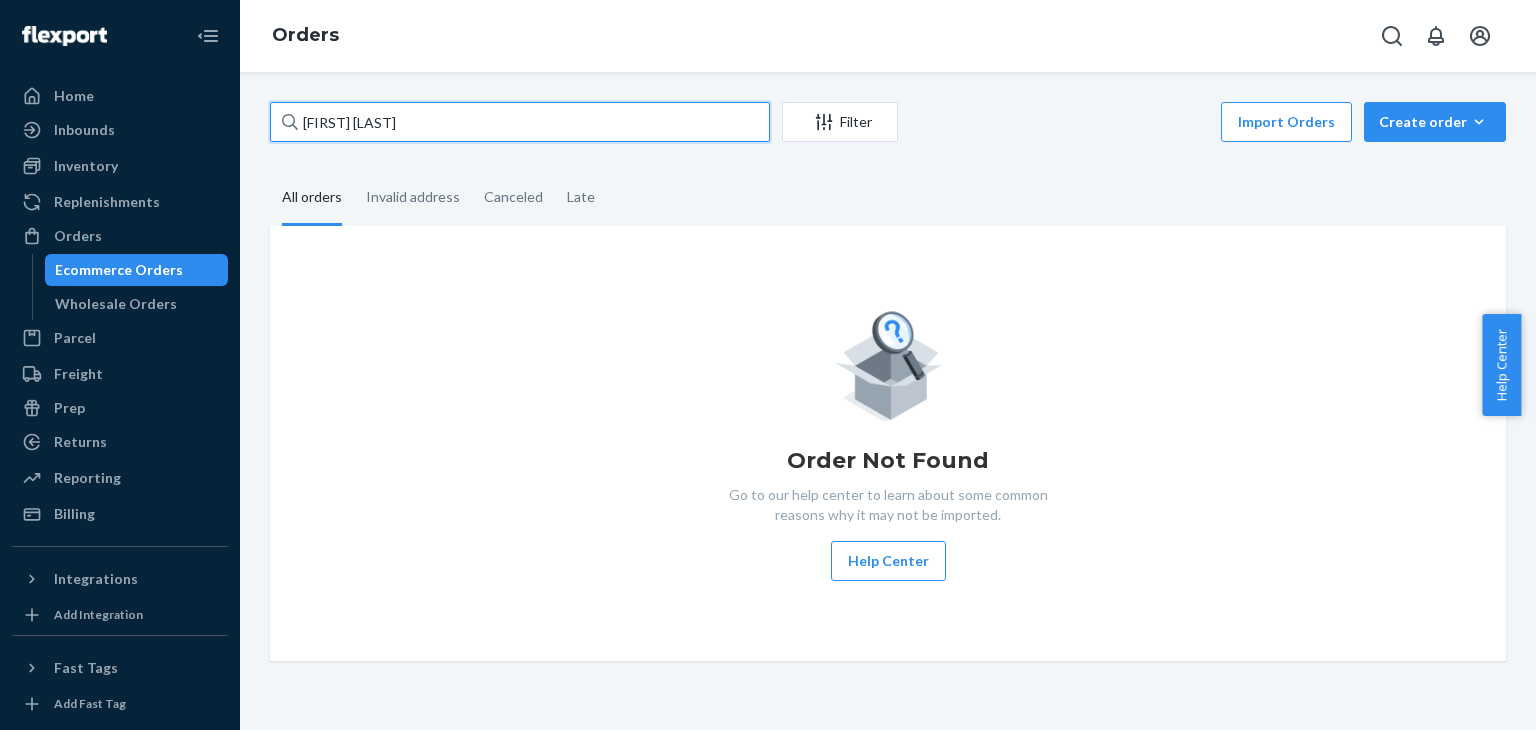 type 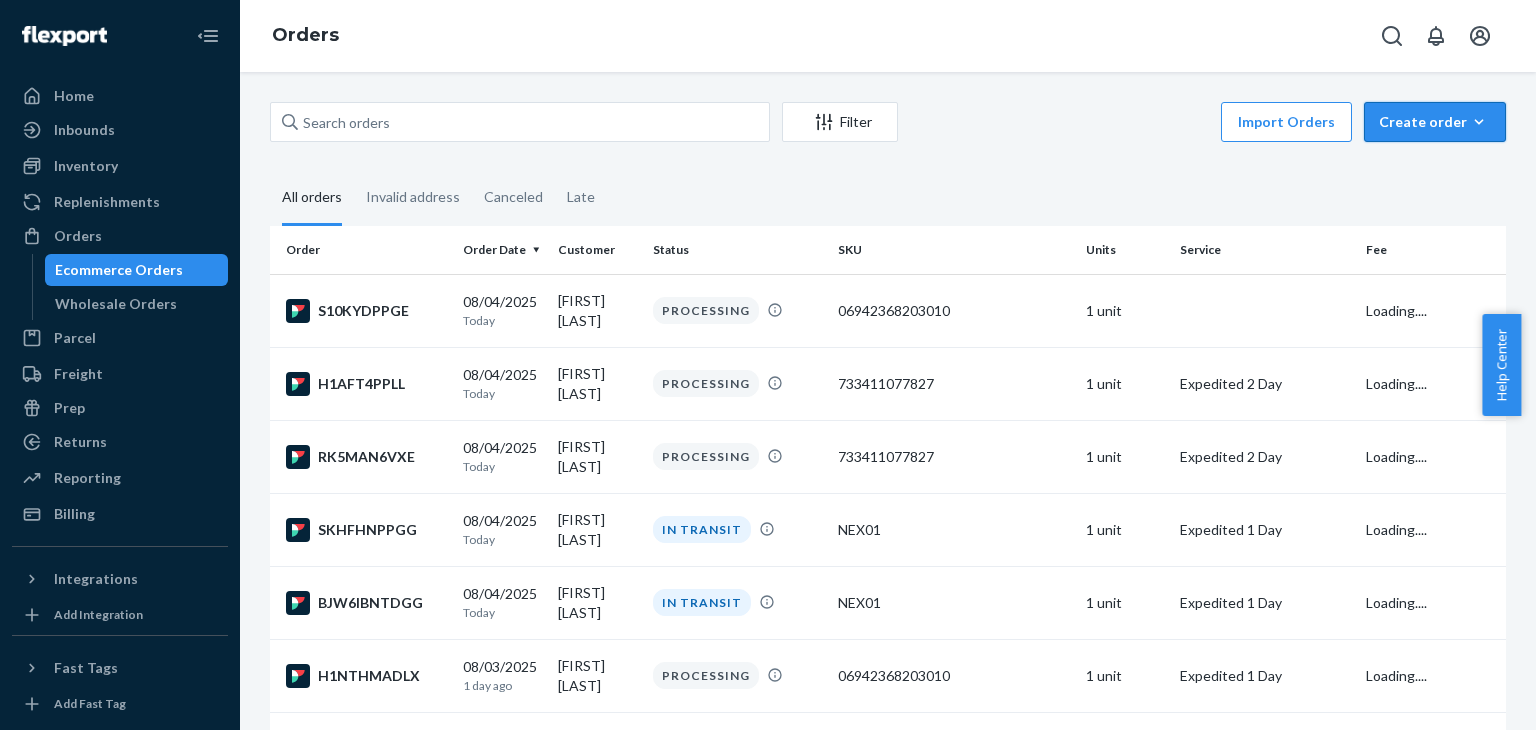 click on "Create order" at bounding box center [1435, 122] 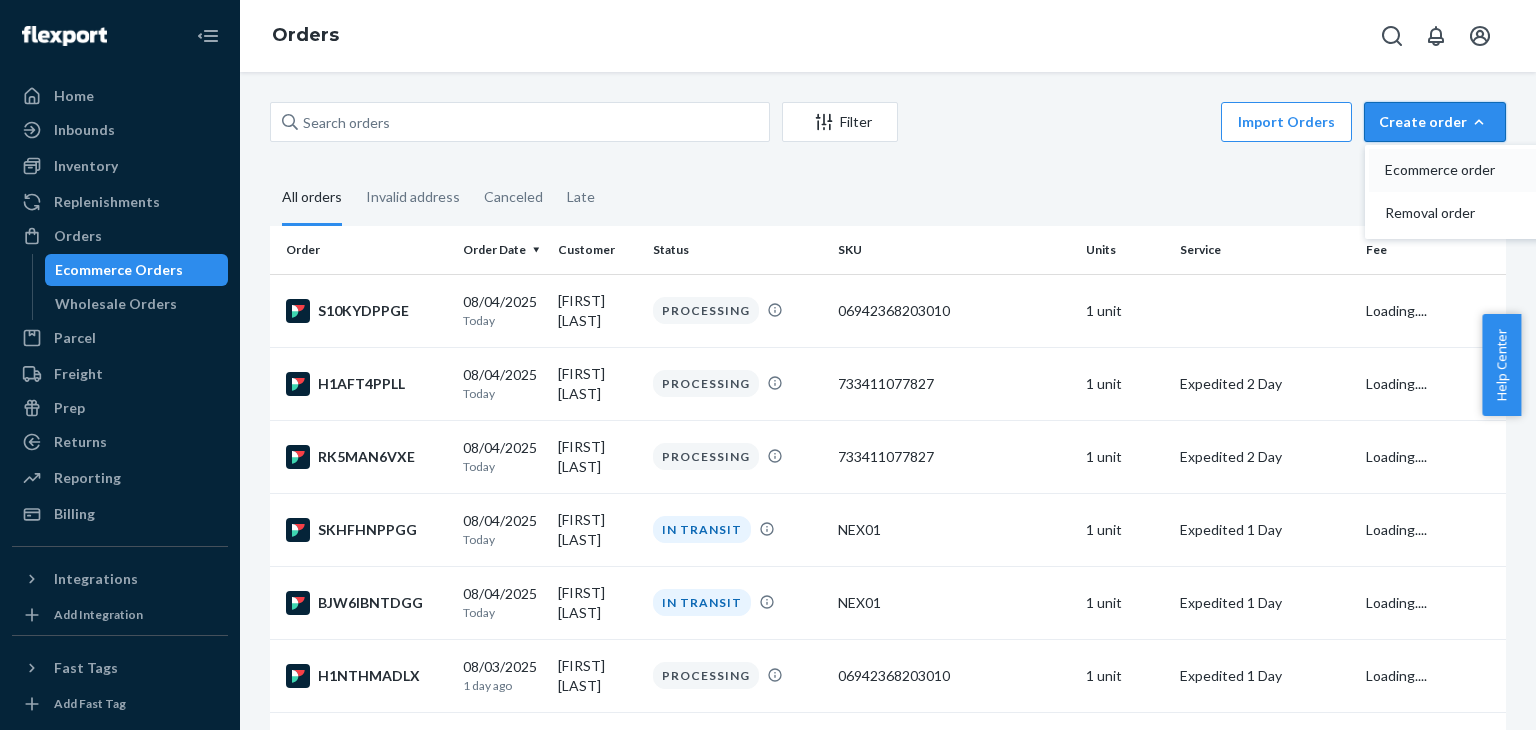 click on "Ecommerce order" at bounding box center [1447, 170] 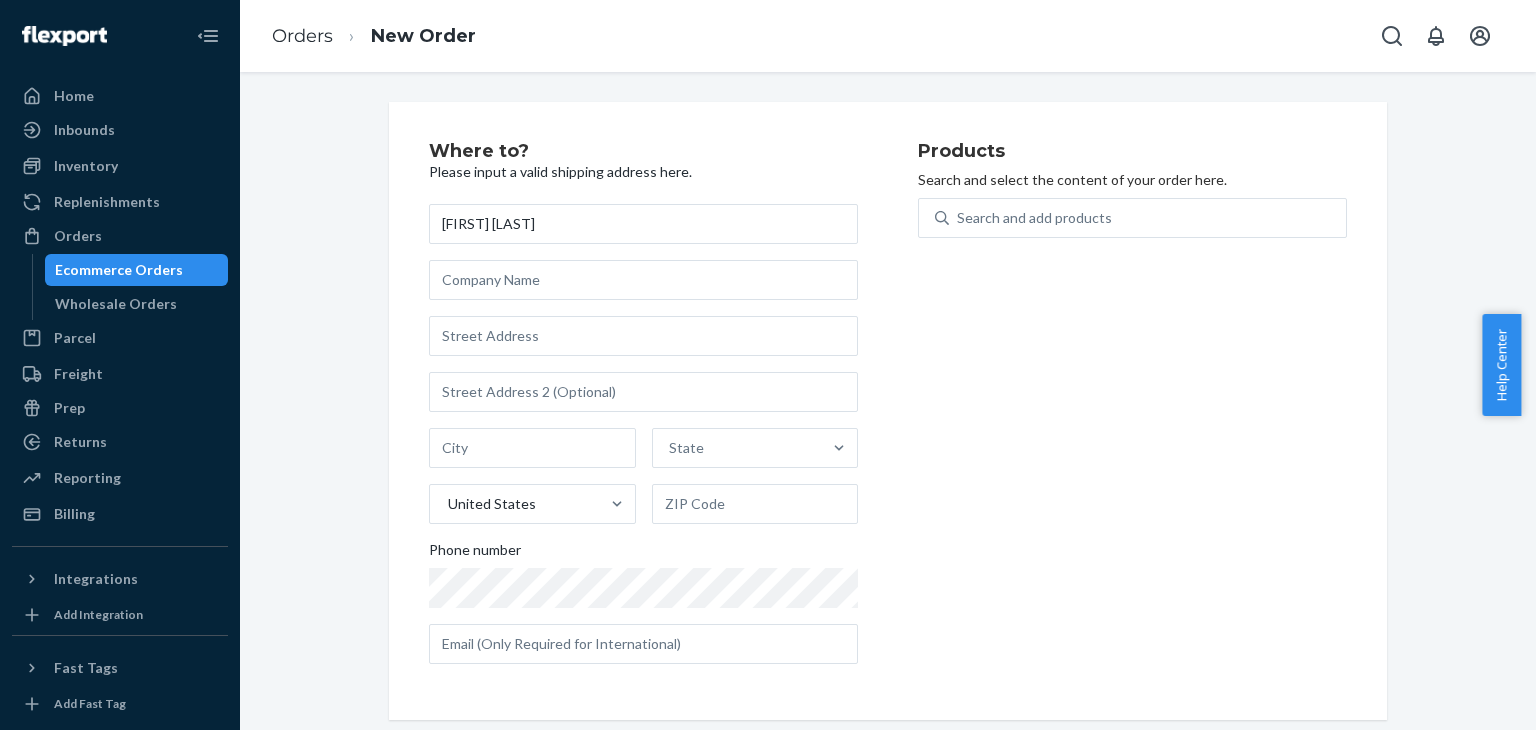 type on "[FIRST] [LAST]" 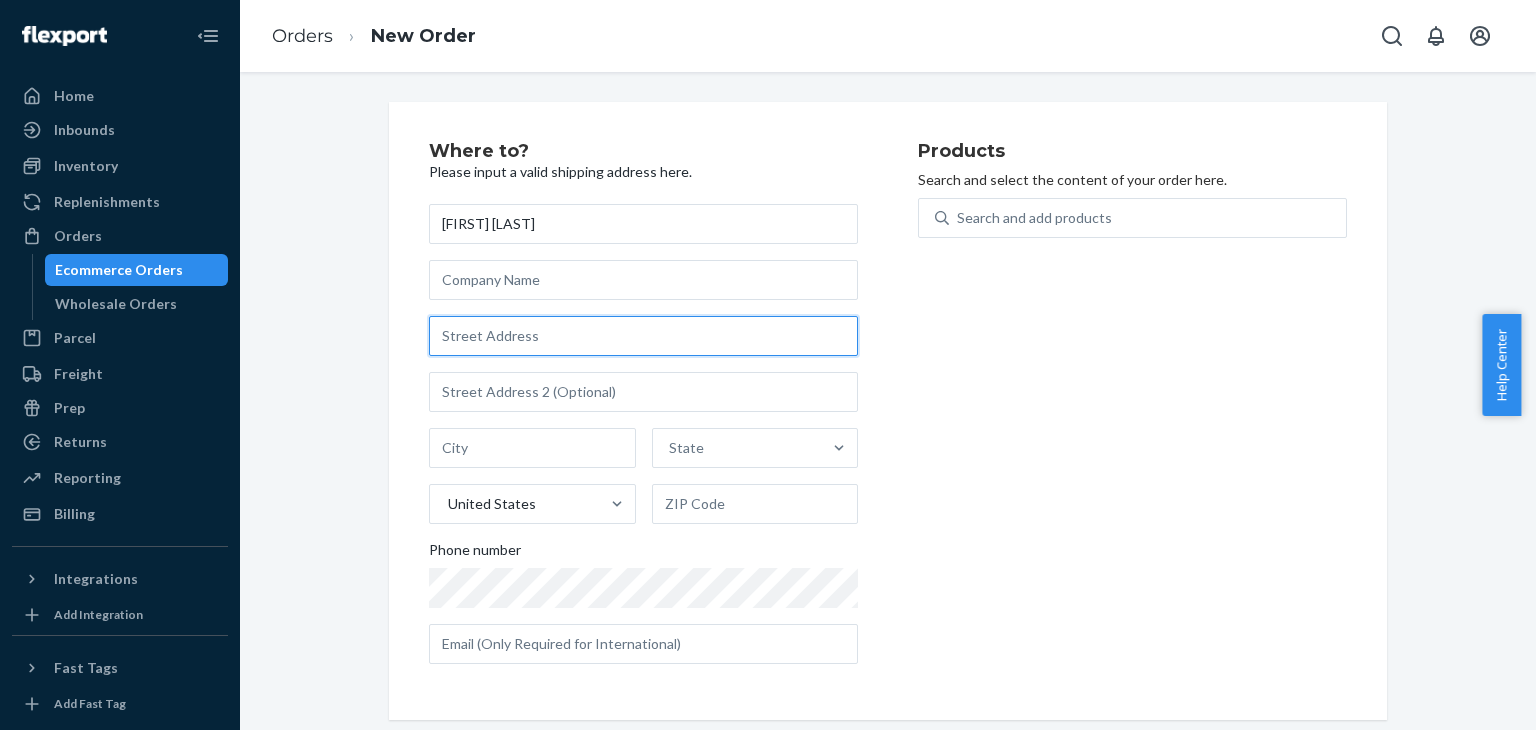 click at bounding box center (643, 336) 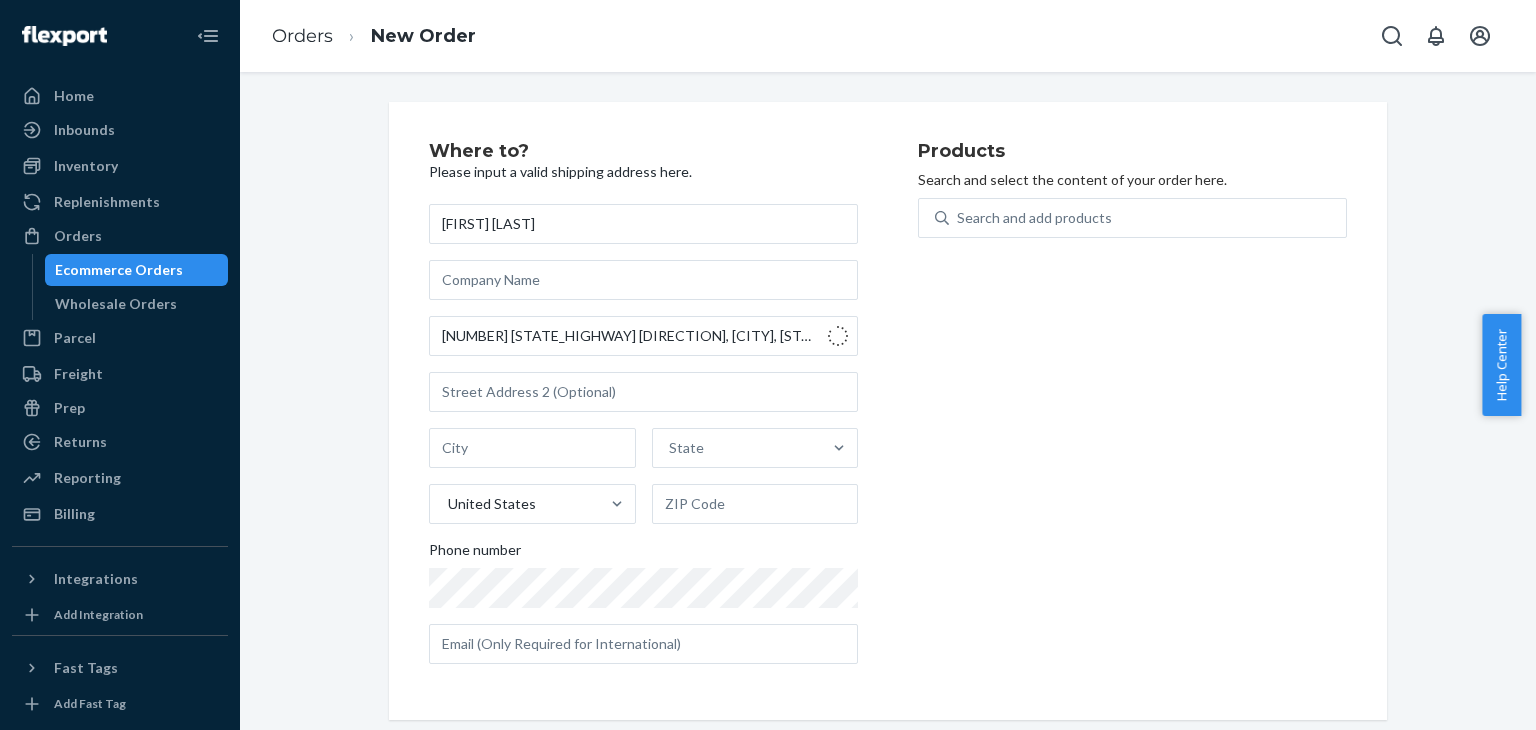 type on "[NUMBER] [STATE_HIGHWAY]" 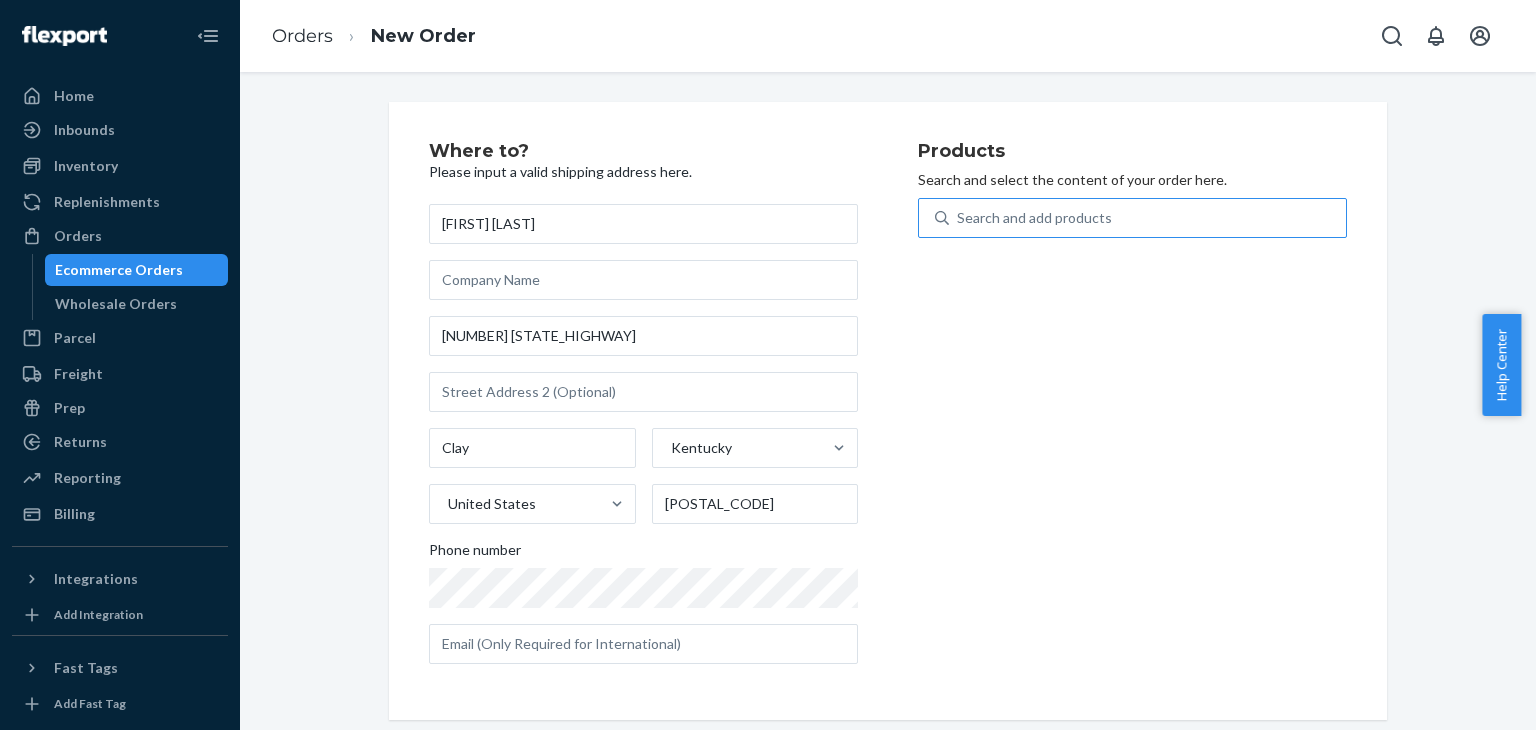 click on "Search and add products" at bounding box center [1034, 218] 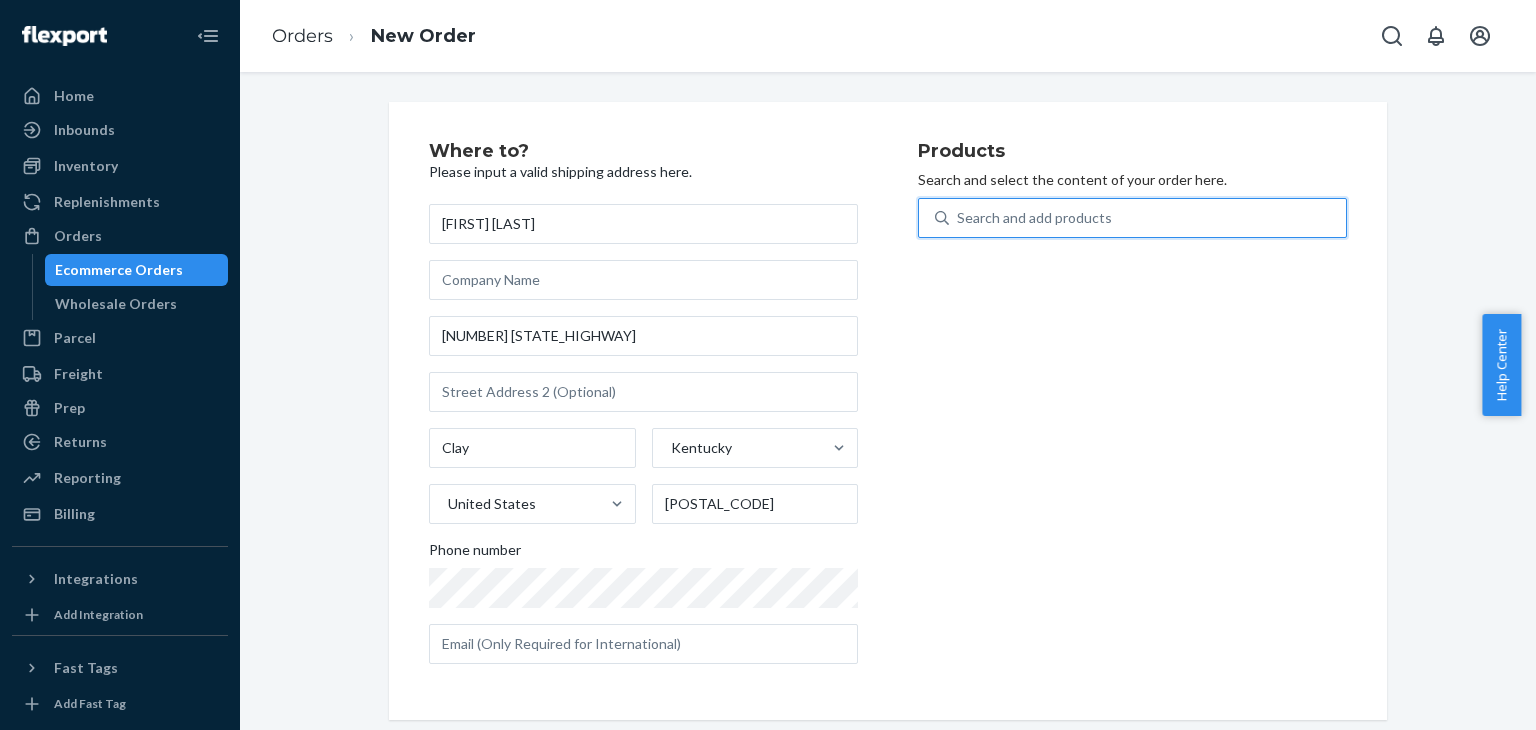 type on "4" 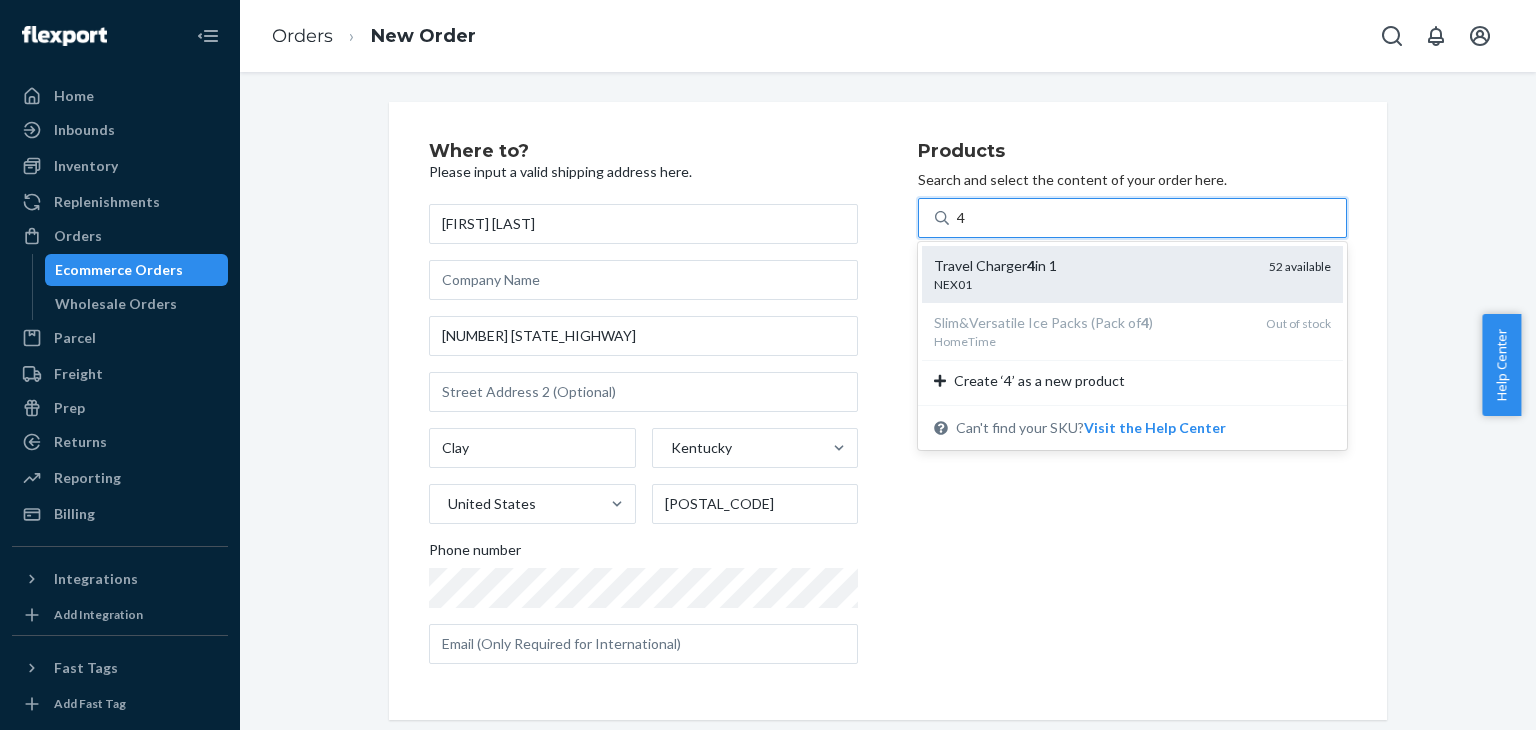 click on "Travel Charger  4  in 1 NEX01 52 available" at bounding box center (1132, 274) 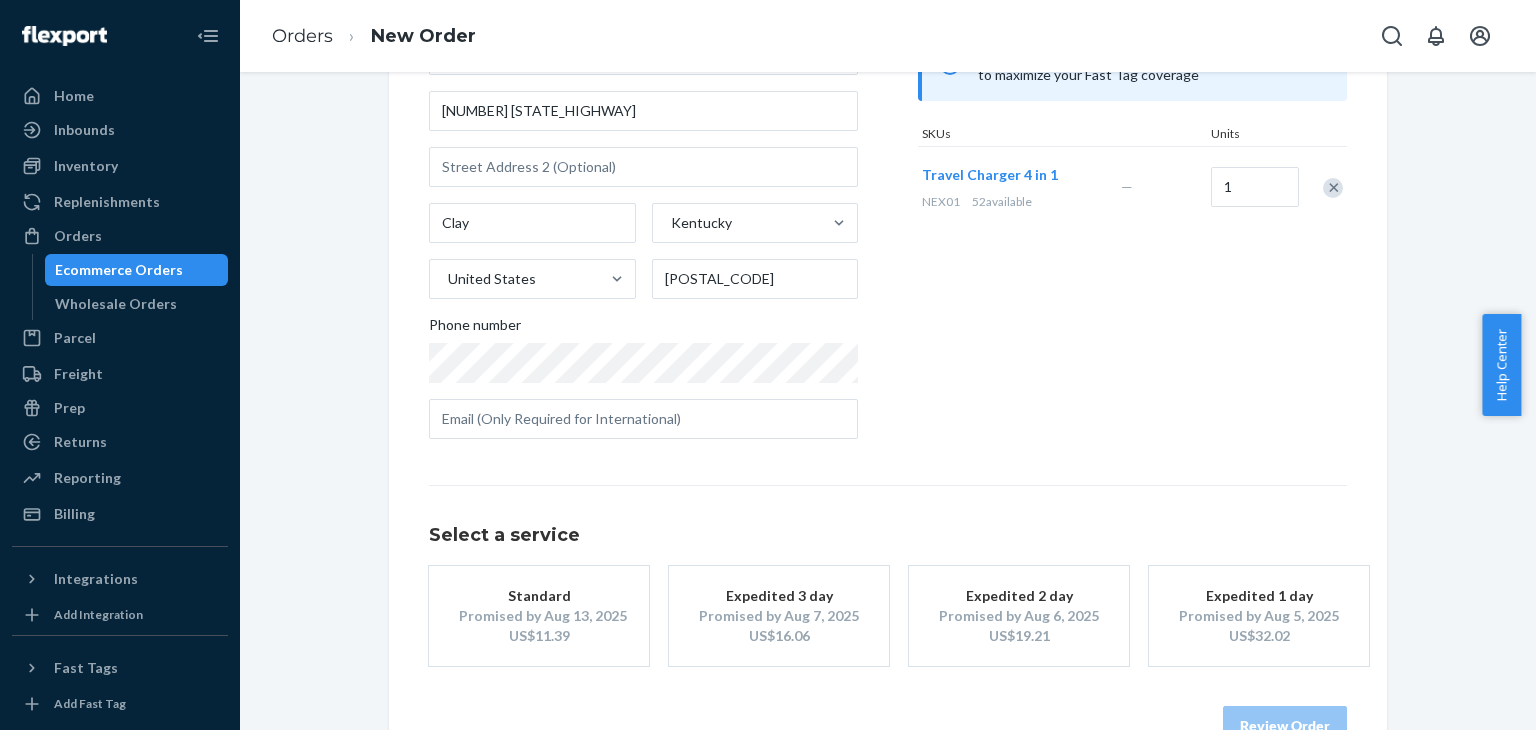 scroll, scrollTop: 240, scrollLeft: 0, axis: vertical 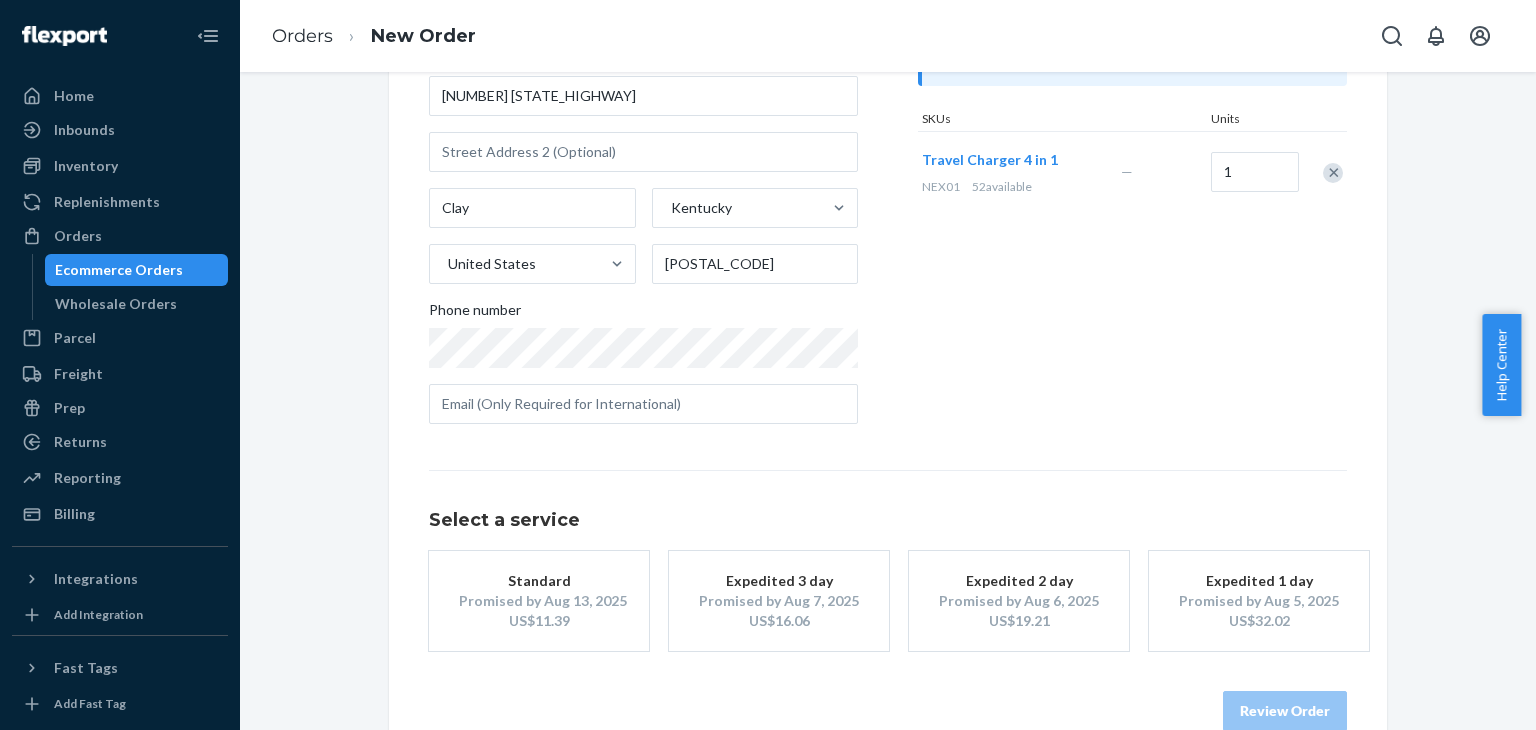 click on "Promised by Aug 6, 2025" at bounding box center (1019, 601) 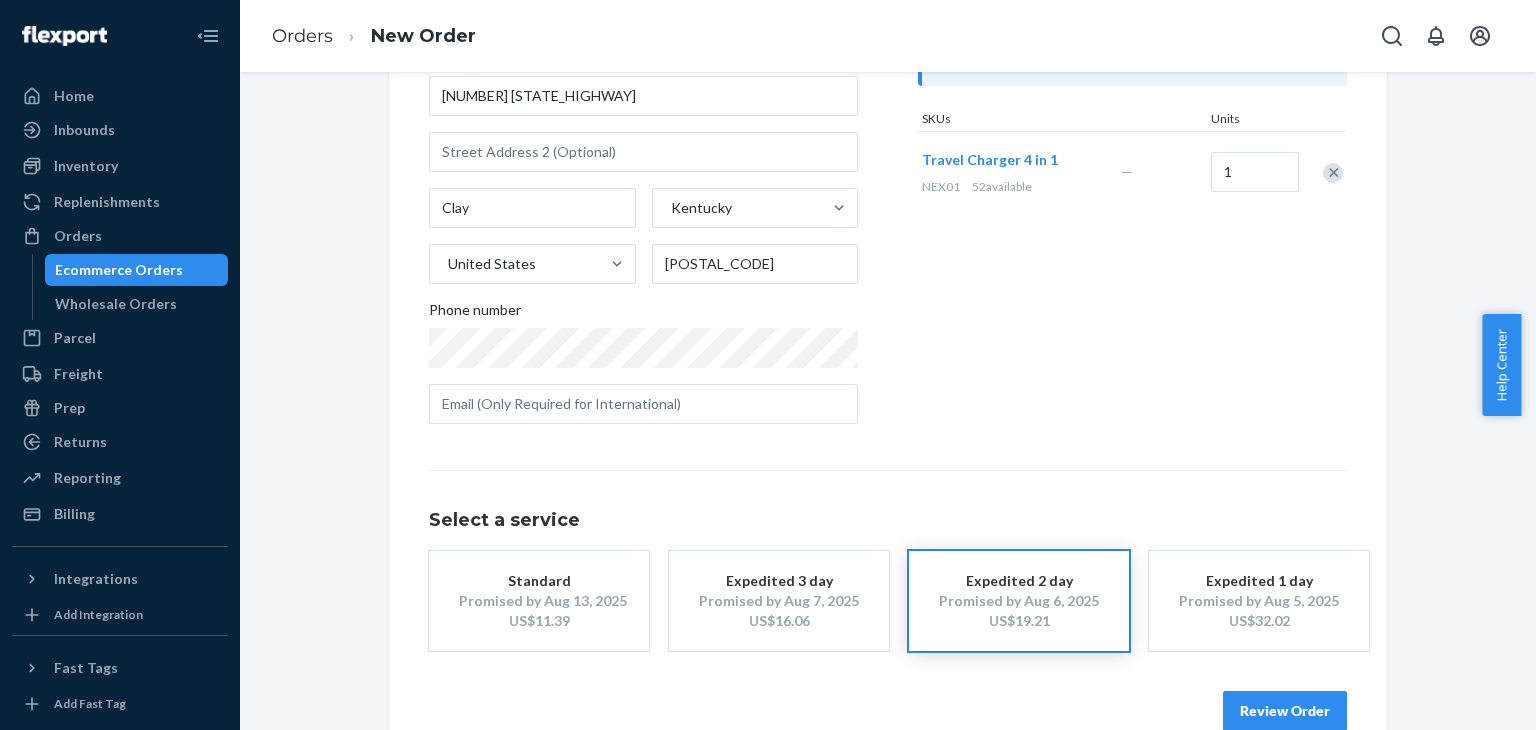 click on "Review Order" at bounding box center (1285, 711) 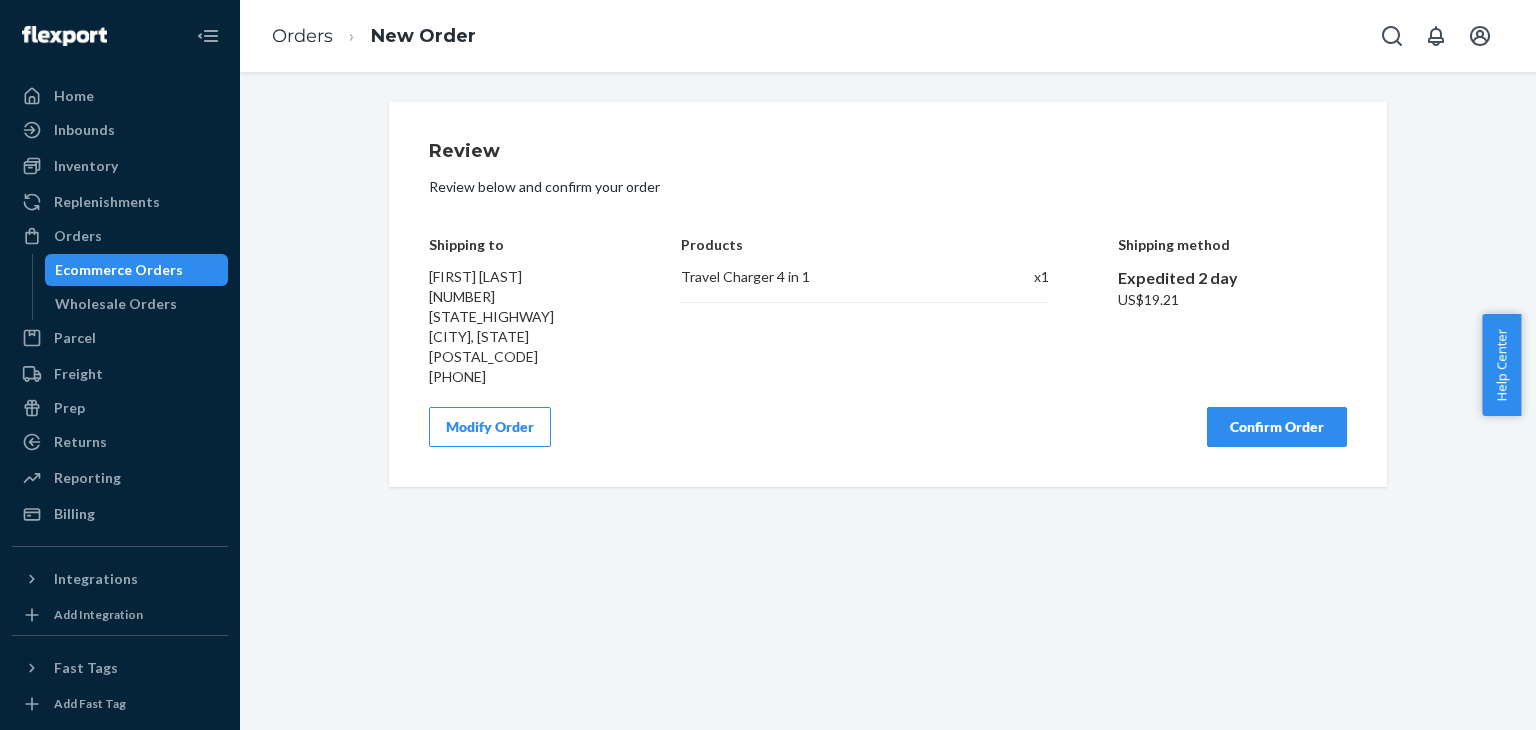 scroll, scrollTop: 0, scrollLeft: 0, axis: both 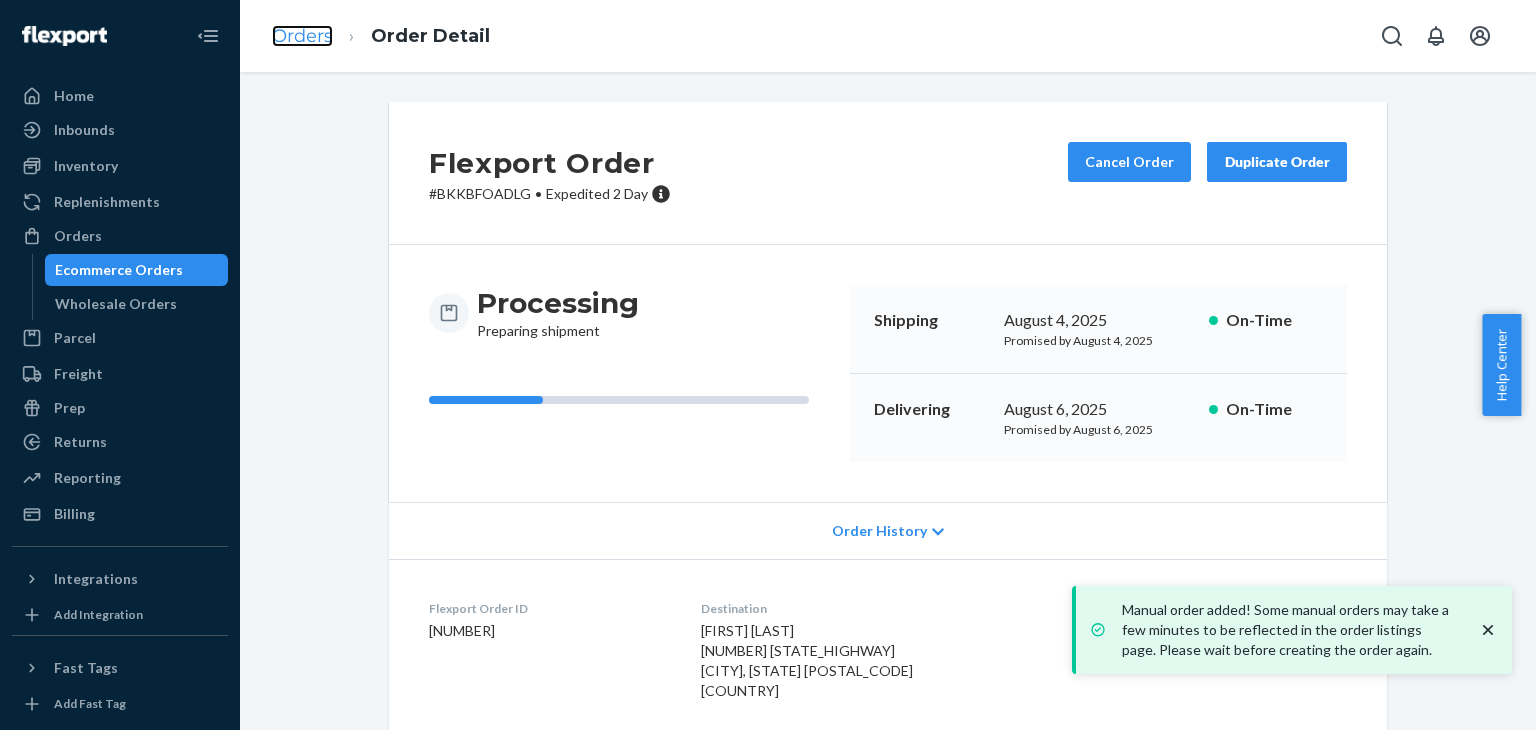 click on "Orders" at bounding box center [302, 36] 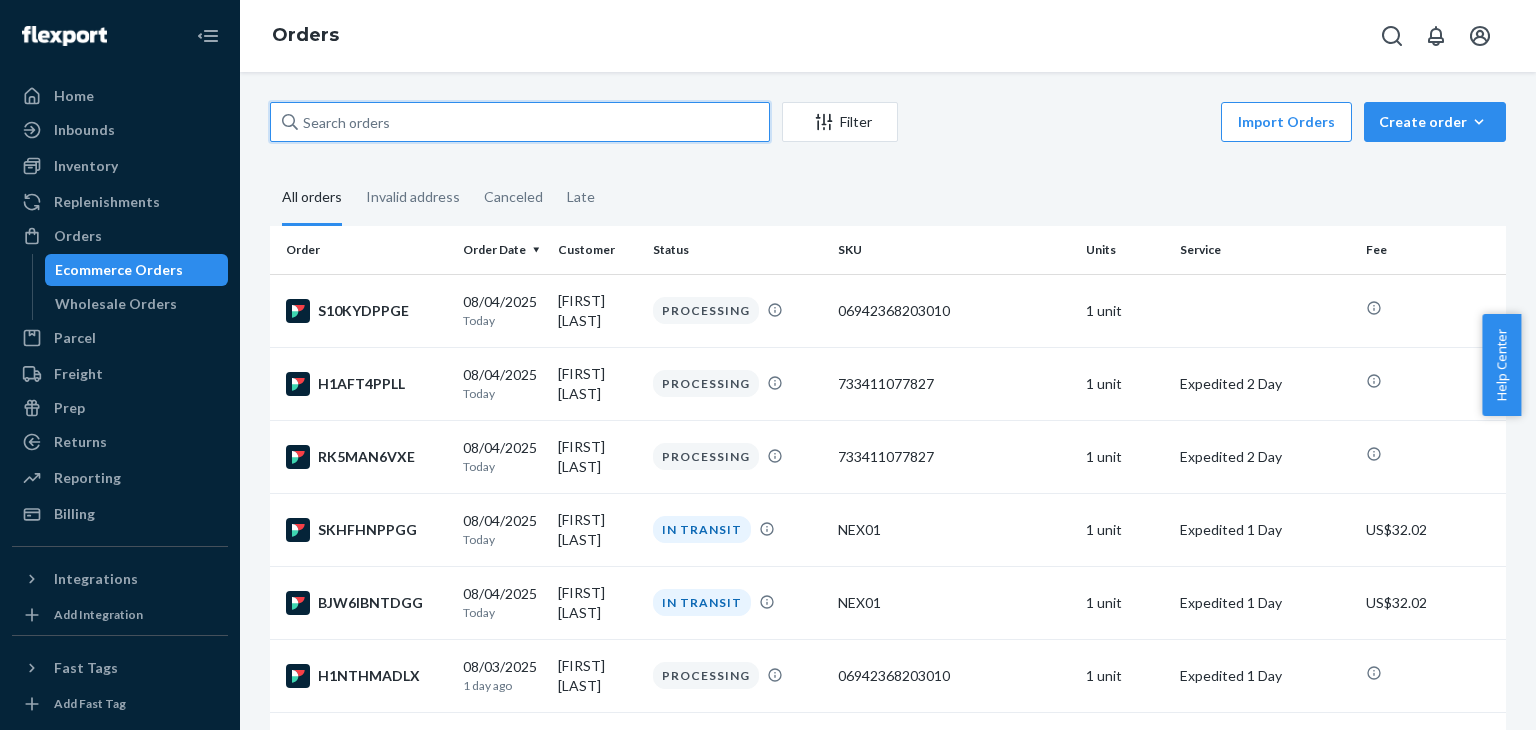 click at bounding box center (520, 122) 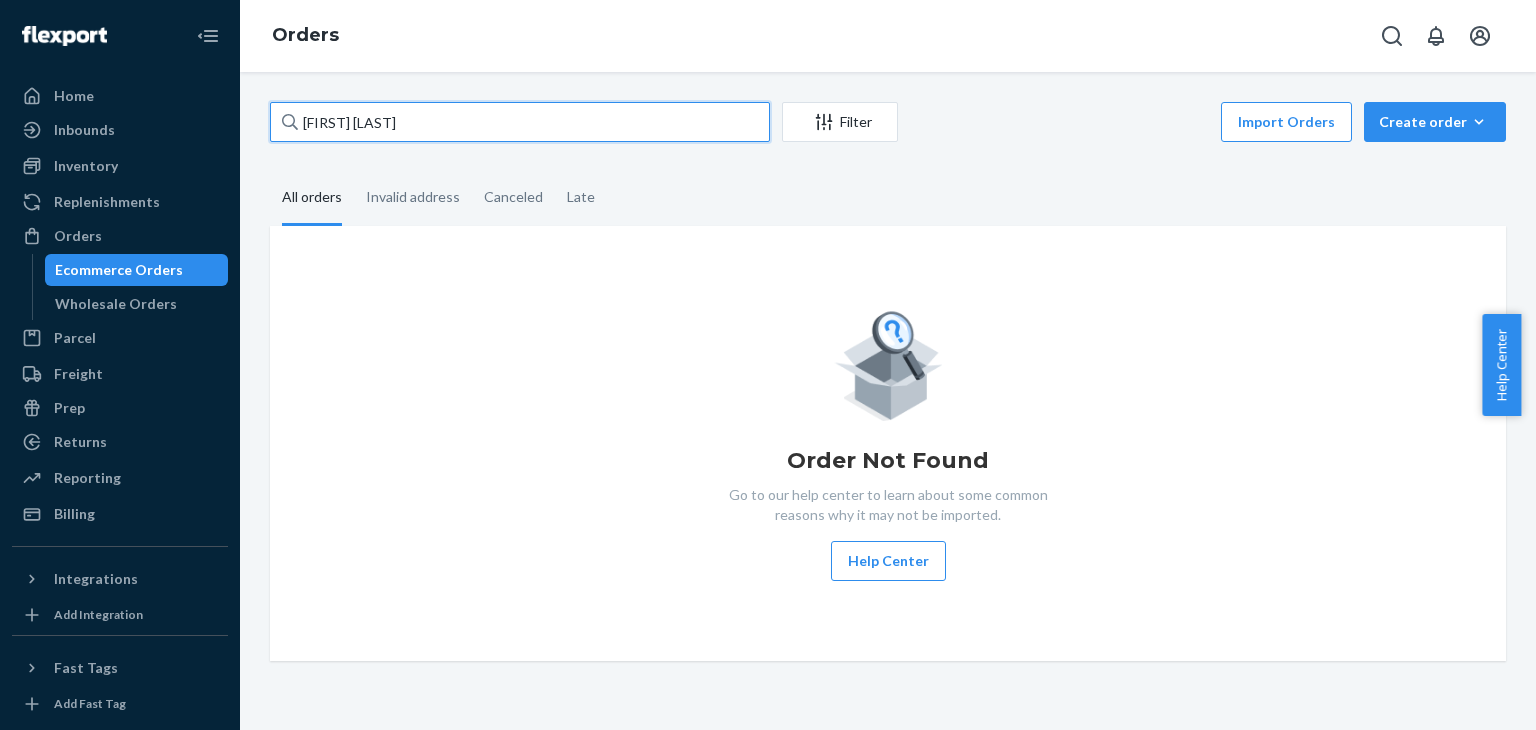 click on "[FIRST] [LAST]" at bounding box center (520, 122) 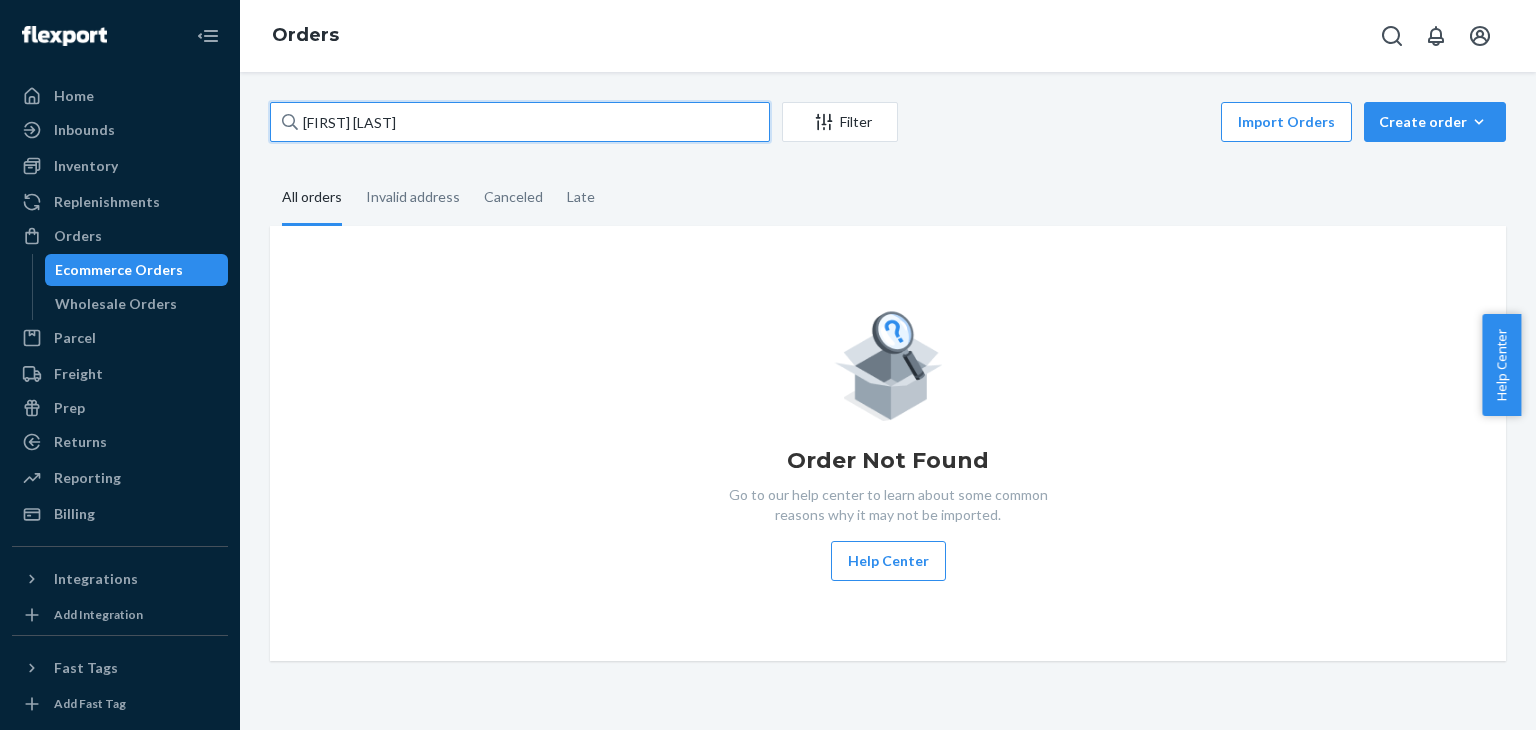click on "[FIRST] [LAST]" at bounding box center (520, 122) 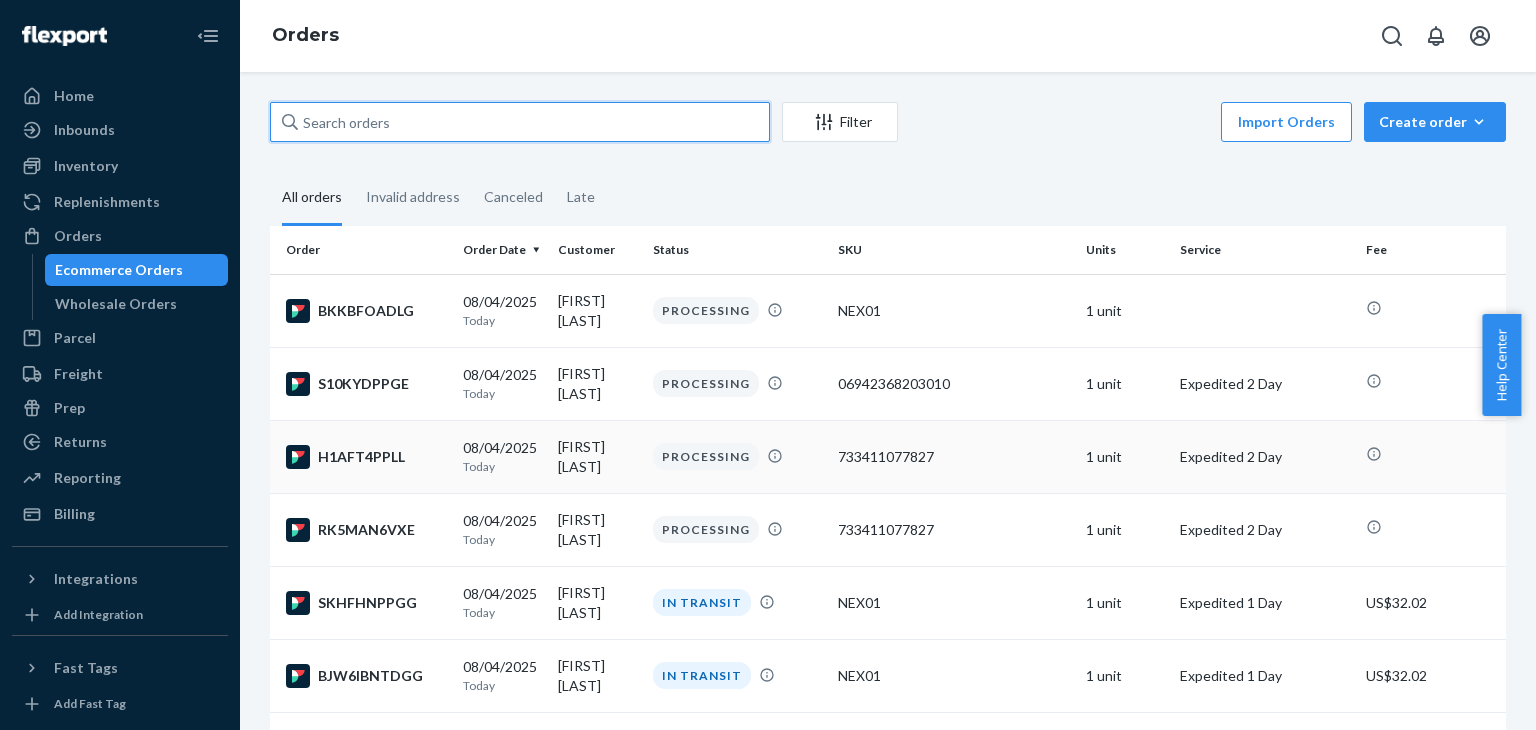 paste on "[FIRST] [LAST]" 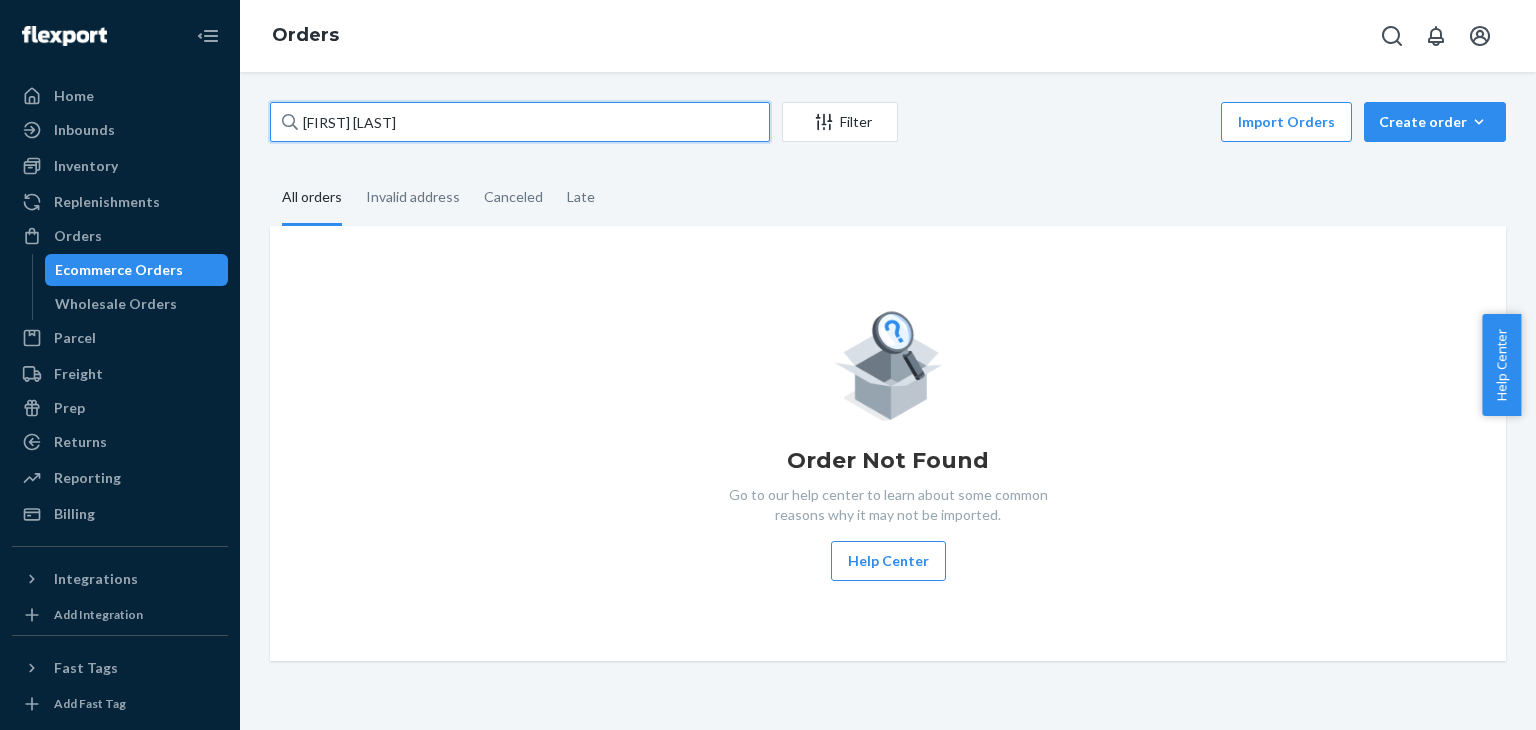 click on "[FIRST] [LAST]" at bounding box center [520, 122] 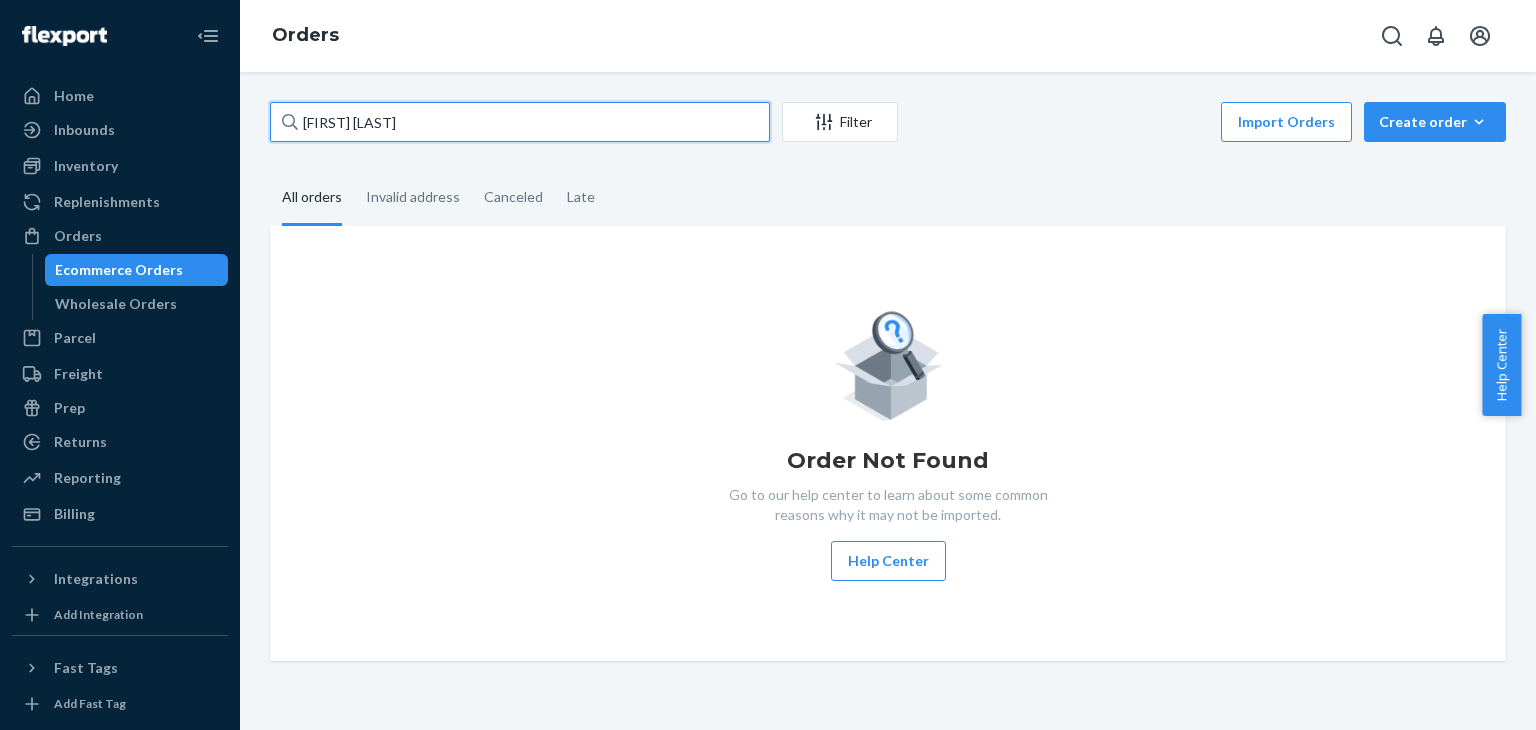 click on "[FIRST] [LAST]" at bounding box center [520, 122] 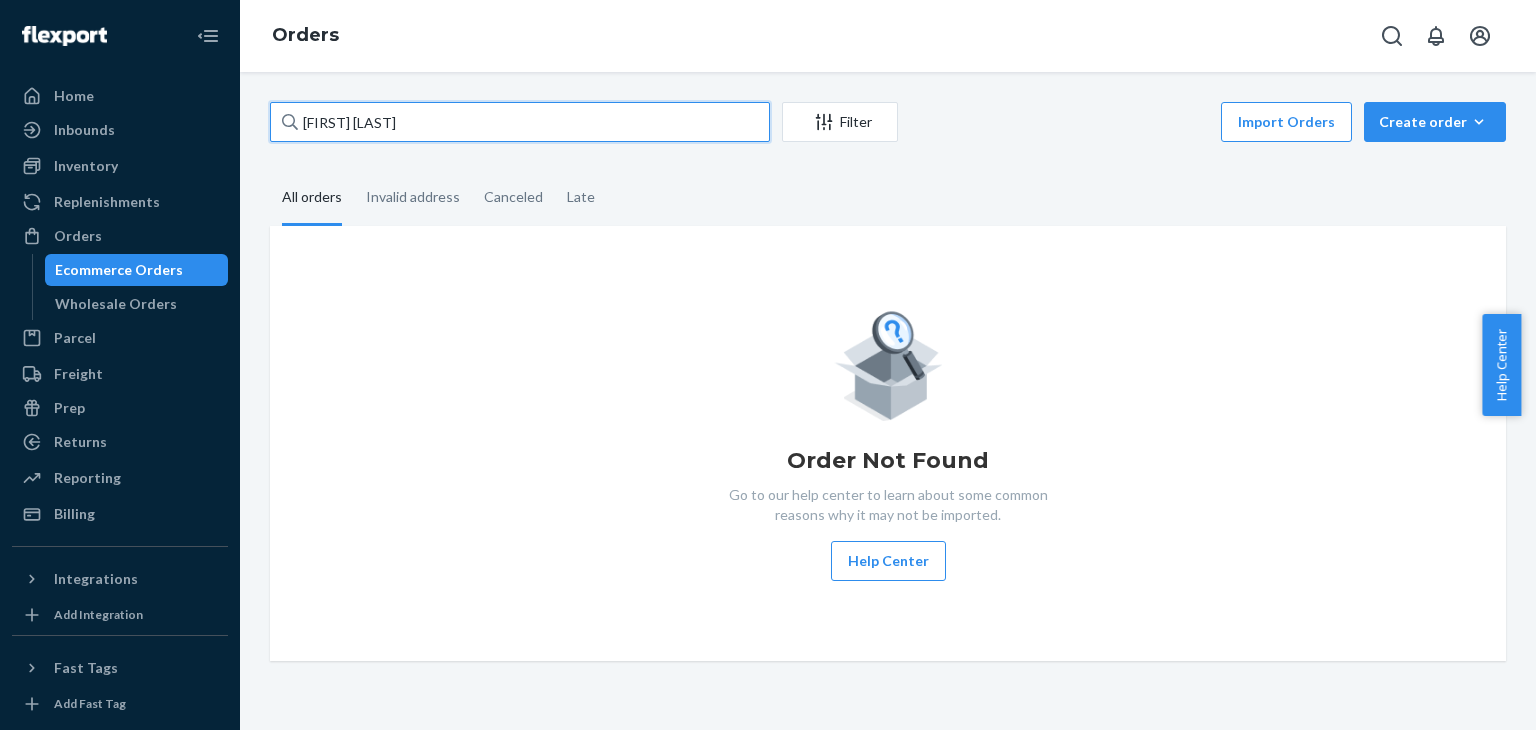 type 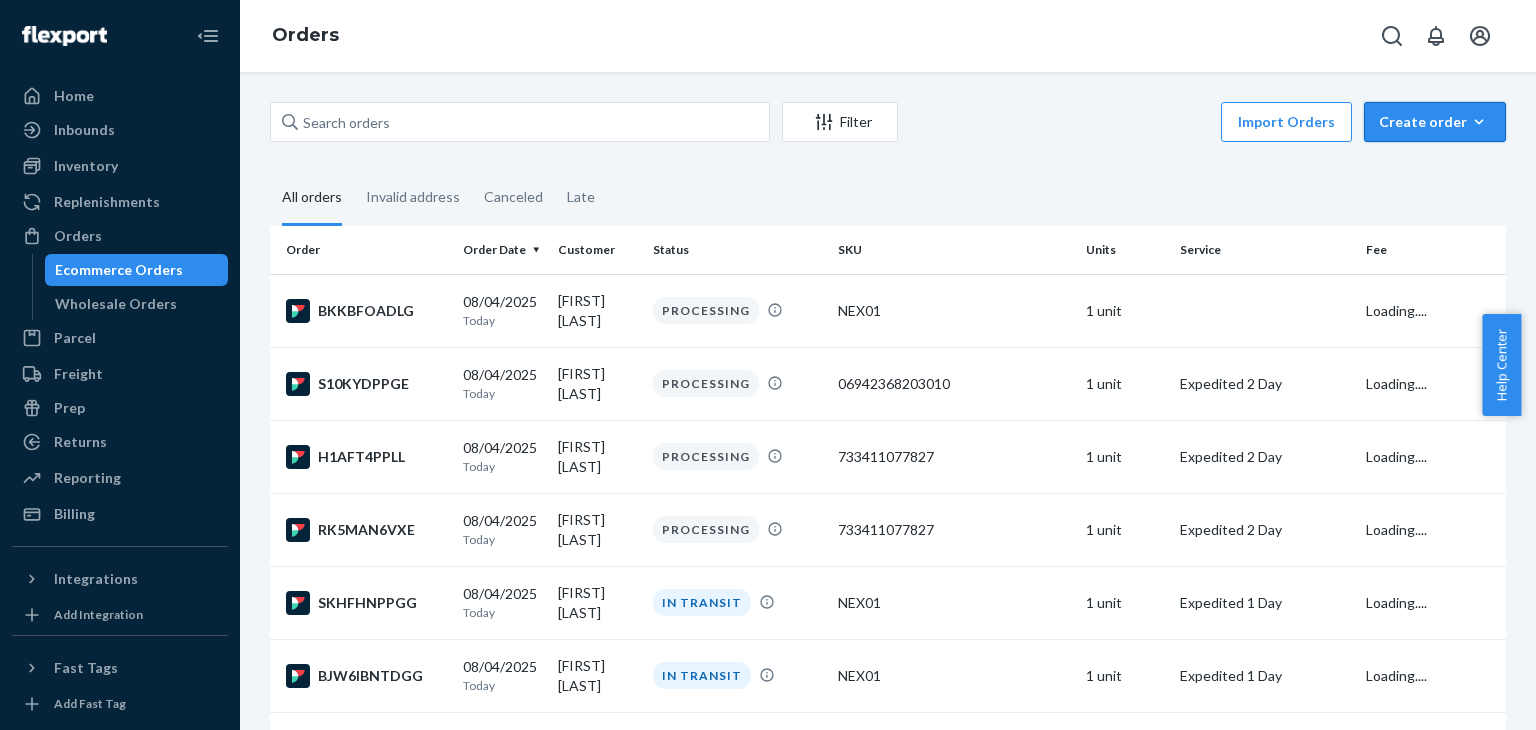 click on "Create order" at bounding box center (1435, 122) 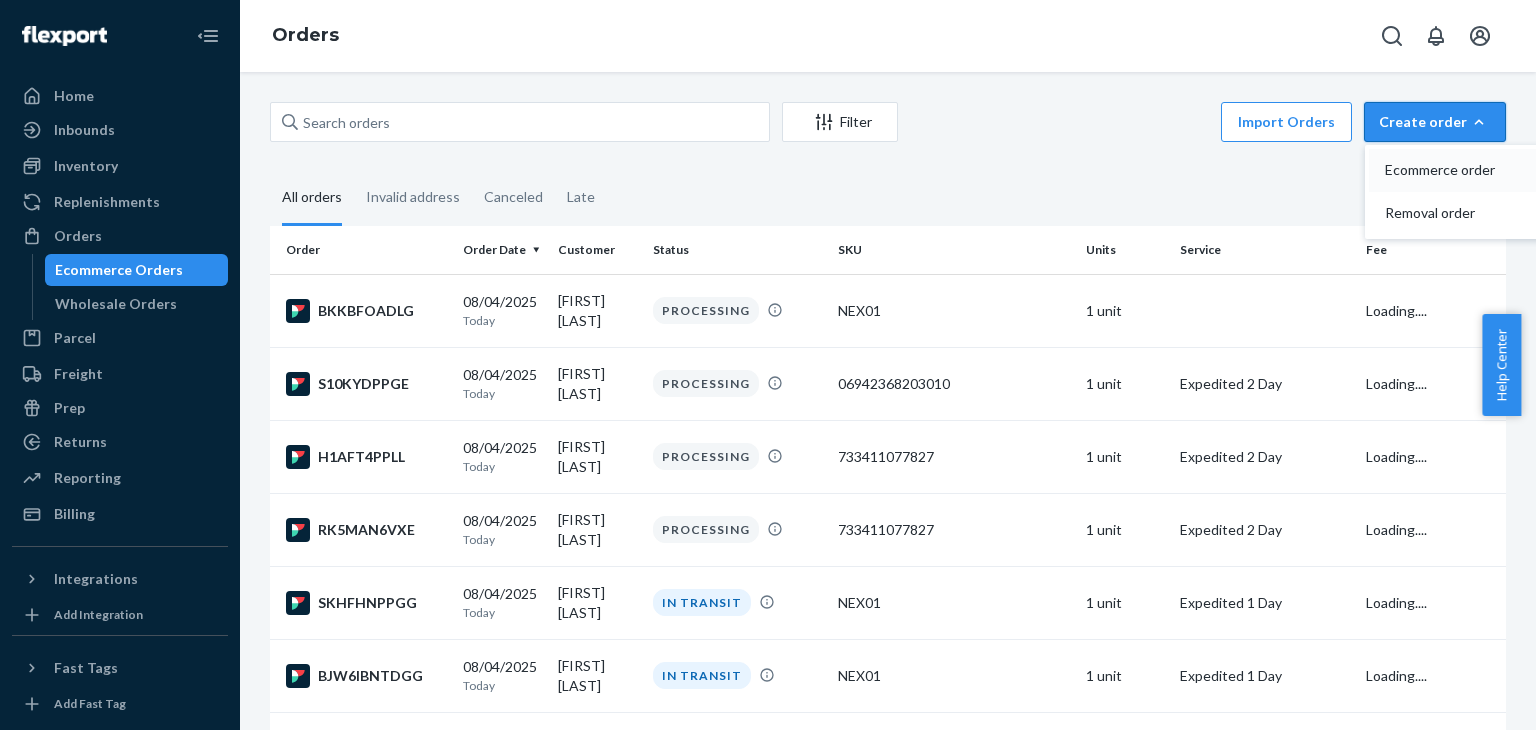 click on "Ecommerce order" at bounding box center [1447, 170] 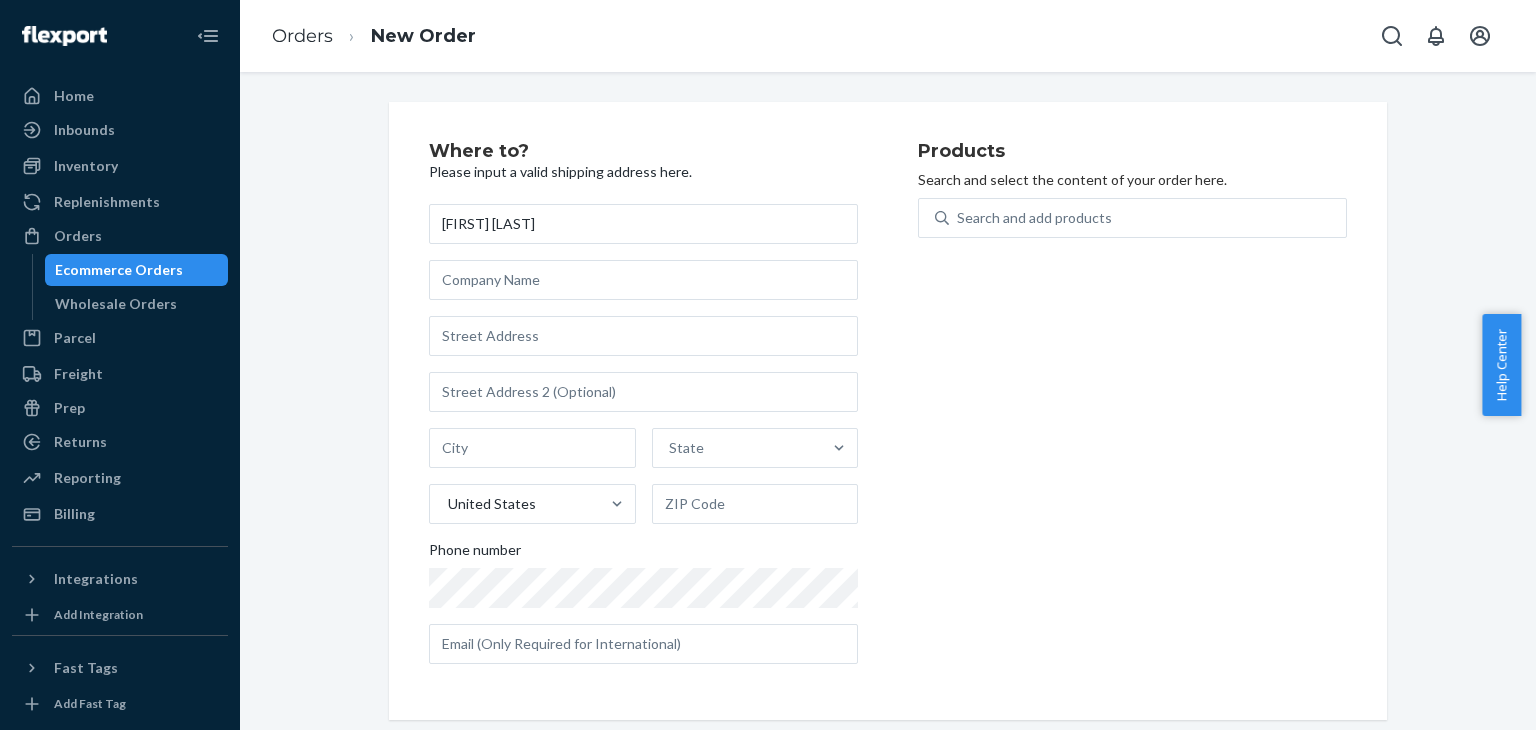type on "[FIRST] [LAST]" 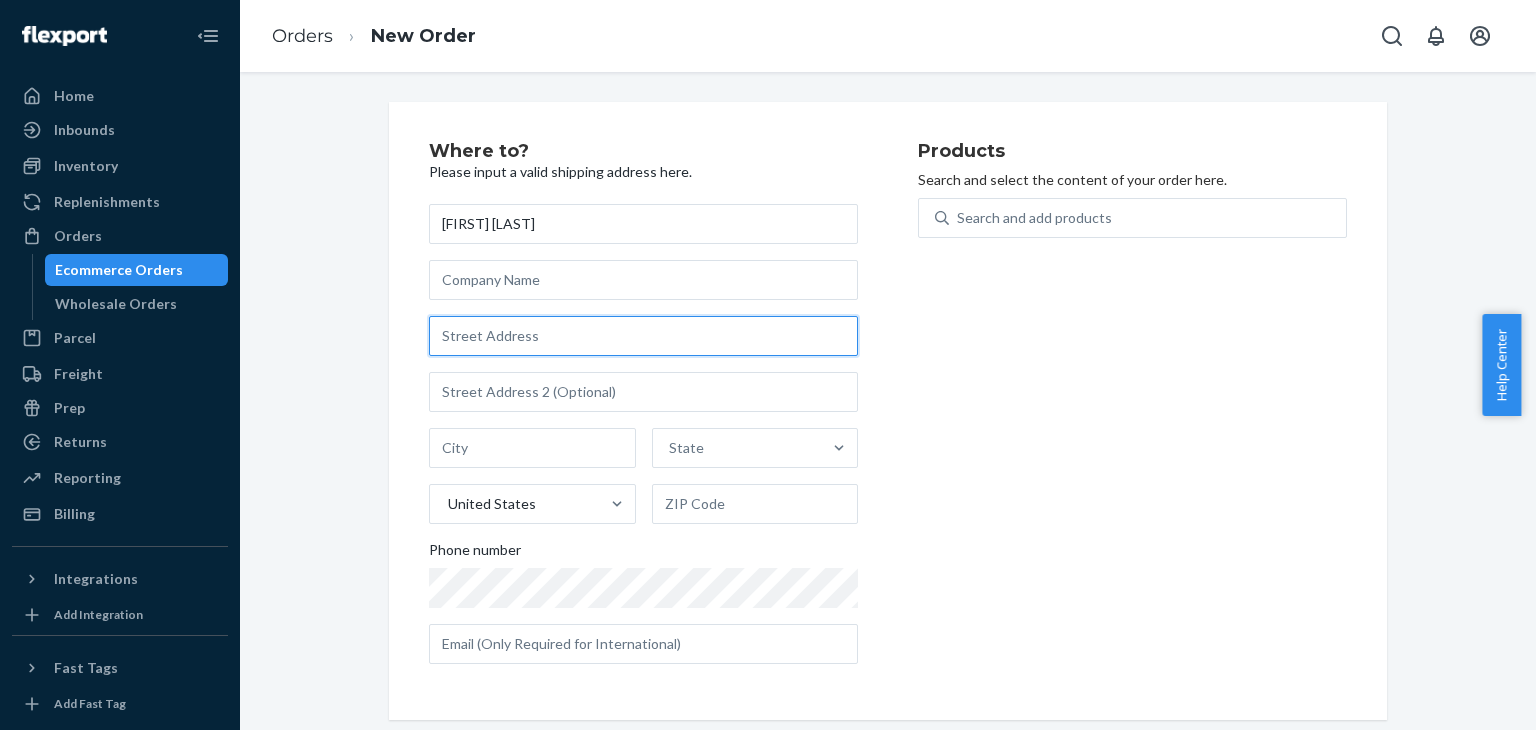 drag, startPoint x: 596, startPoint y: 336, endPoint x: 614, endPoint y: 341, distance: 18.681541 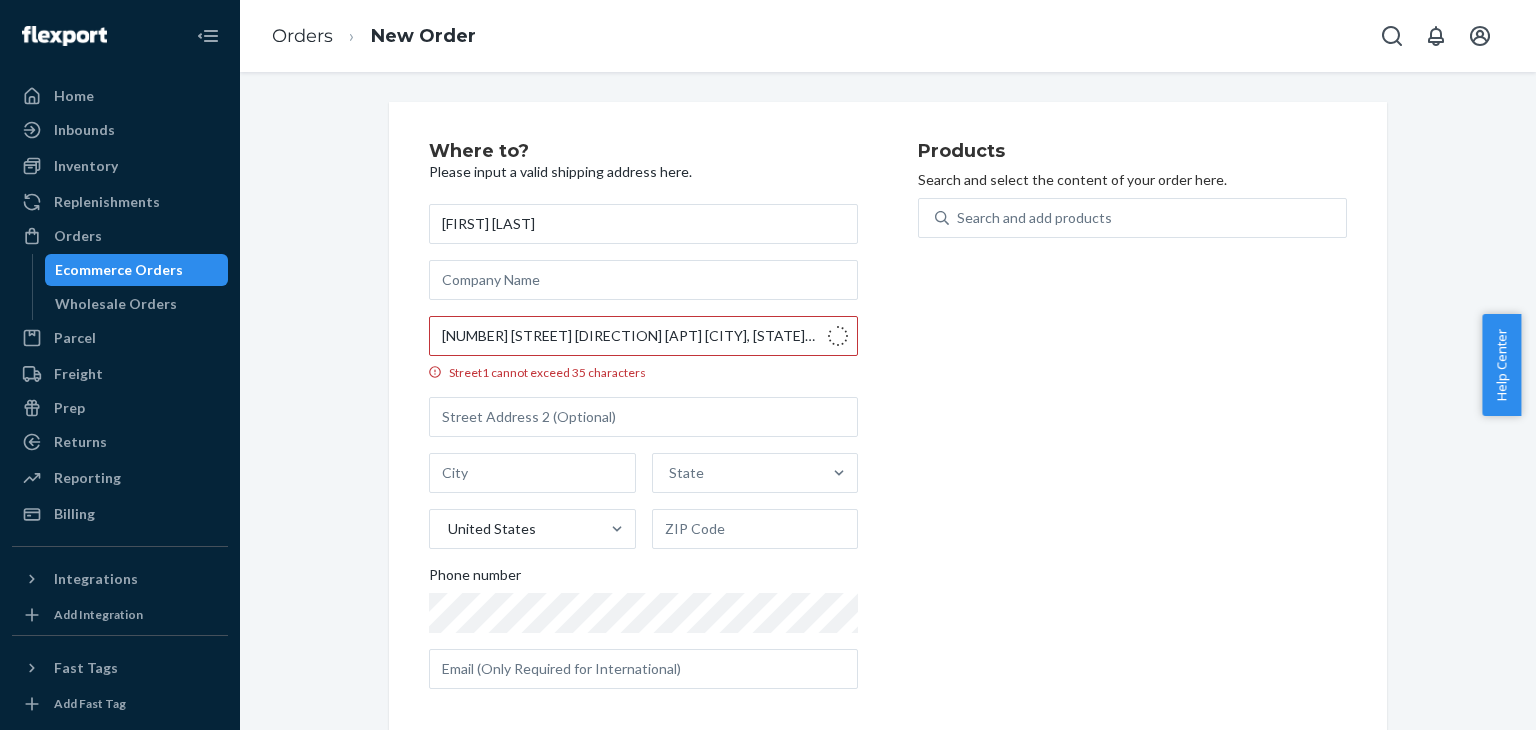 type on "[NUMBER] [STREET]" 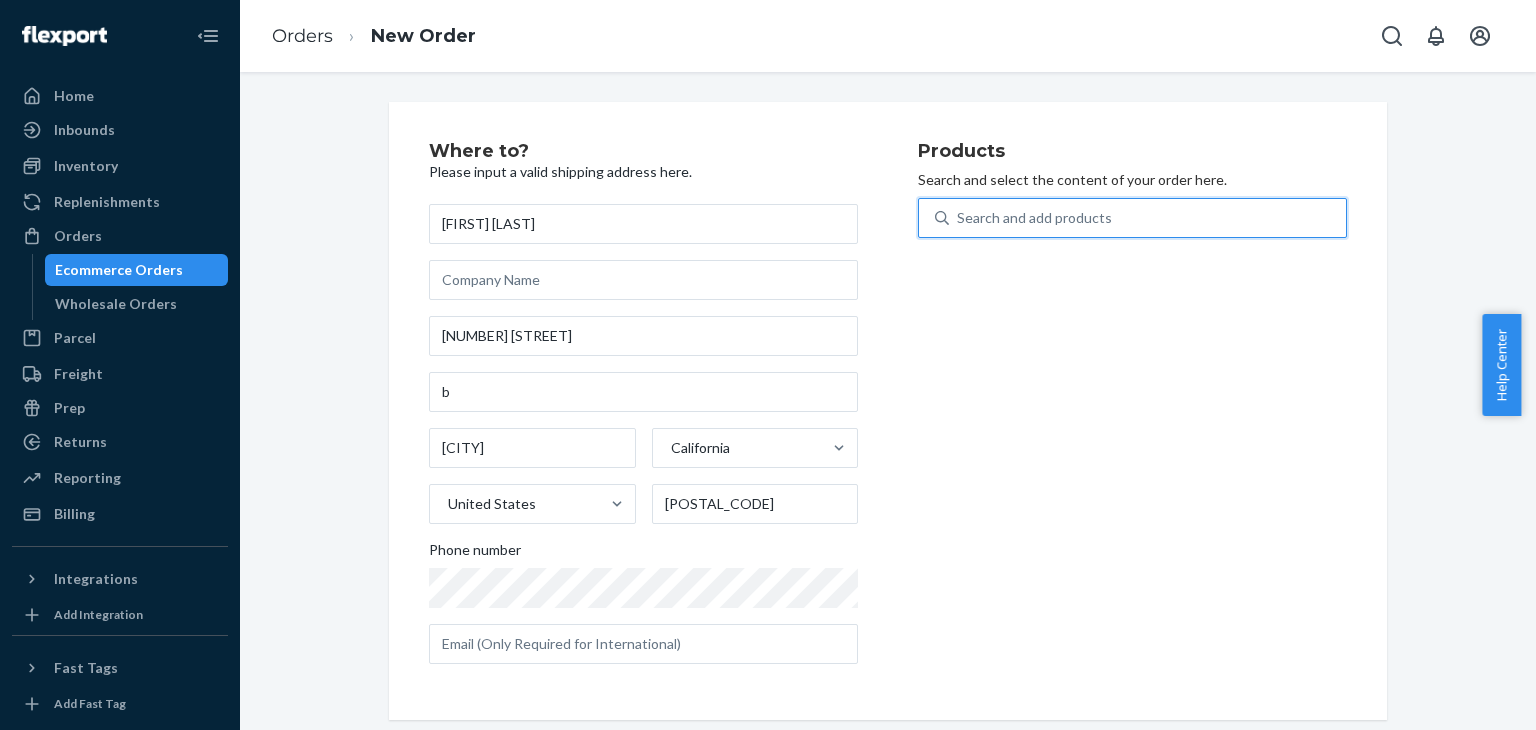 click on "Search and add products" at bounding box center (1147, 218) 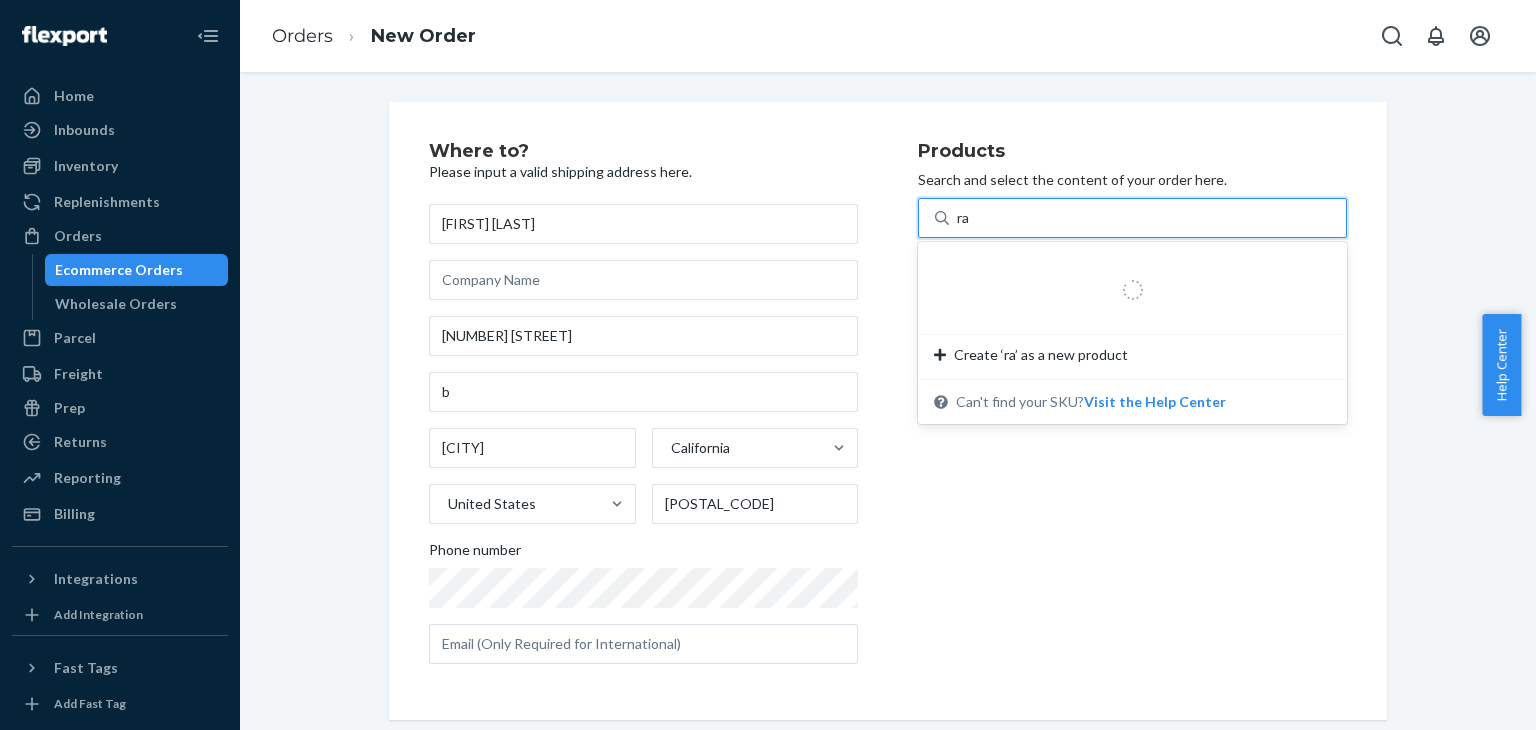 type on "raf" 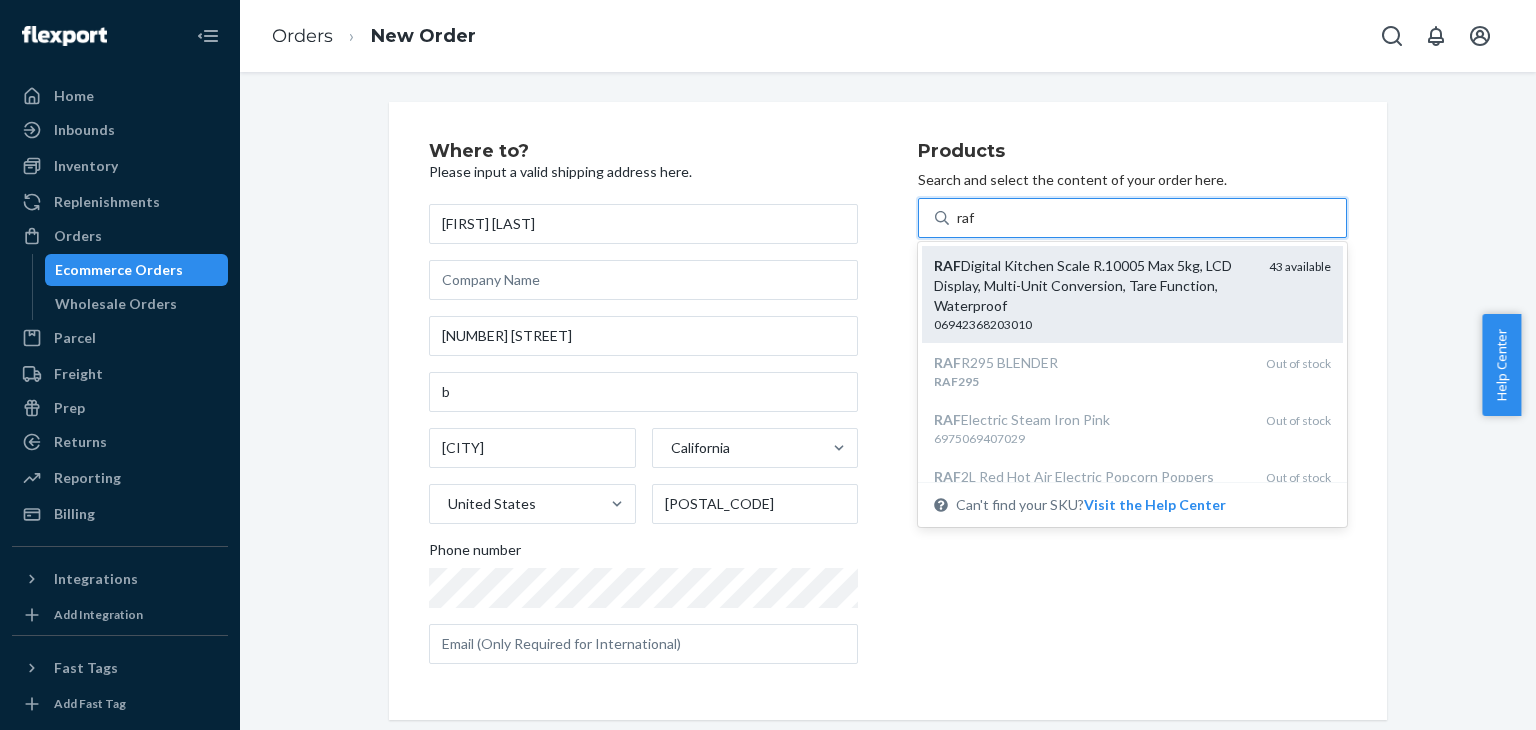 click on "RAF  Digital Kitchen Scale R.10005 Max 5kg, LCD Display, Multi-Unit Conversion, Tare Function, Waterproof" at bounding box center [1093, 286] 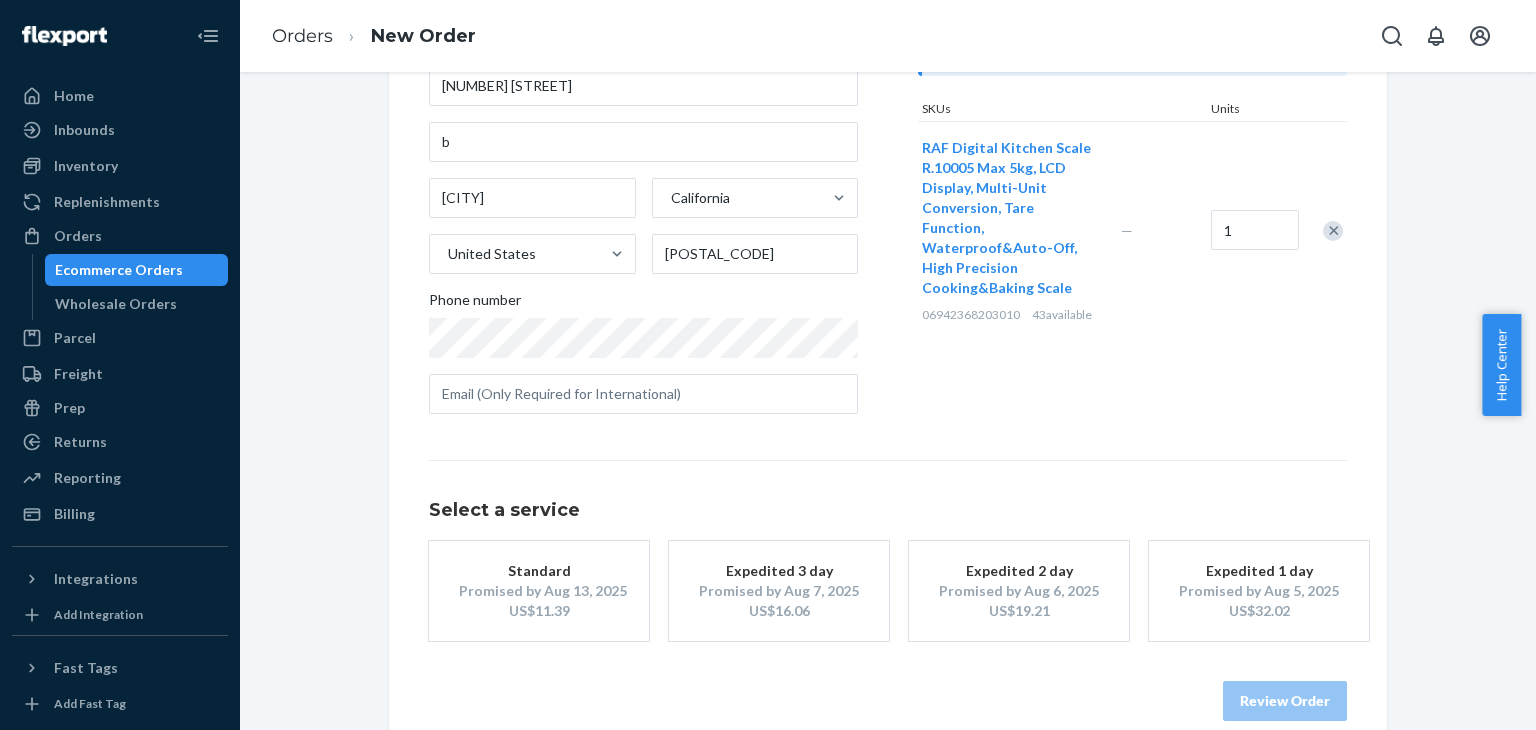 scroll, scrollTop: 260, scrollLeft: 0, axis: vertical 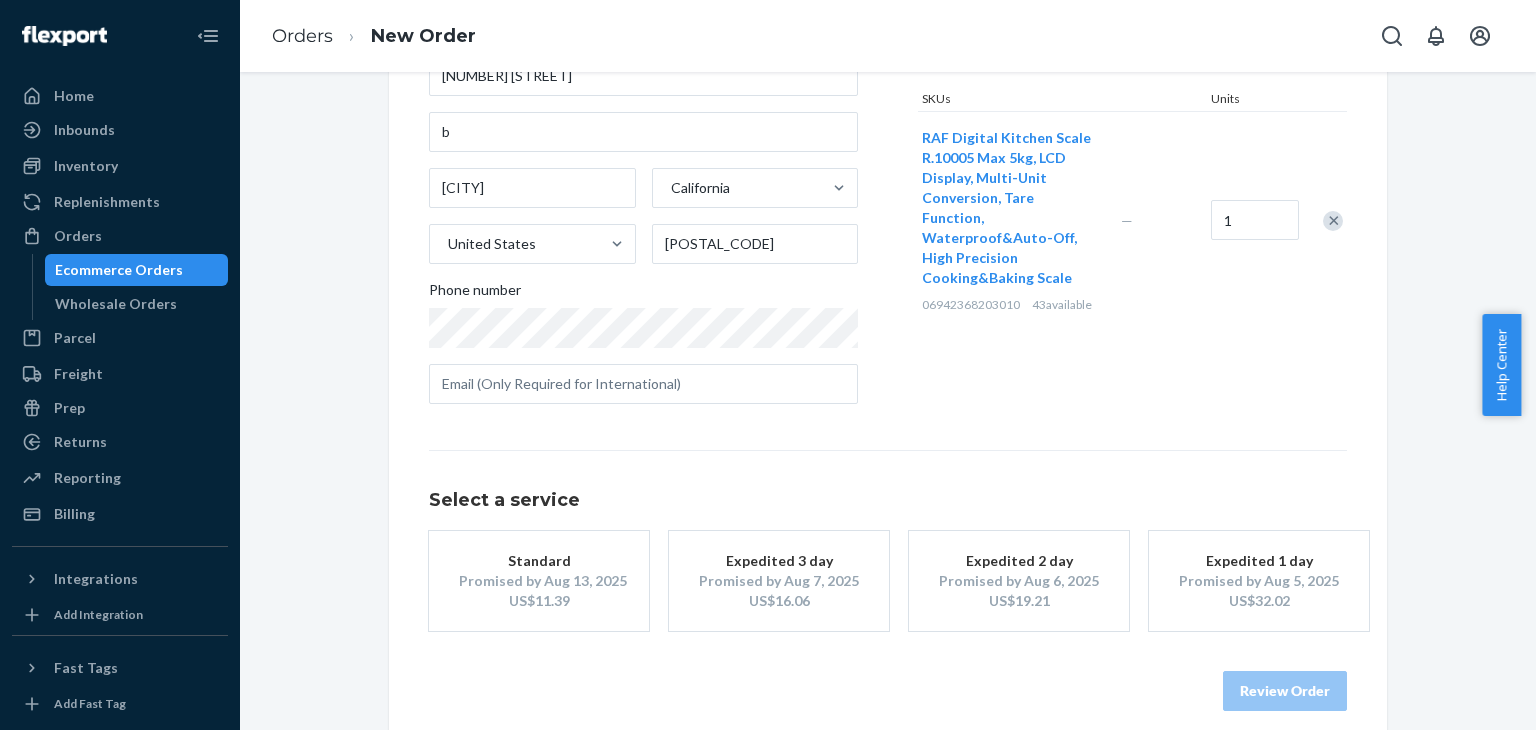click on "Promised by Aug 6, 2025" at bounding box center [1019, 581] 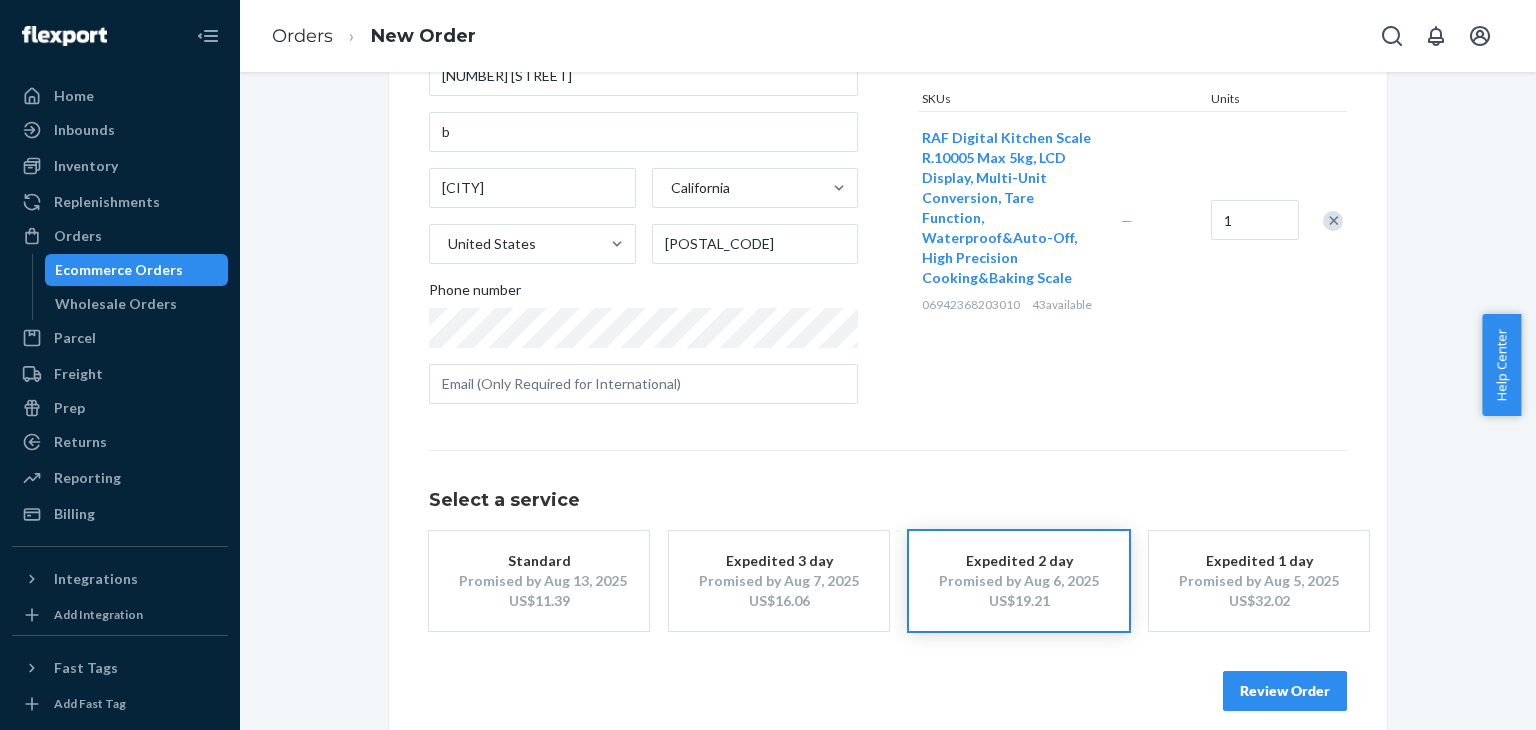 click on "Review Order" at bounding box center (1285, 691) 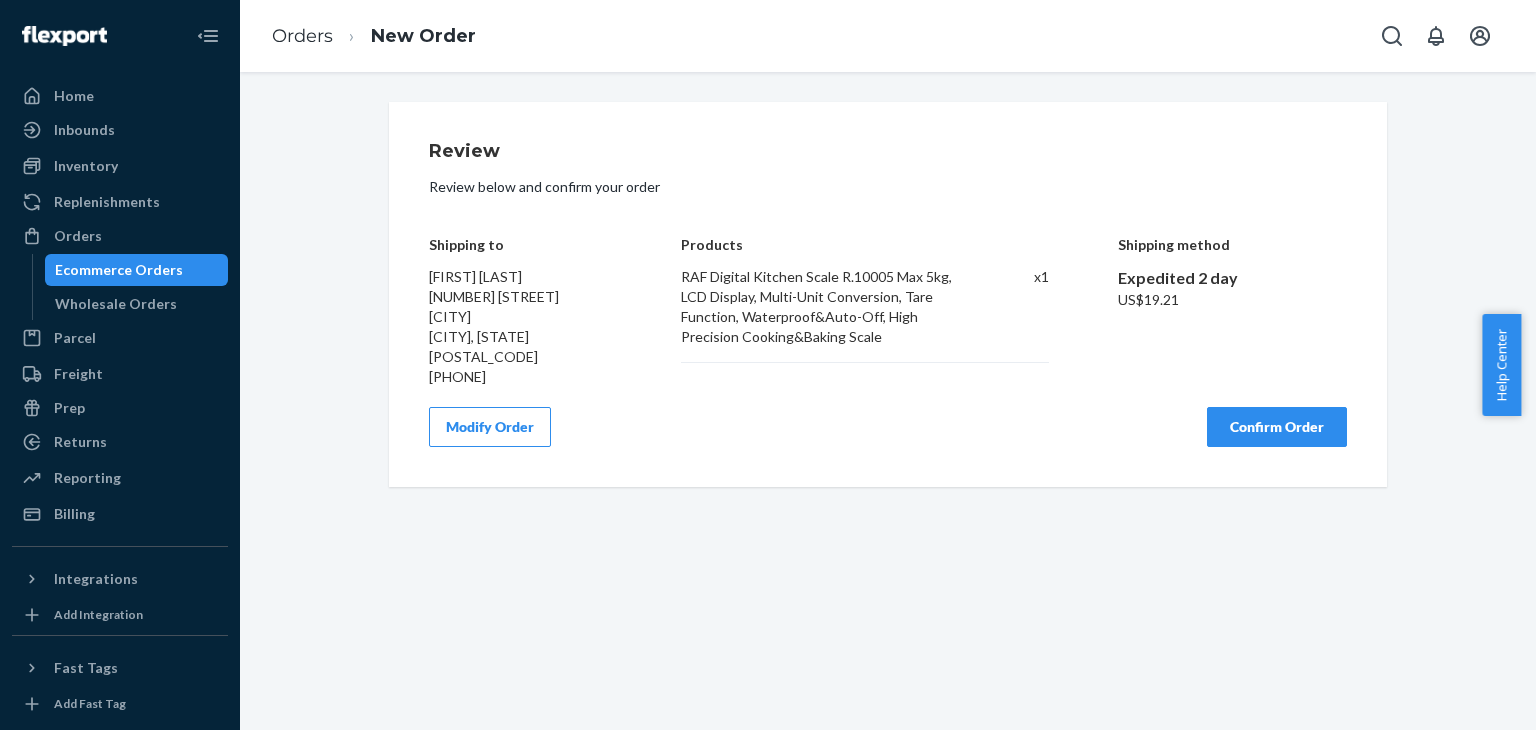 click on "Confirm Order" at bounding box center [1277, 427] 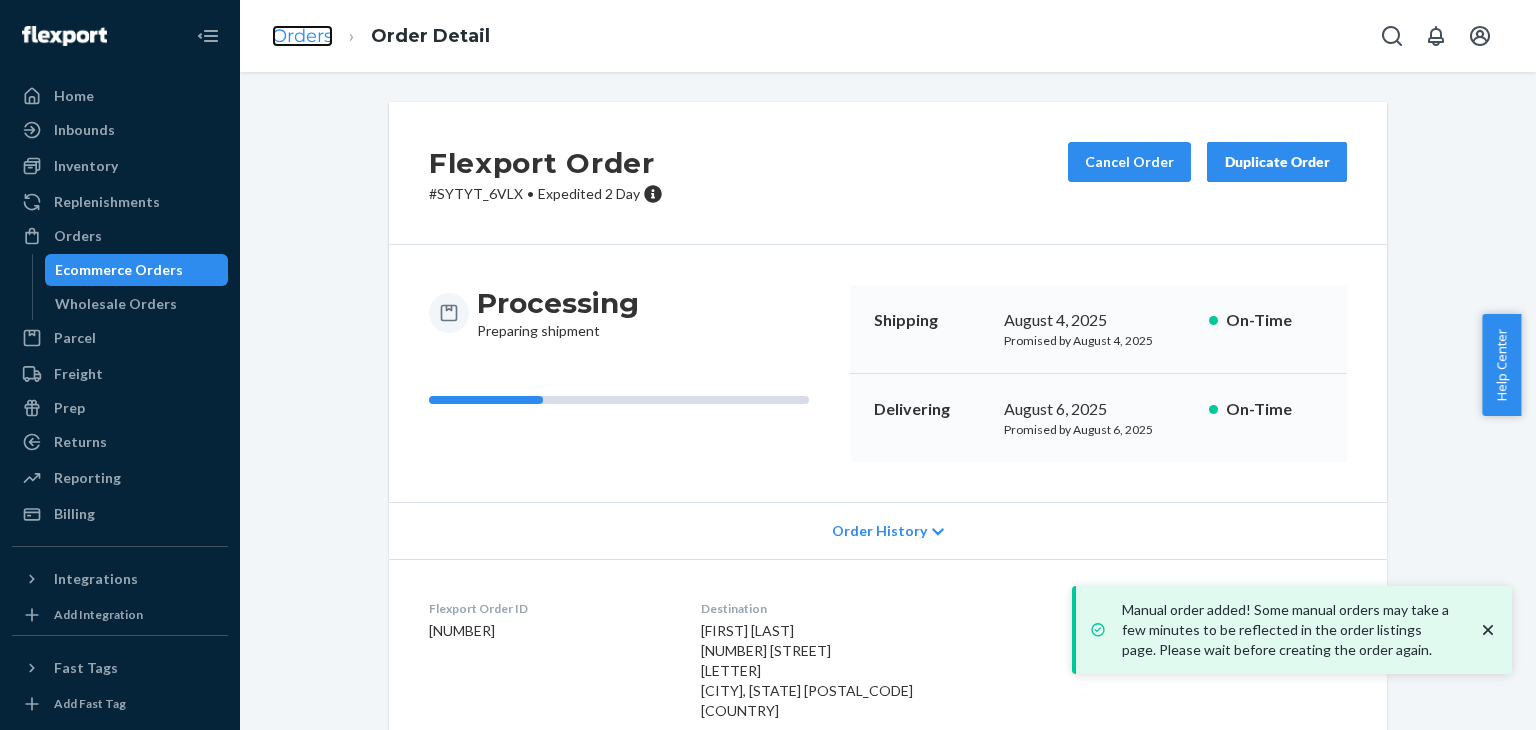 click on "Orders" at bounding box center [302, 36] 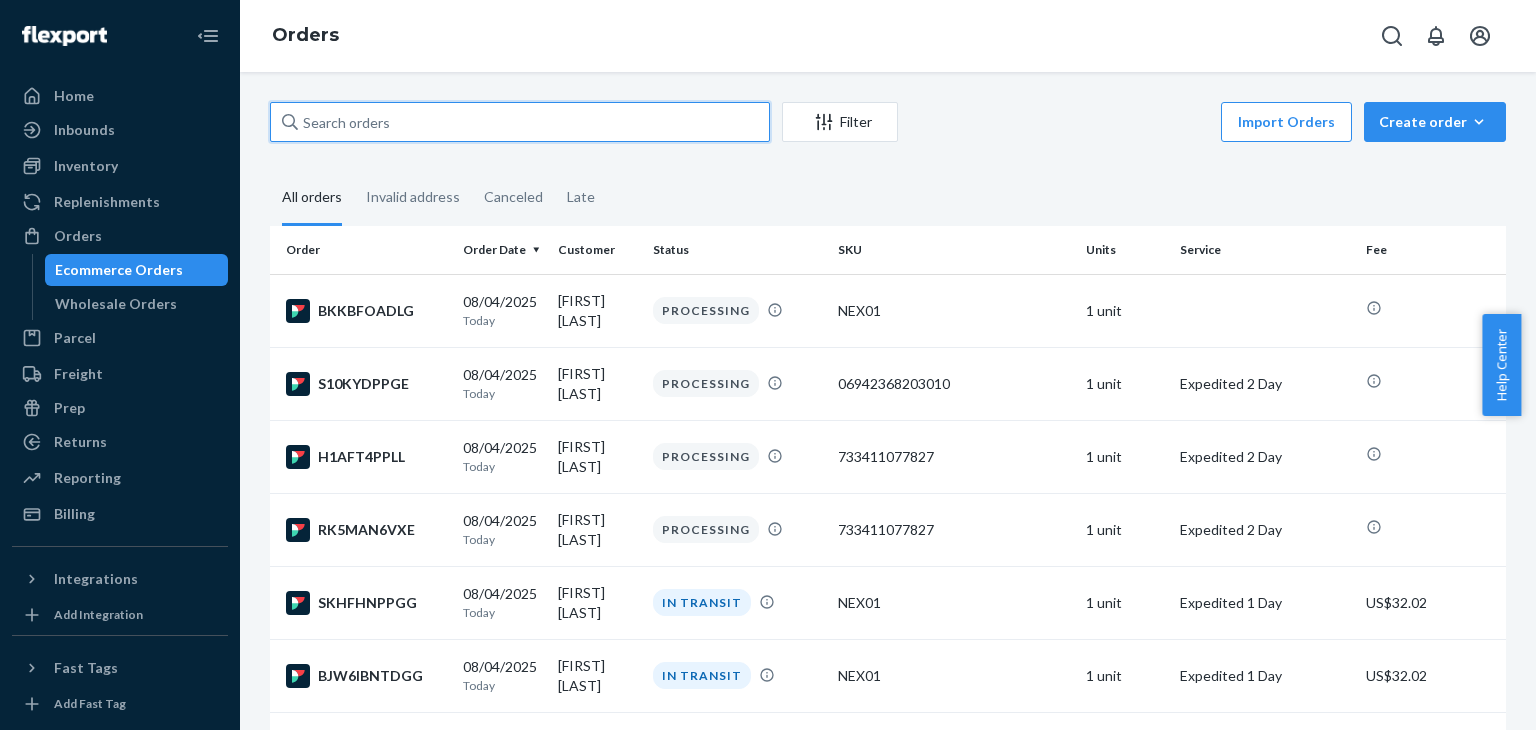 click at bounding box center [520, 122] 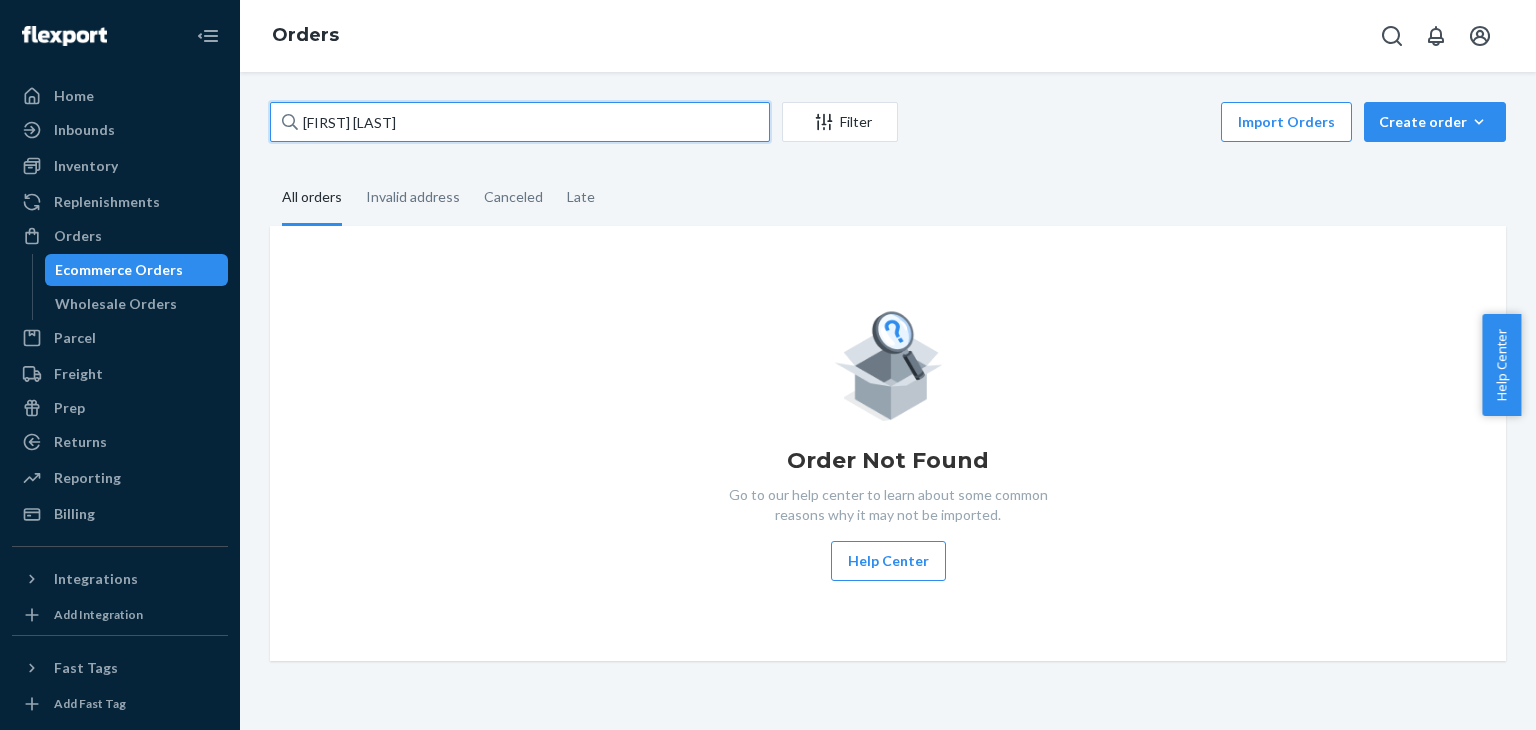 click on "[FIRST] [LAST]" at bounding box center (520, 122) 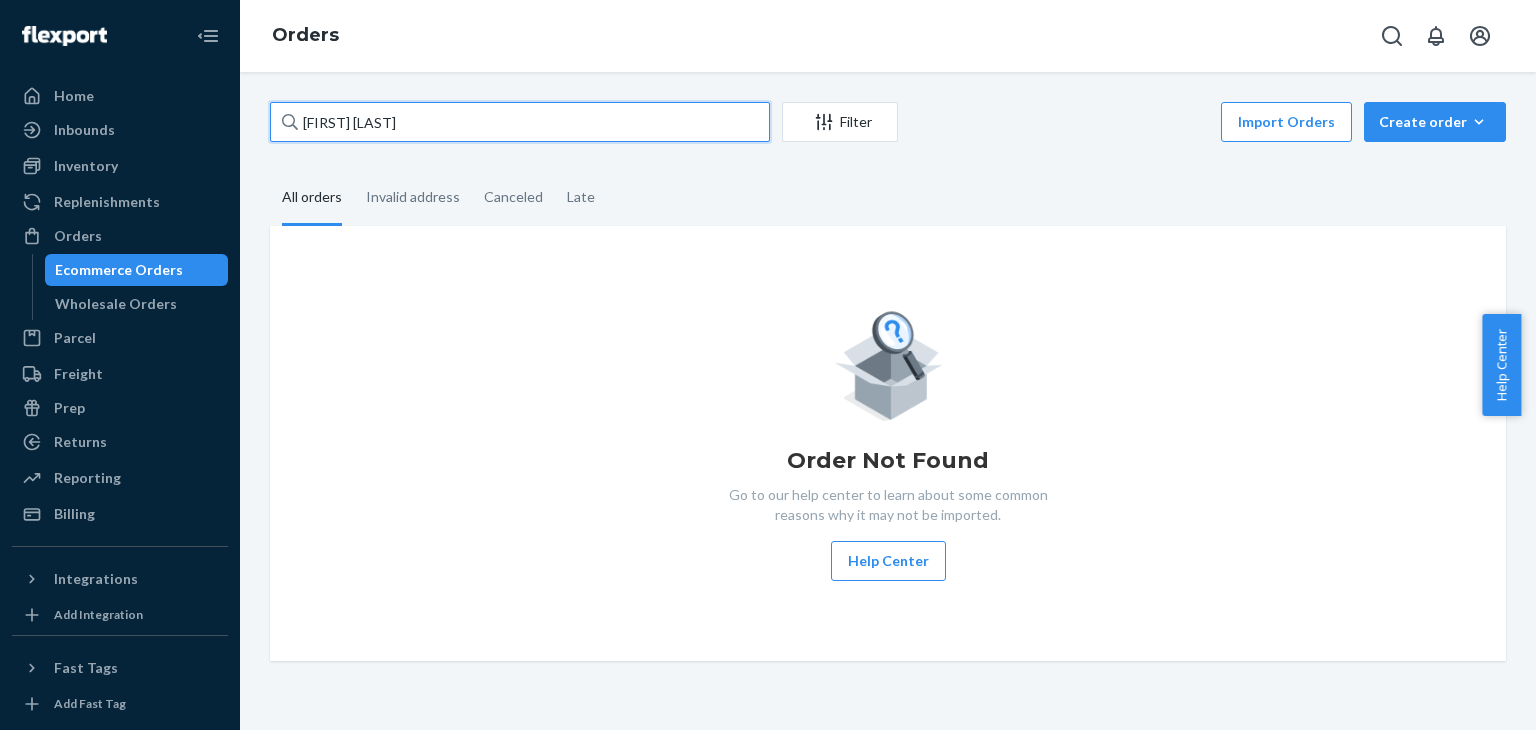 click on "[FIRST] [LAST]" at bounding box center [520, 122] 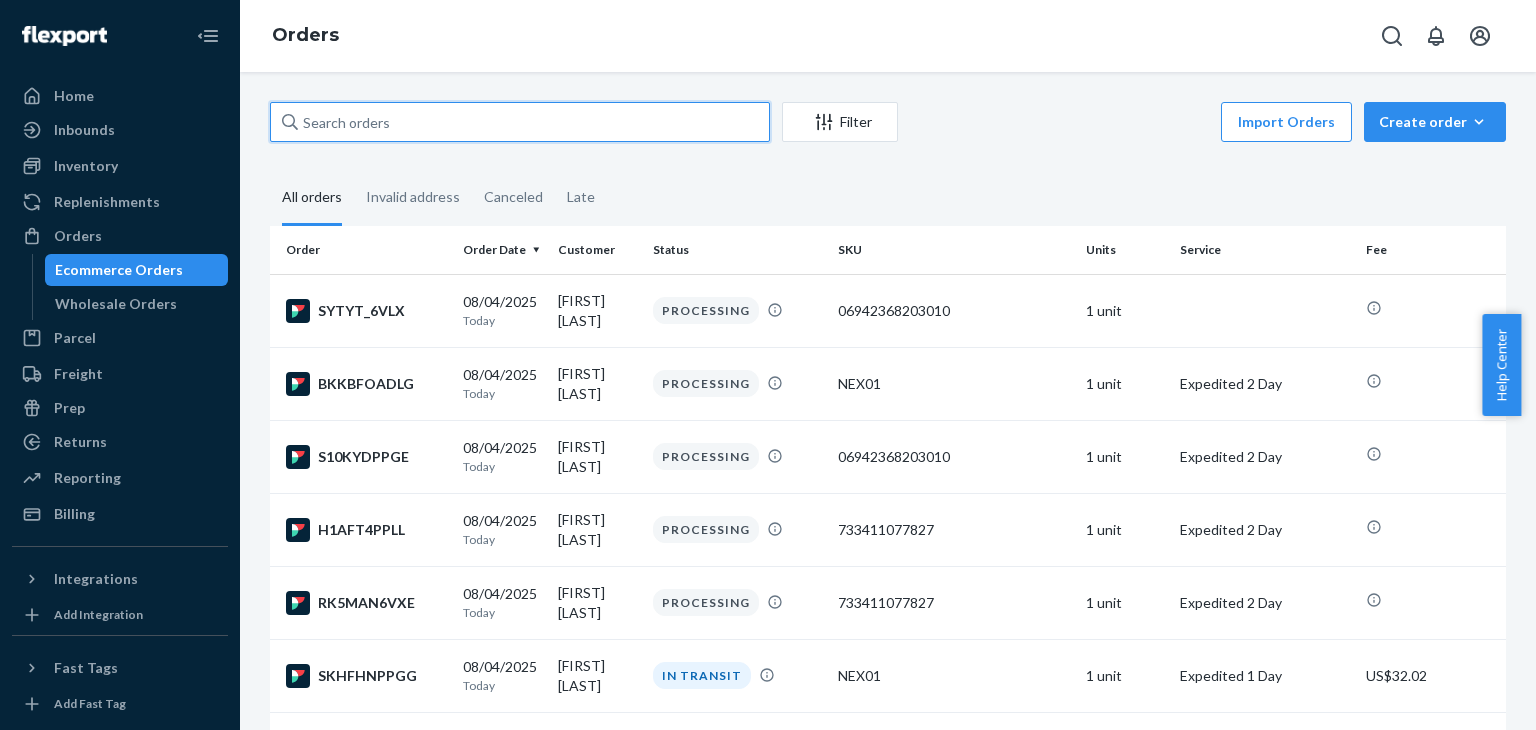 paste on "[FIRST] [LAST]" 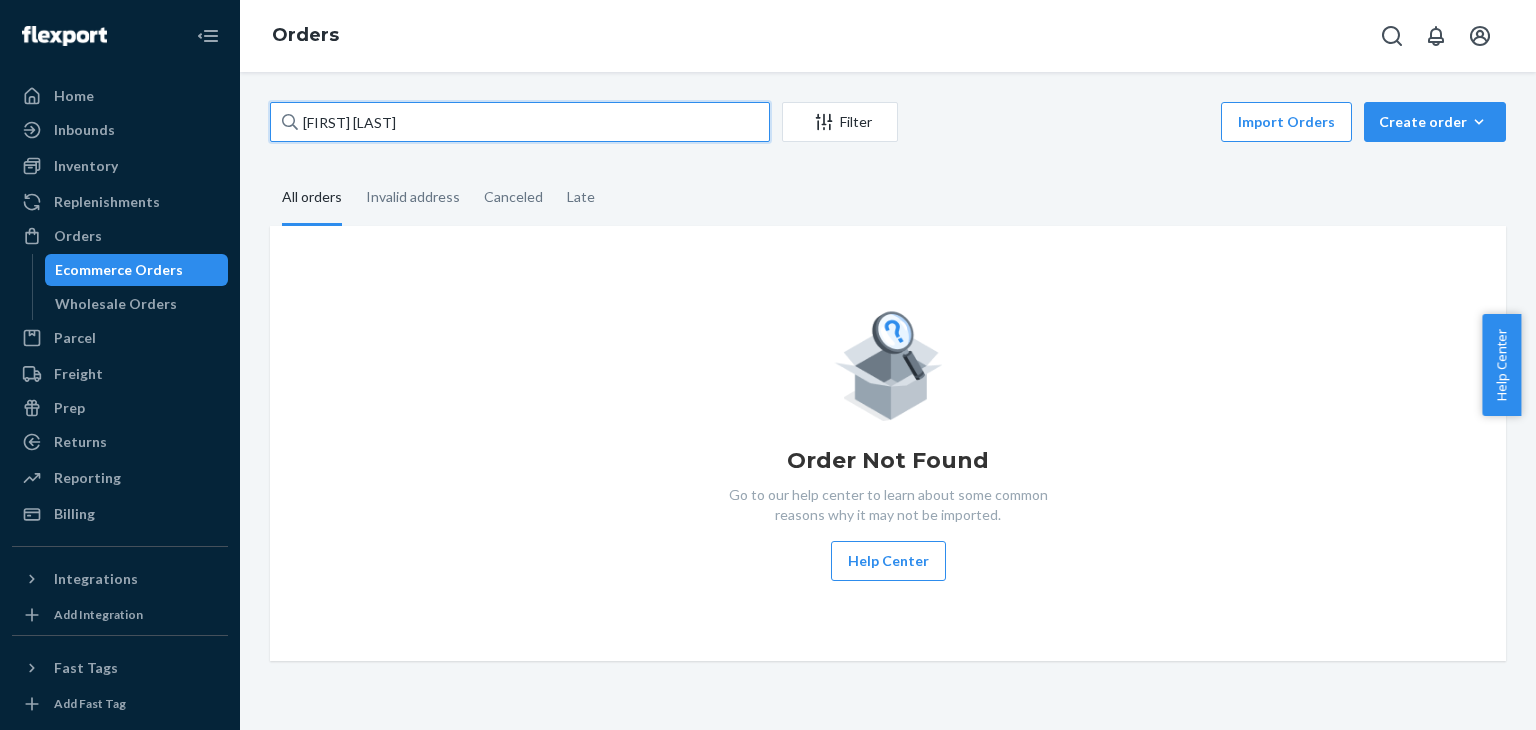 click on "[FIRST] [LAST]" at bounding box center [520, 122] 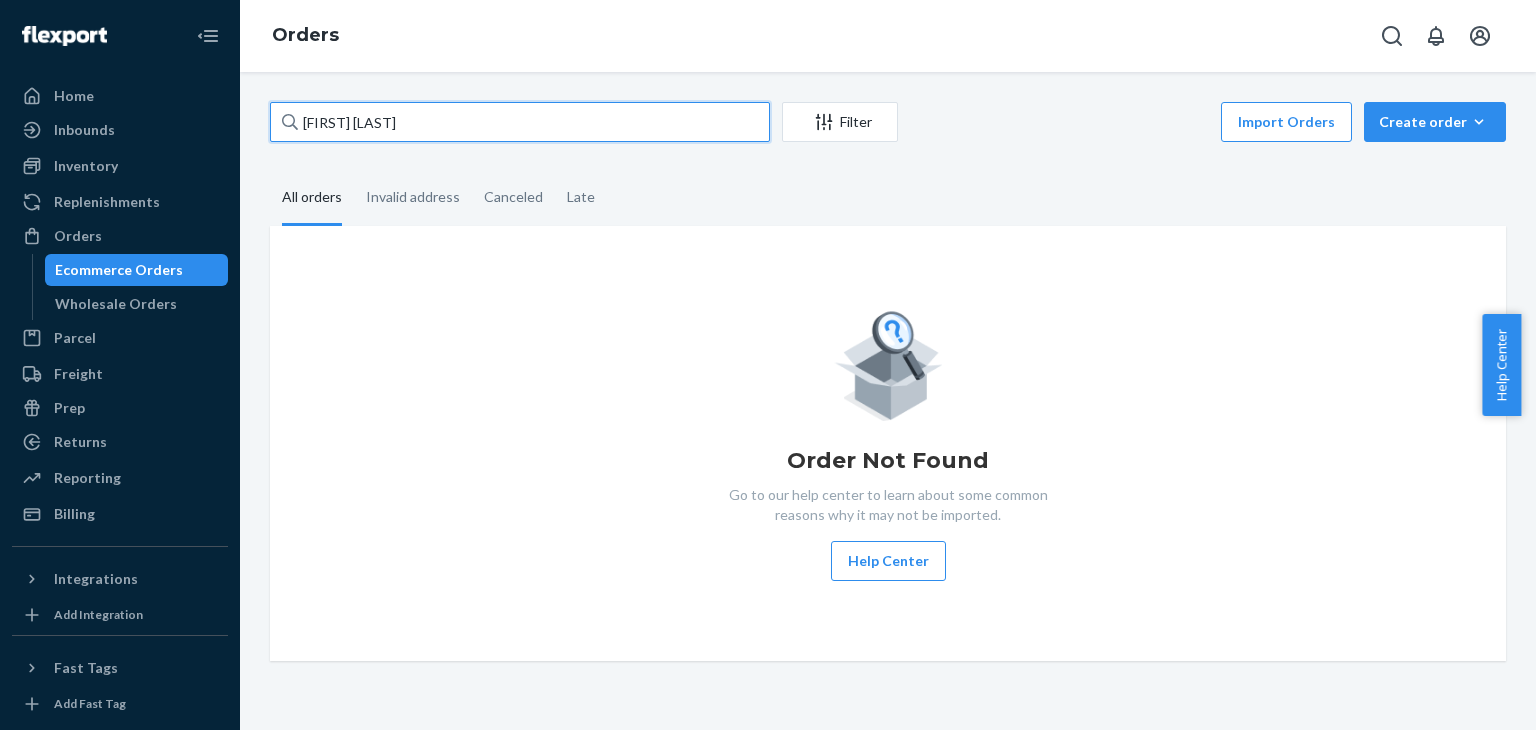 click on "[FIRST] [LAST]" at bounding box center (520, 122) 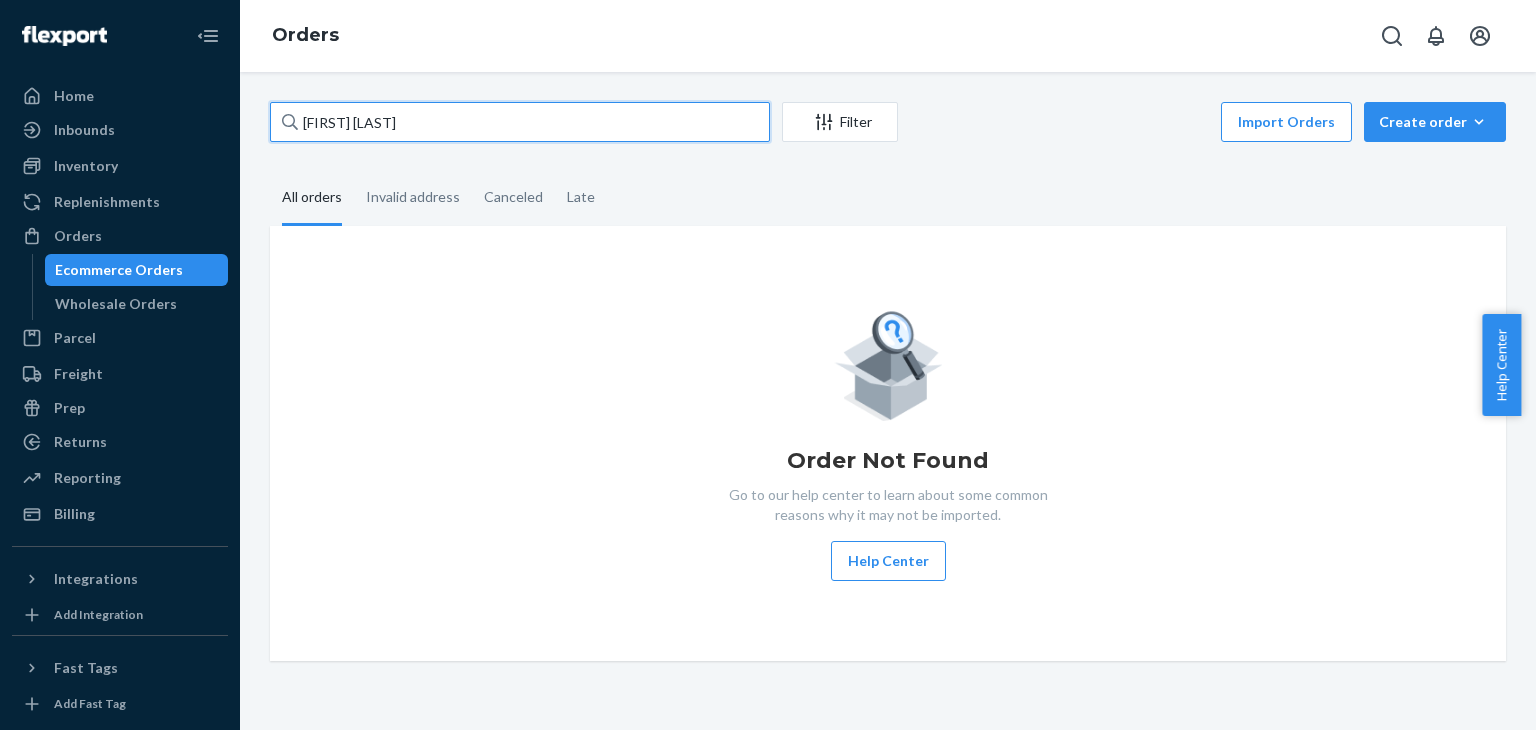 type 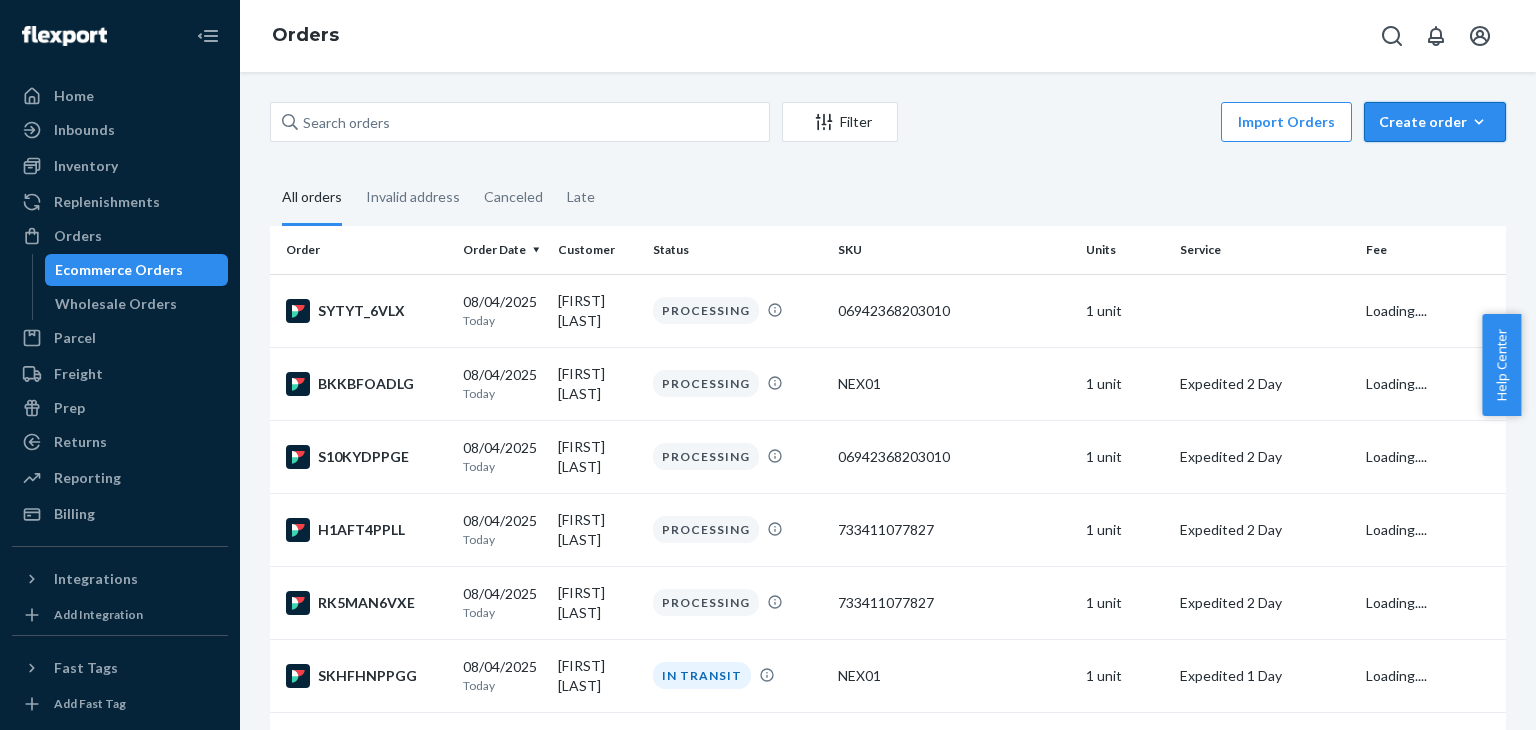 click on "Create order Ecommerce order Removal order" at bounding box center (1435, 122) 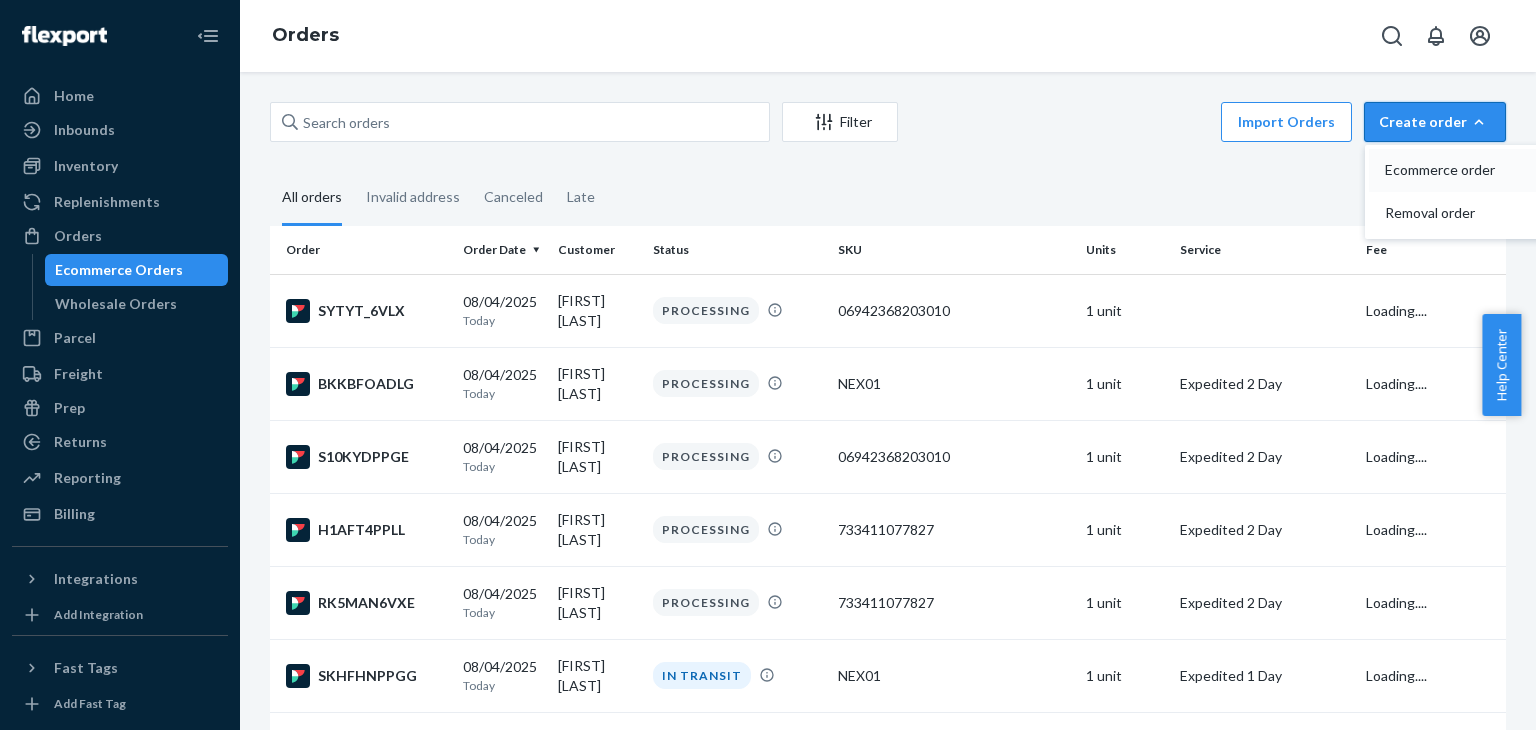 click on "Ecommerce order" at bounding box center [1447, 170] 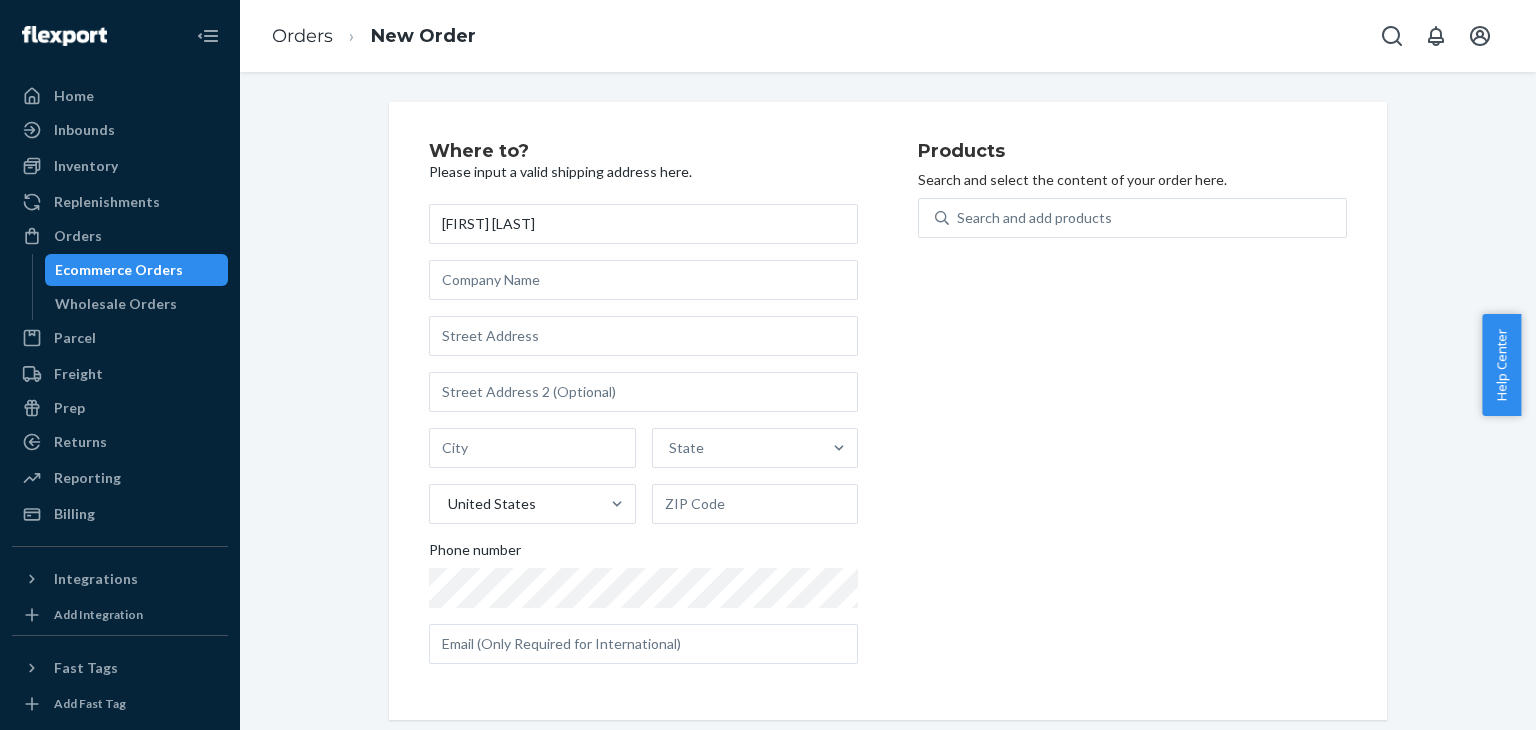 type on "[FIRST] [LAST]" 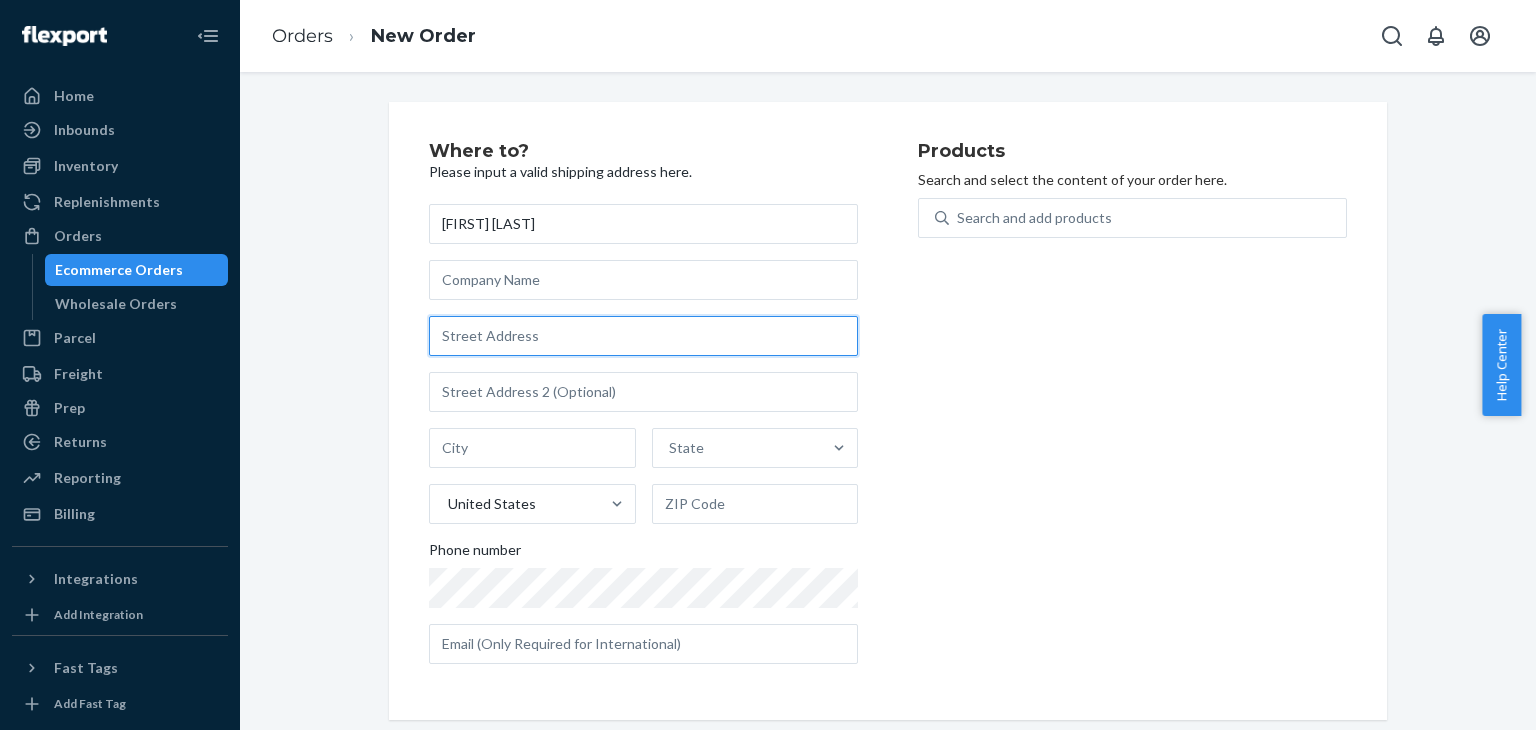 drag, startPoint x: 537, startPoint y: 326, endPoint x: 618, endPoint y: 351, distance: 84.77028 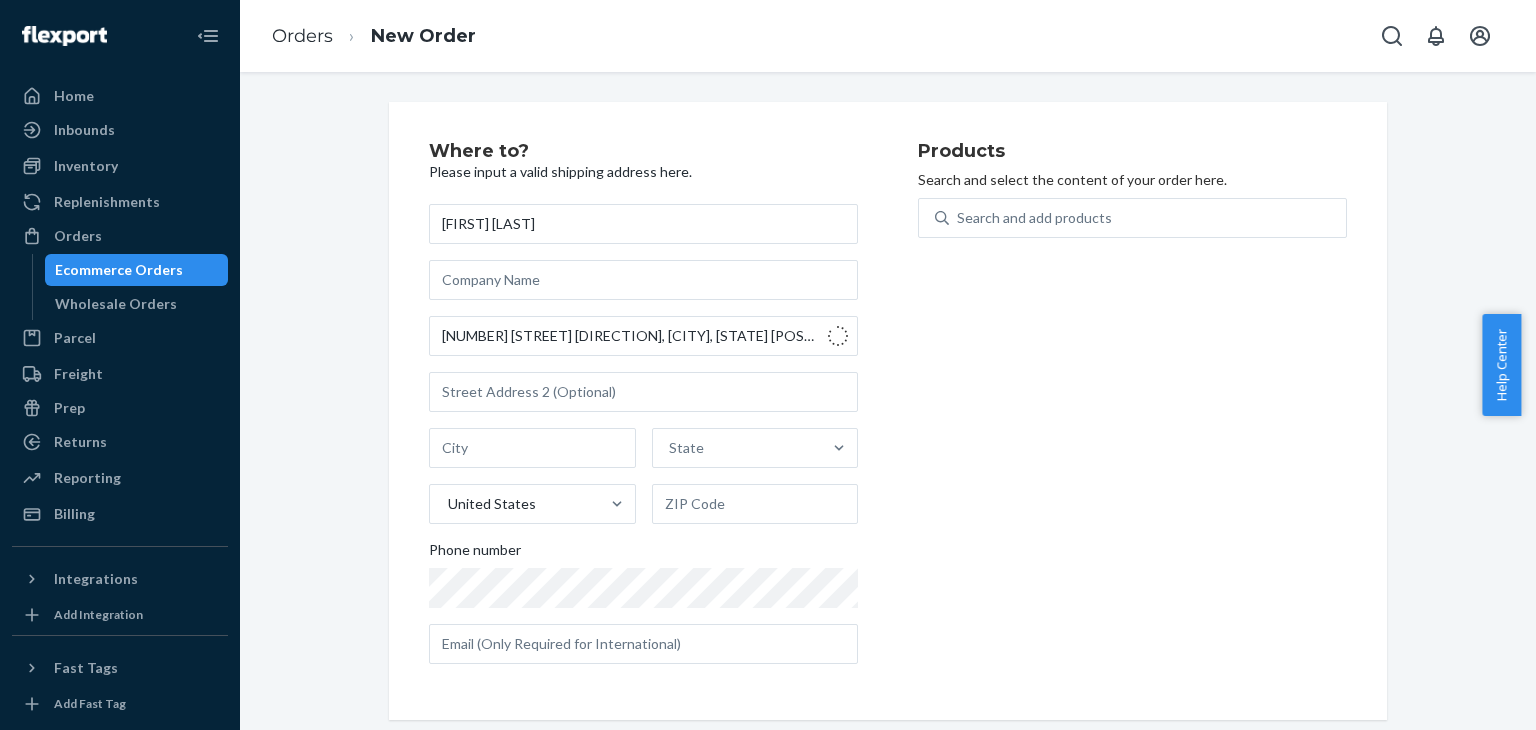 type on "[STREET]" 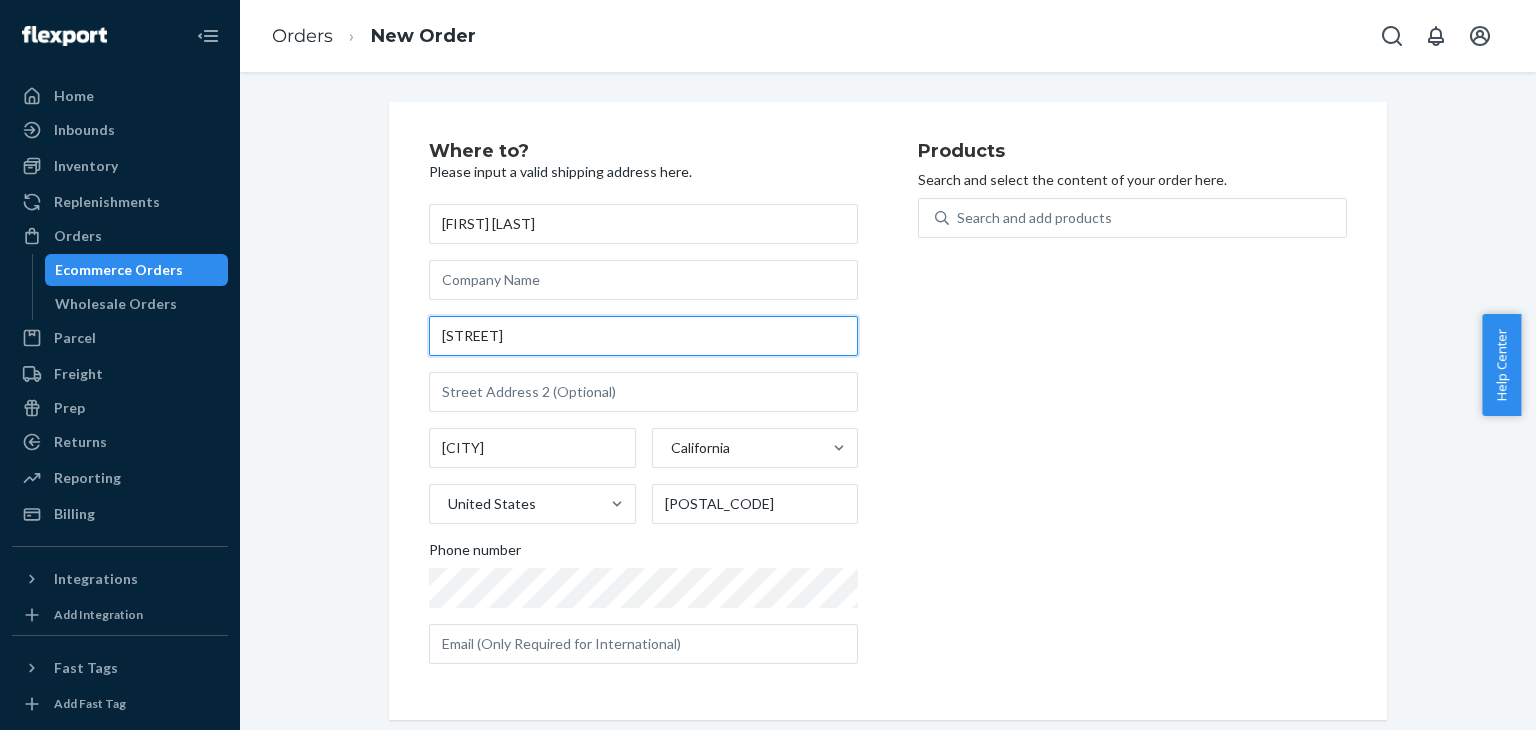 click on "[STREET]" at bounding box center [643, 336] 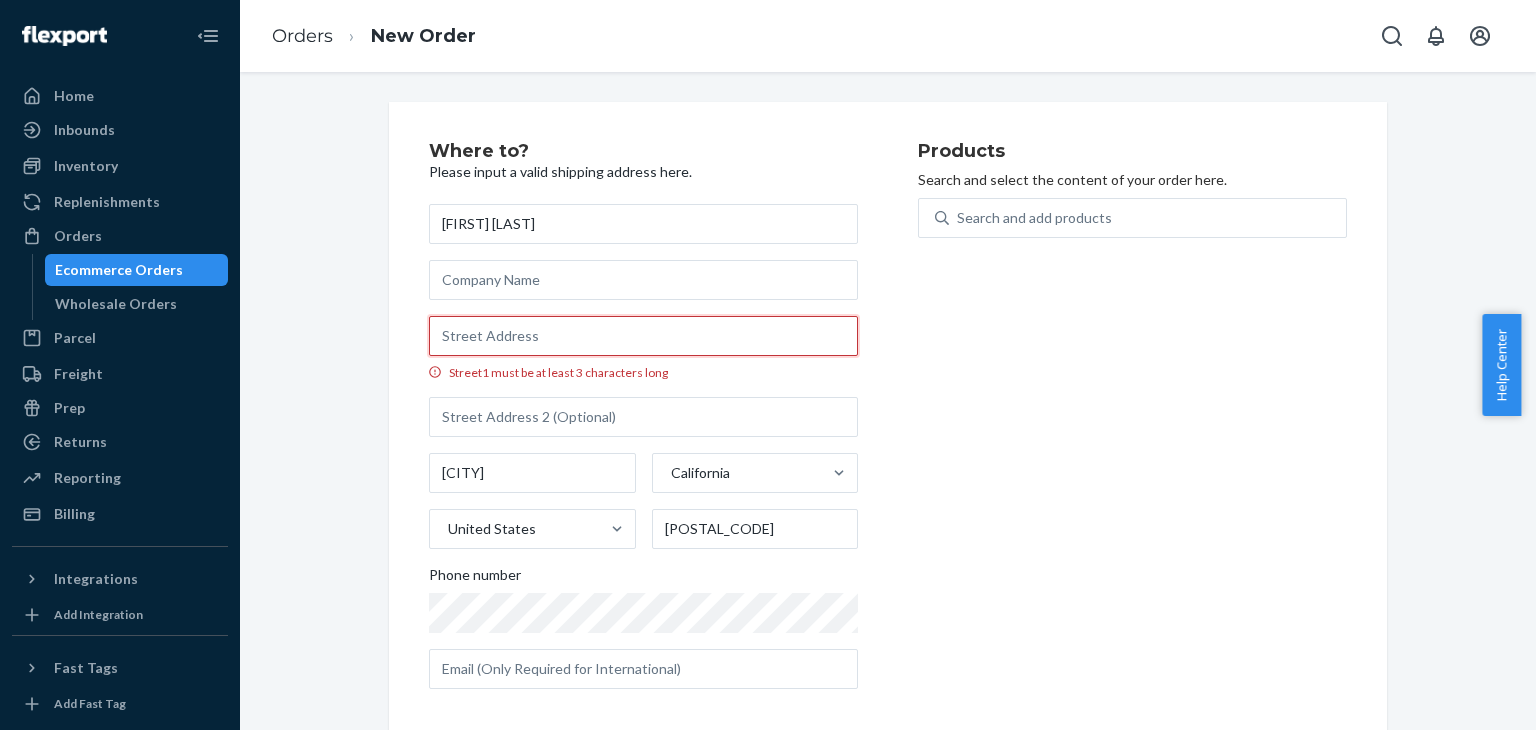 type 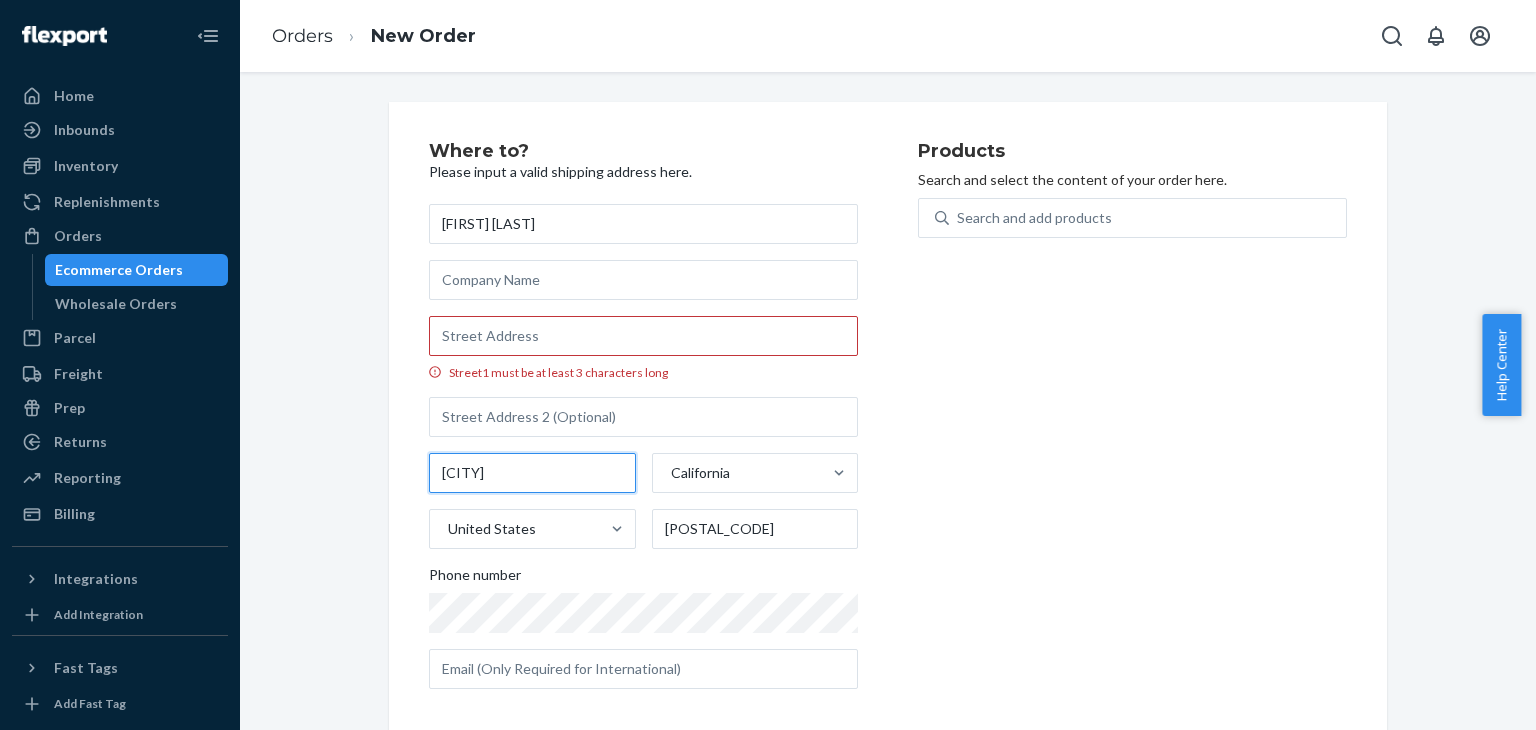 click on "[CITY]" at bounding box center [532, 473] 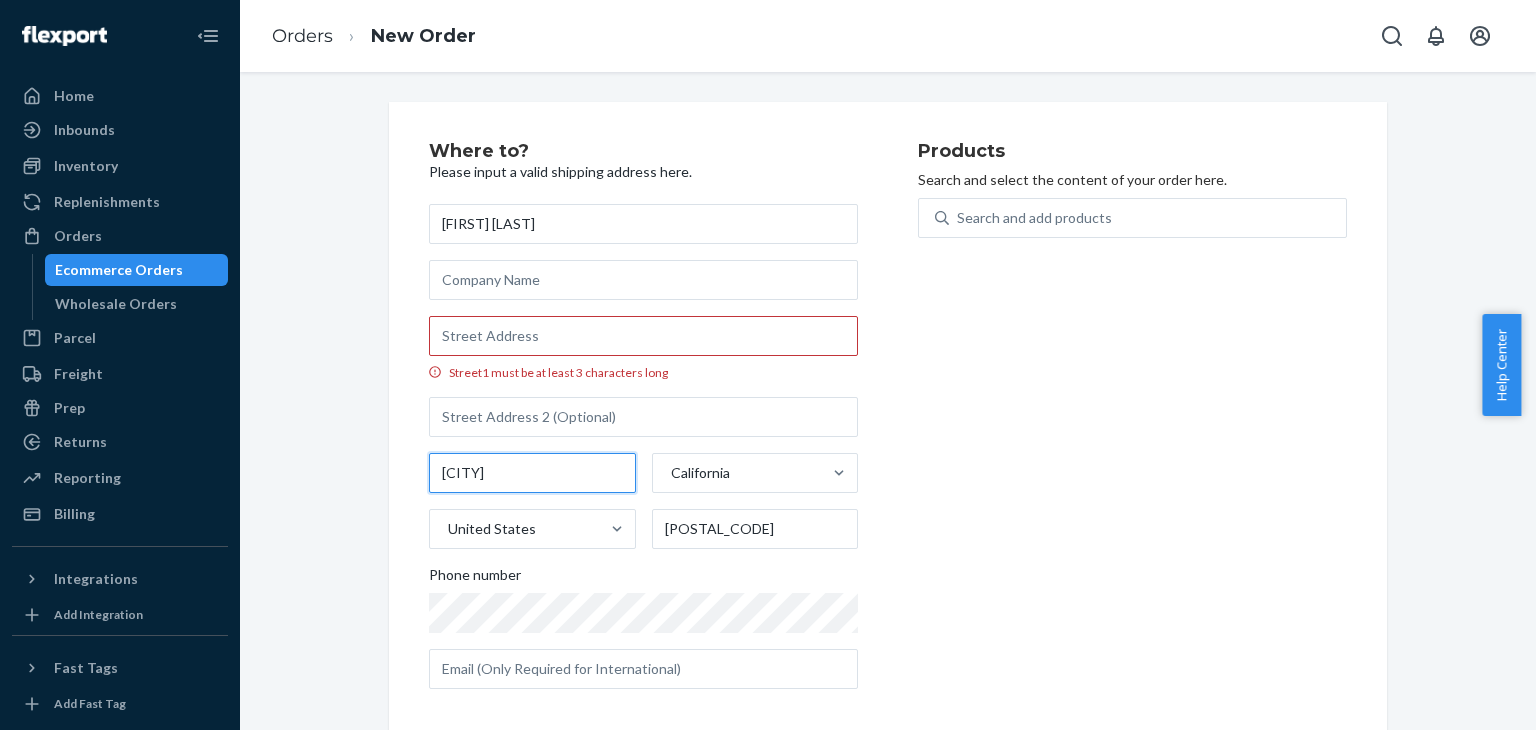 type on "[BRAND]" 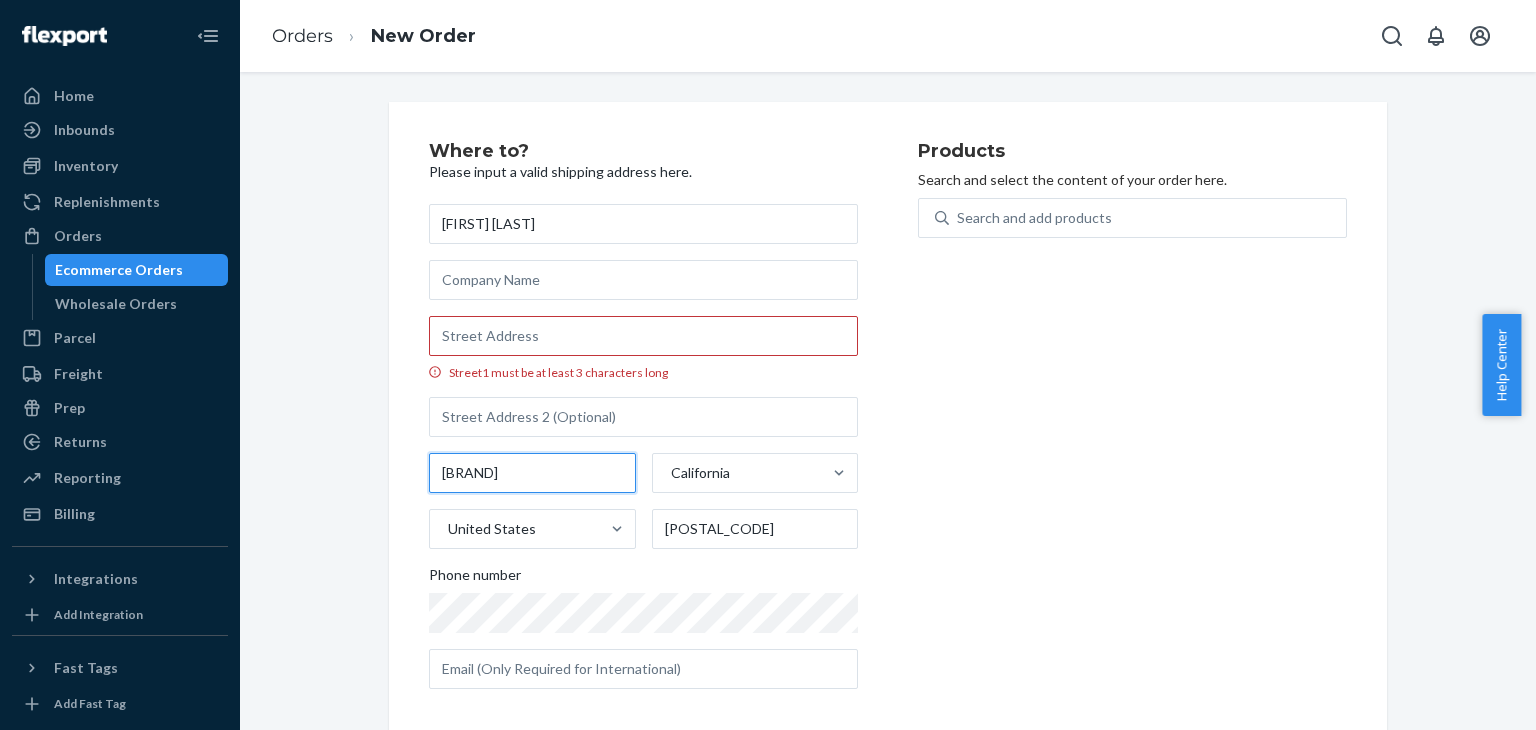 click on "[BRAND]" at bounding box center [532, 473] 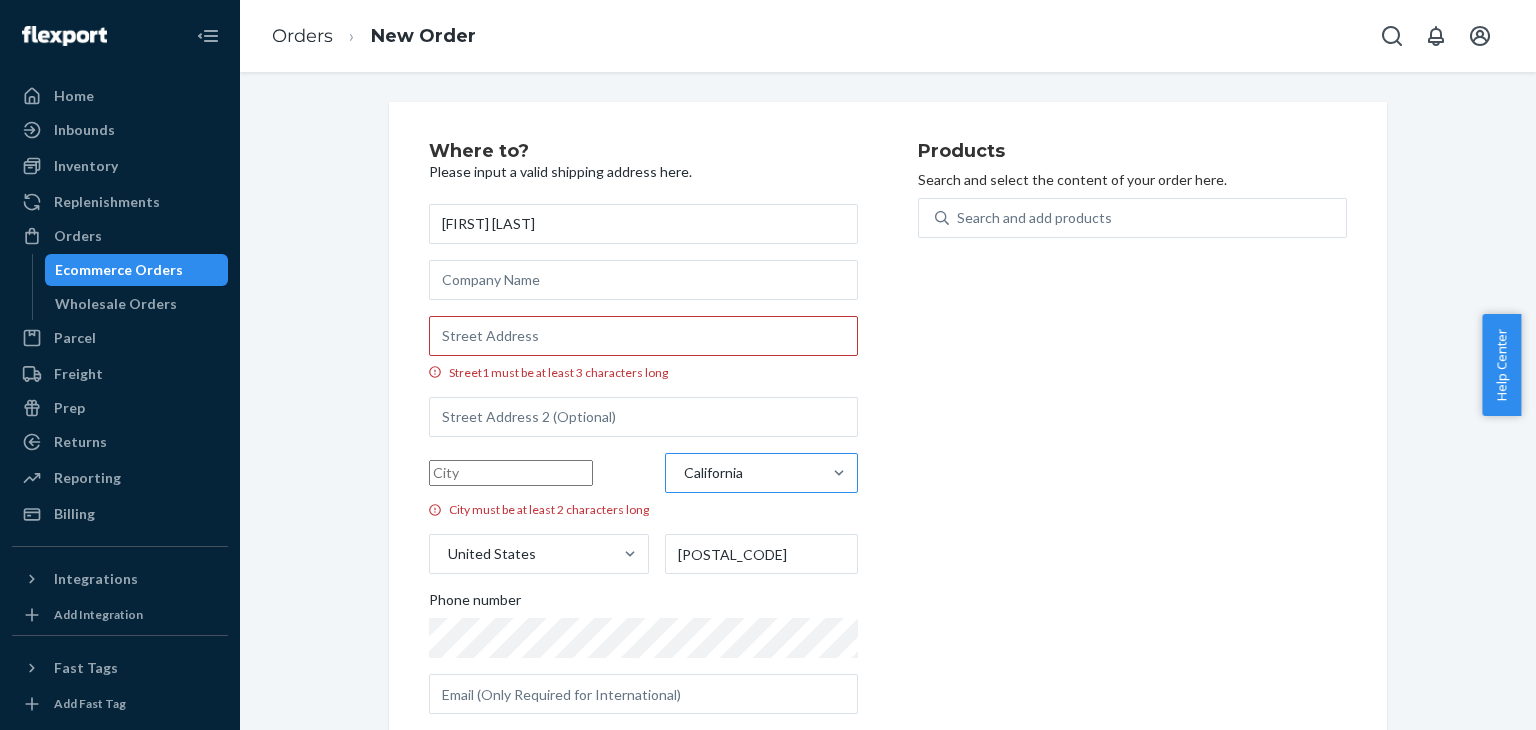 type 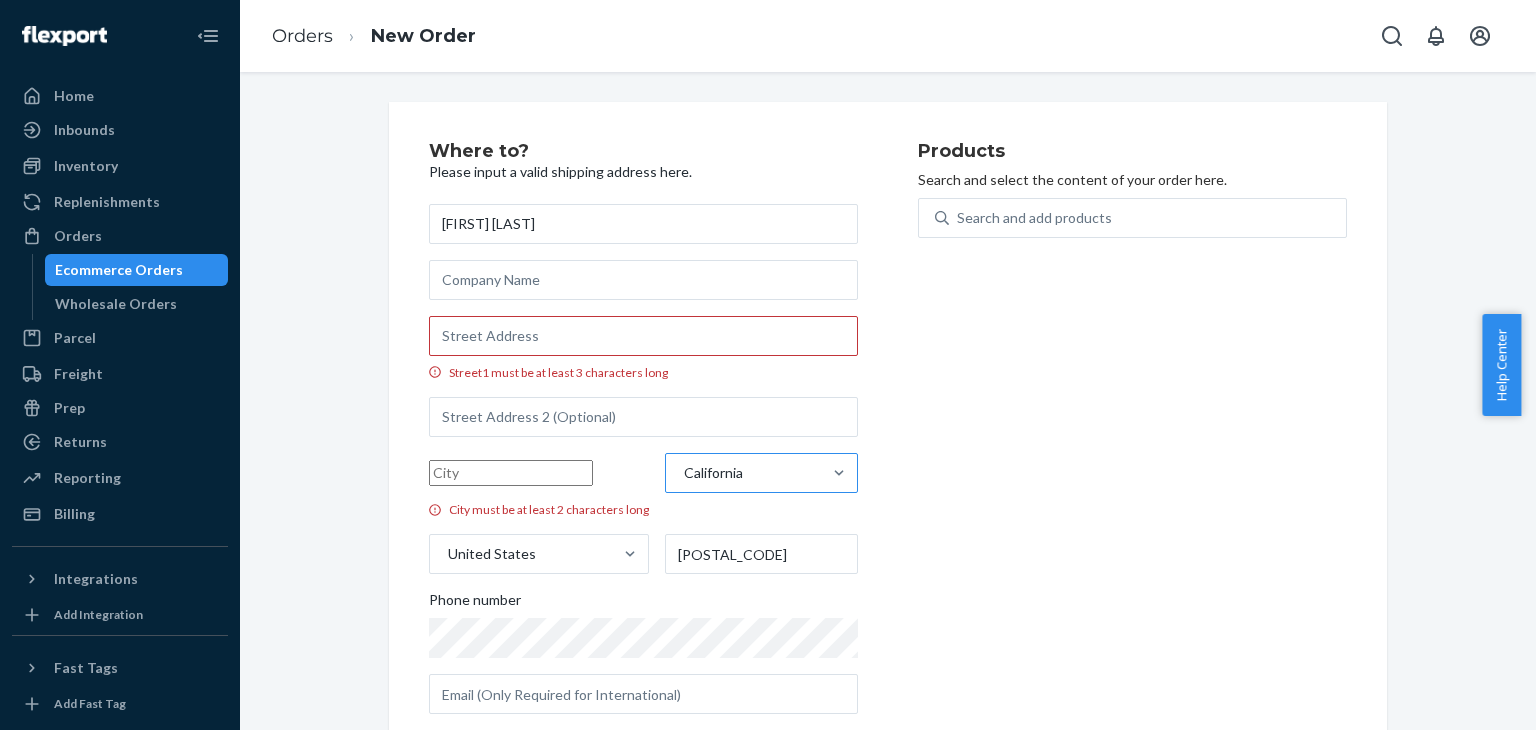 click on "California" at bounding box center [743, 473] 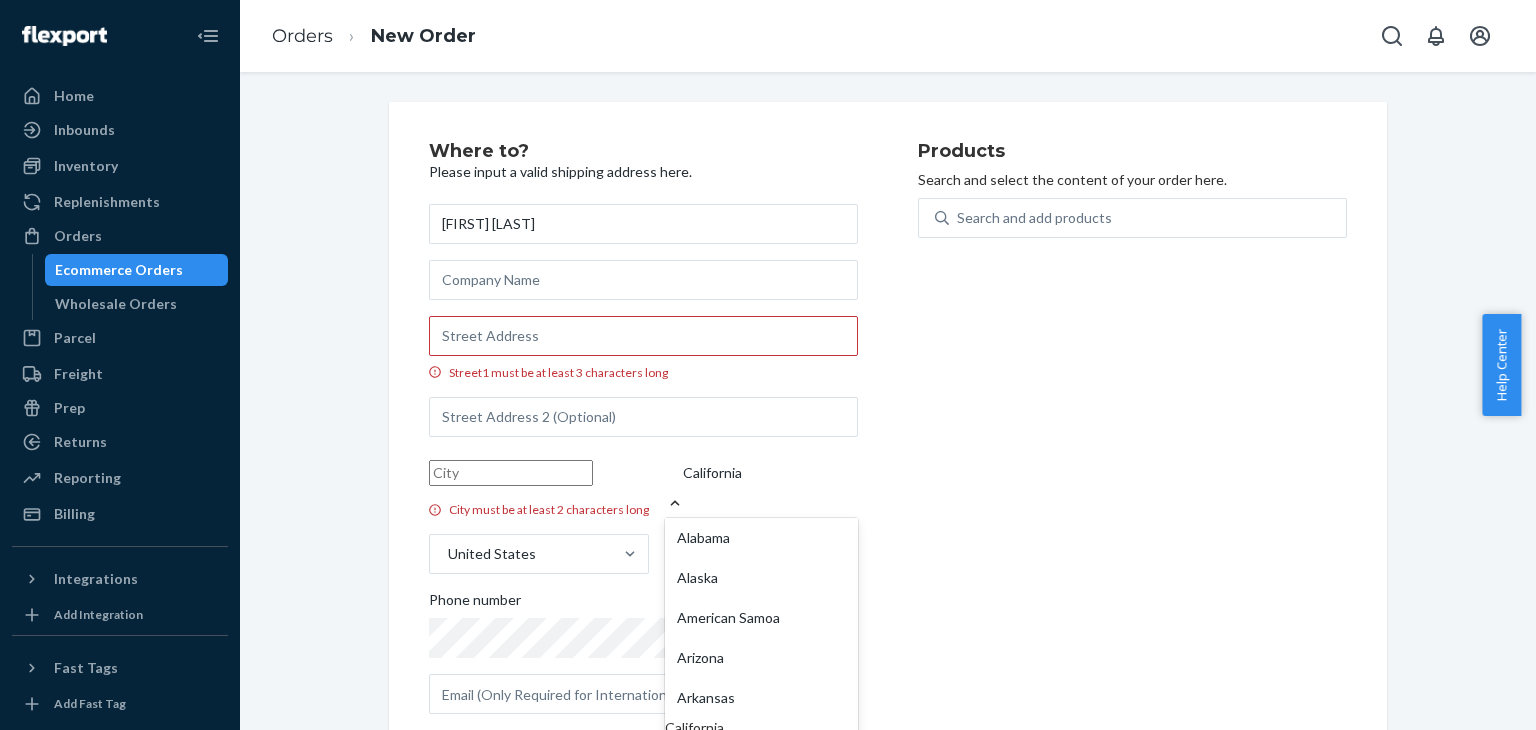 scroll, scrollTop: 0, scrollLeft: 0, axis: both 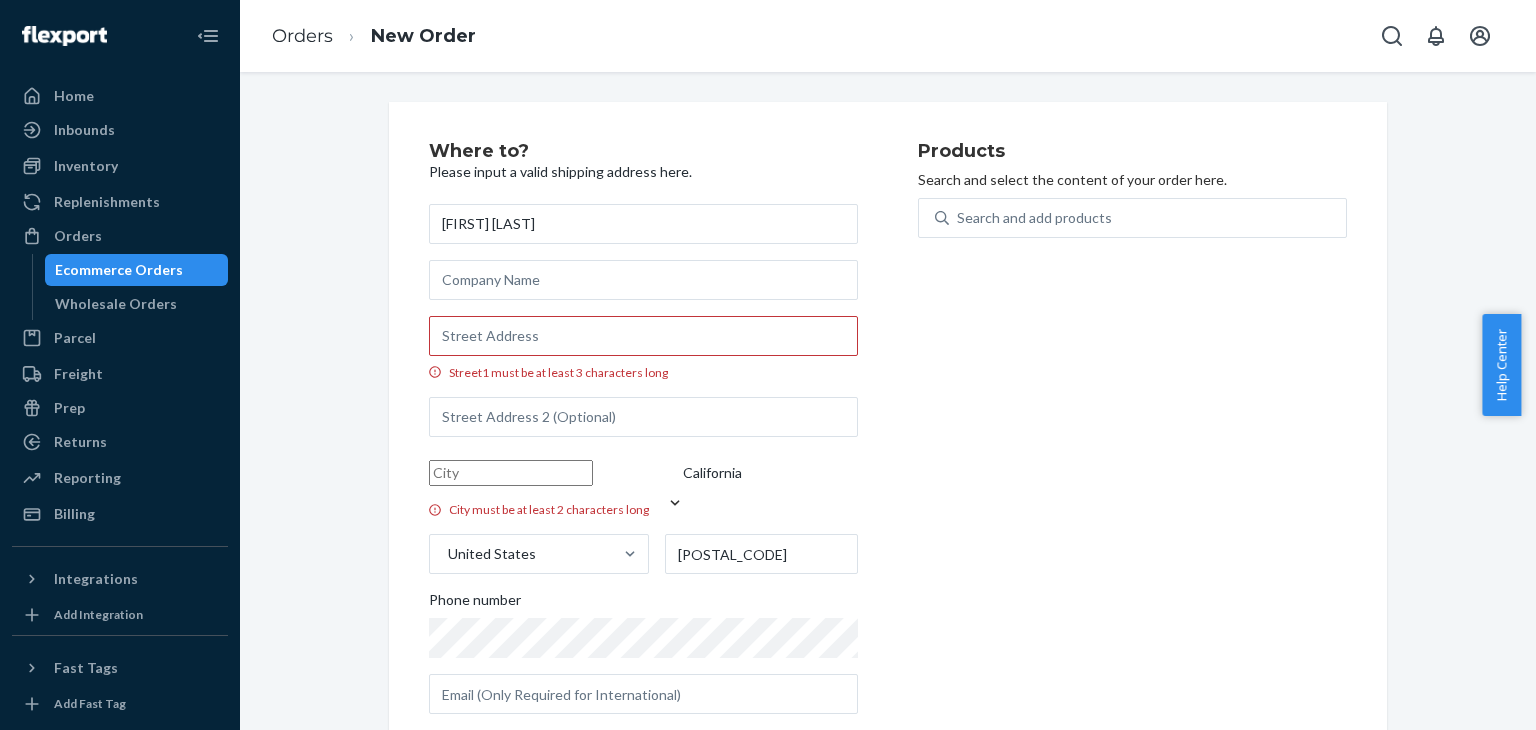 click on "California" at bounding box center (761, 473) 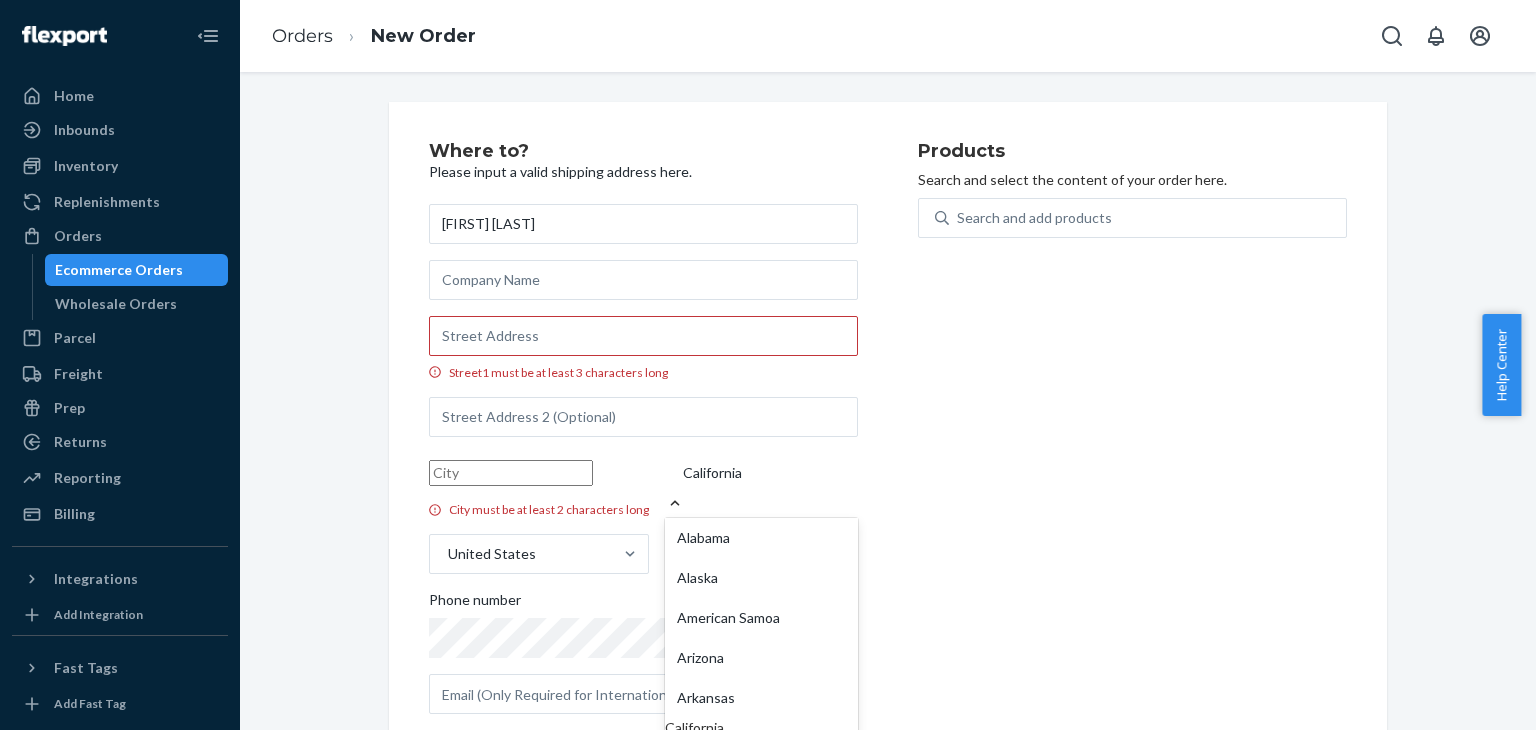 scroll, scrollTop: 17, scrollLeft: 0, axis: vertical 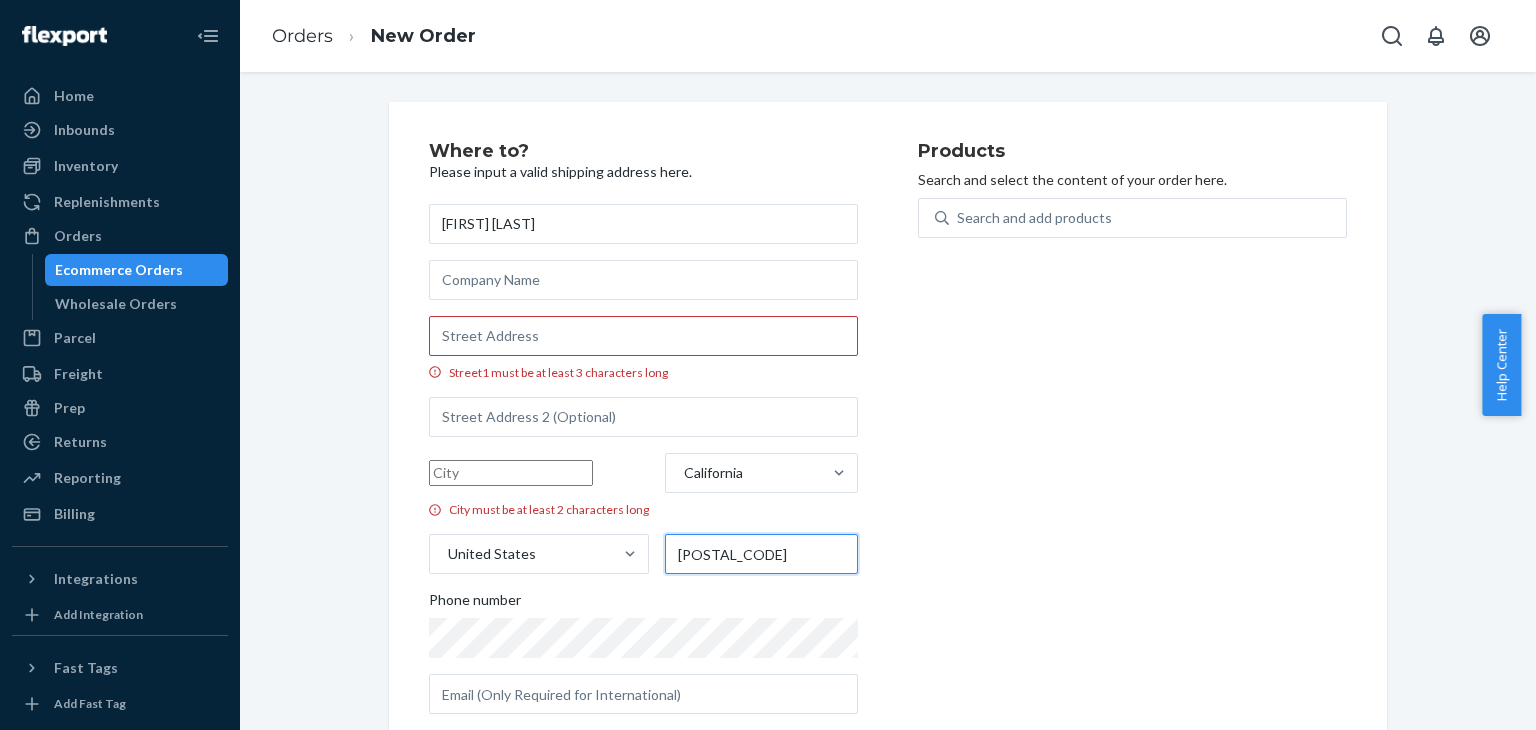 click on "[POSTAL_CODE]" at bounding box center (761, 554) 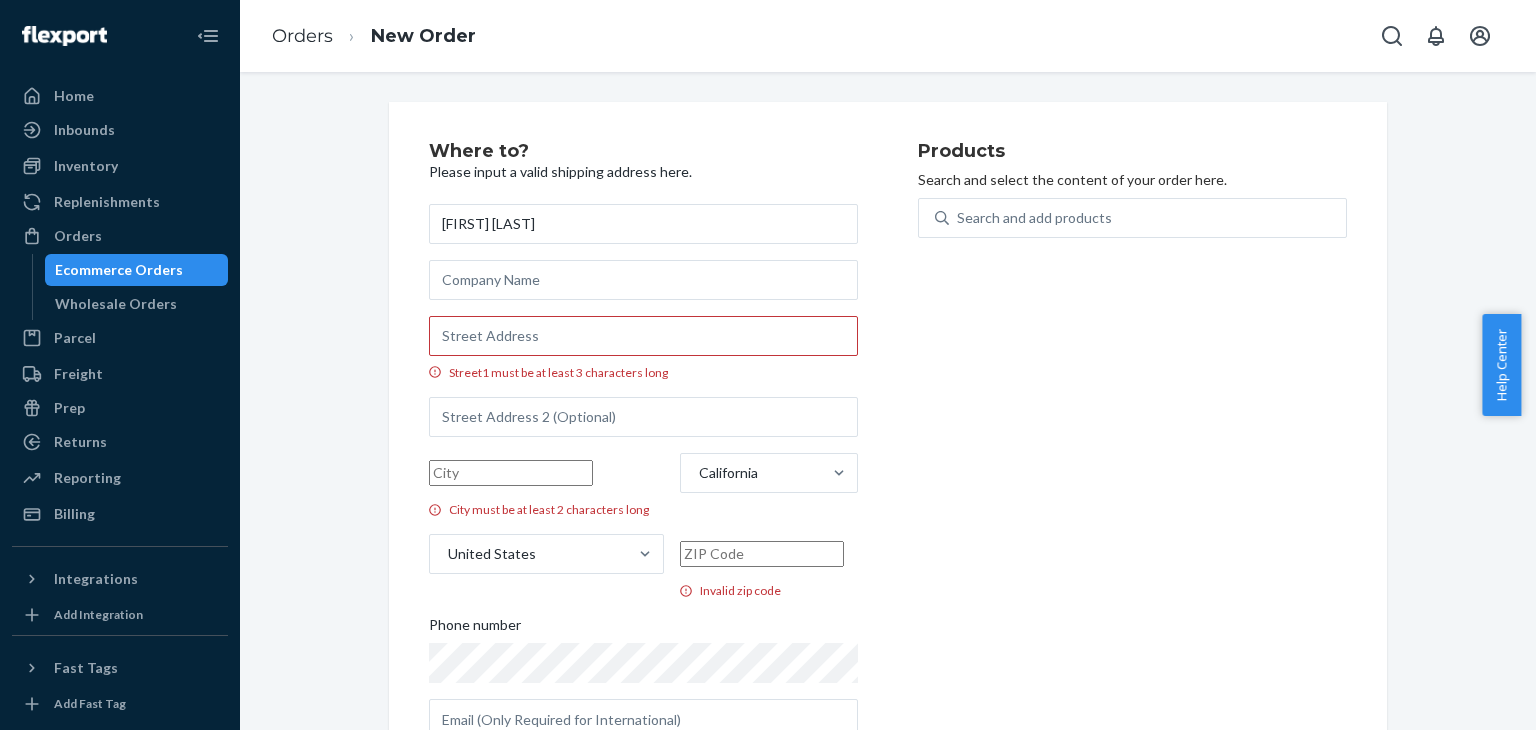 paste on "[NUMBER] [STREET] [DIRECTION], [CITY], [STATE] [POSTAL_CODE]" 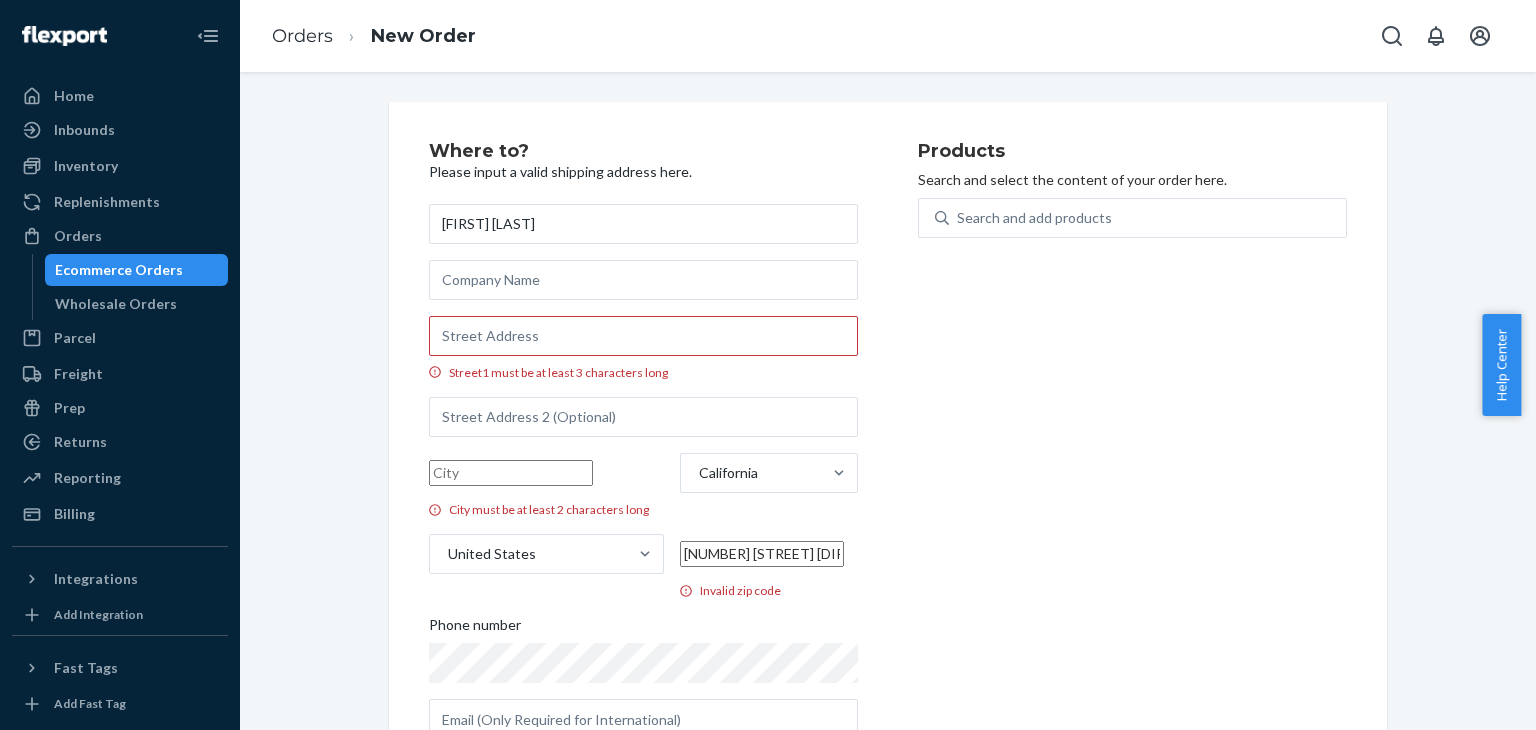 scroll, scrollTop: 0, scrollLeft: 79, axis: horizontal 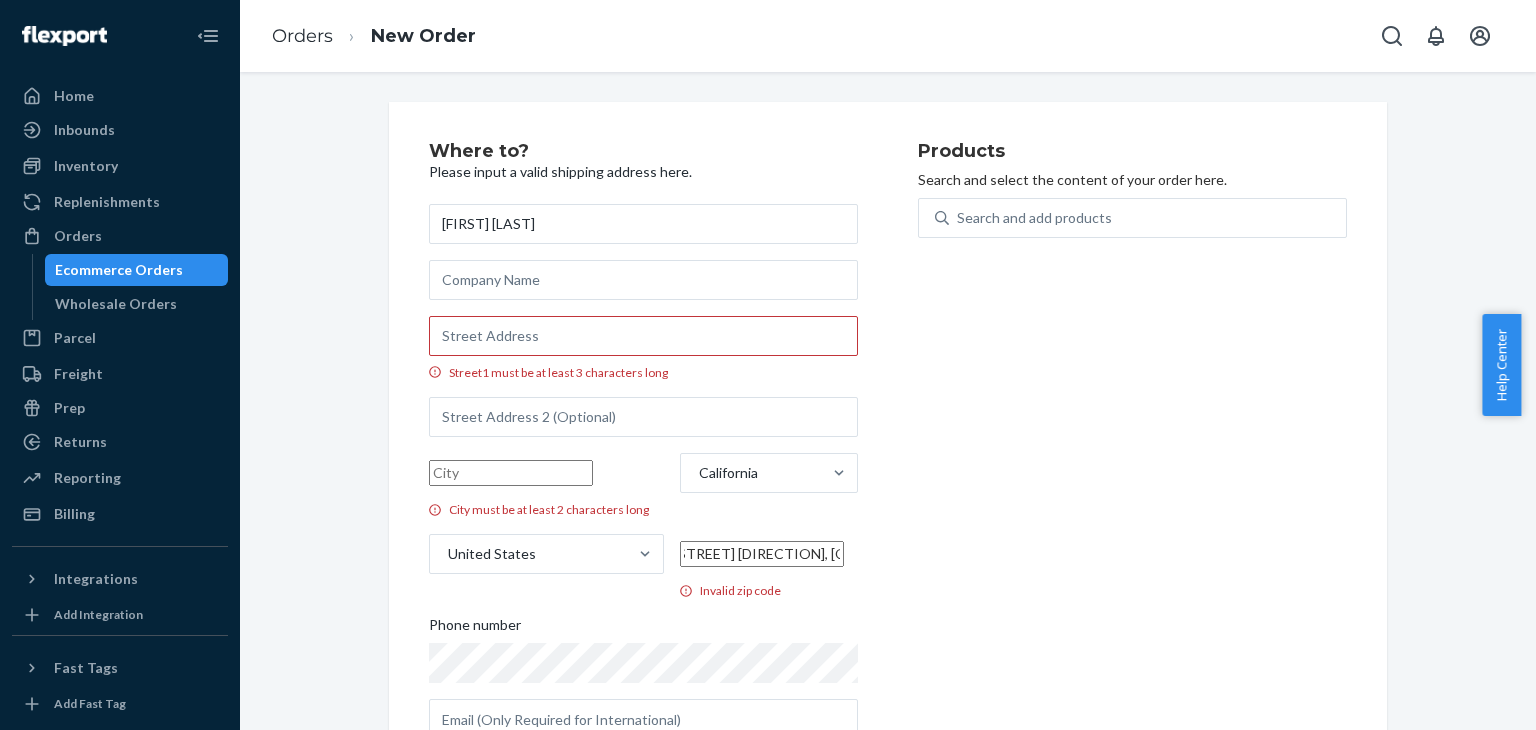 click on "[NUMBER] [STREET] [DIRECTION], [CITY], [STATE] [POSTAL_CODE]" at bounding box center (762, 554) 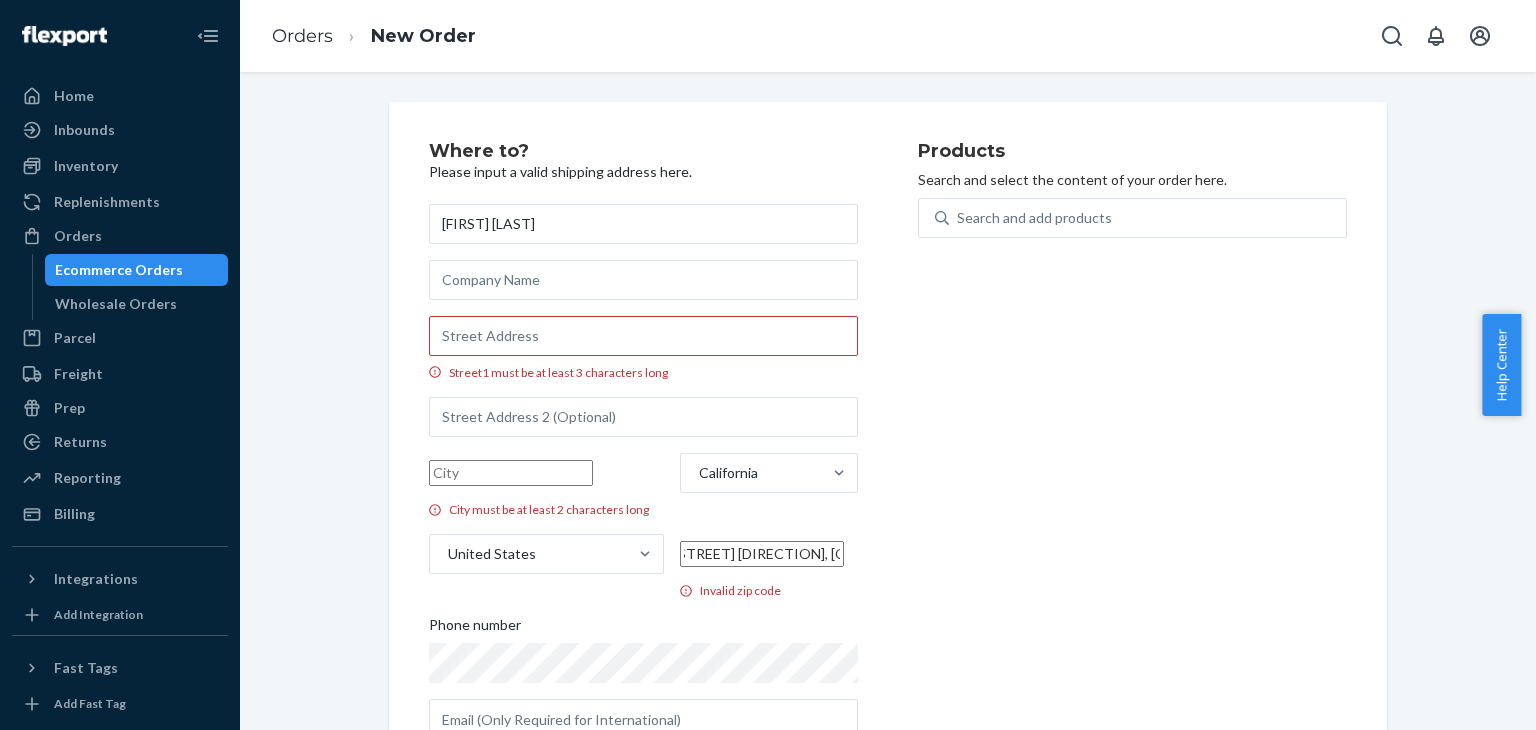 click on "[NUMBER] [STREET] [DIRECTION], [CITY], [STATE] [POSTAL_CODE]" at bounding box center (762, 554) 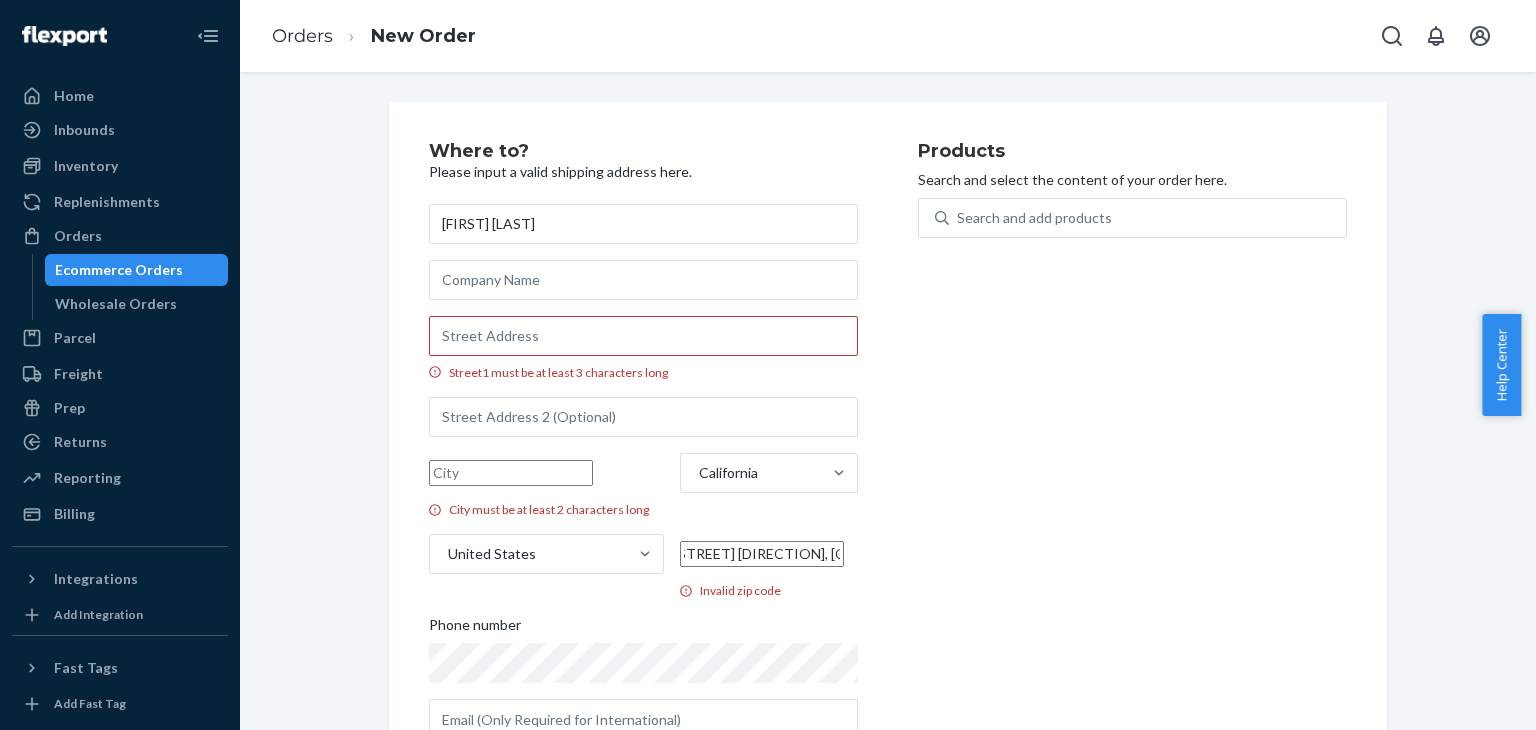 type on "[NUMBER] [STREET] [DIRECTION], [CITY], [STATE] [POSTAL_CODE]" 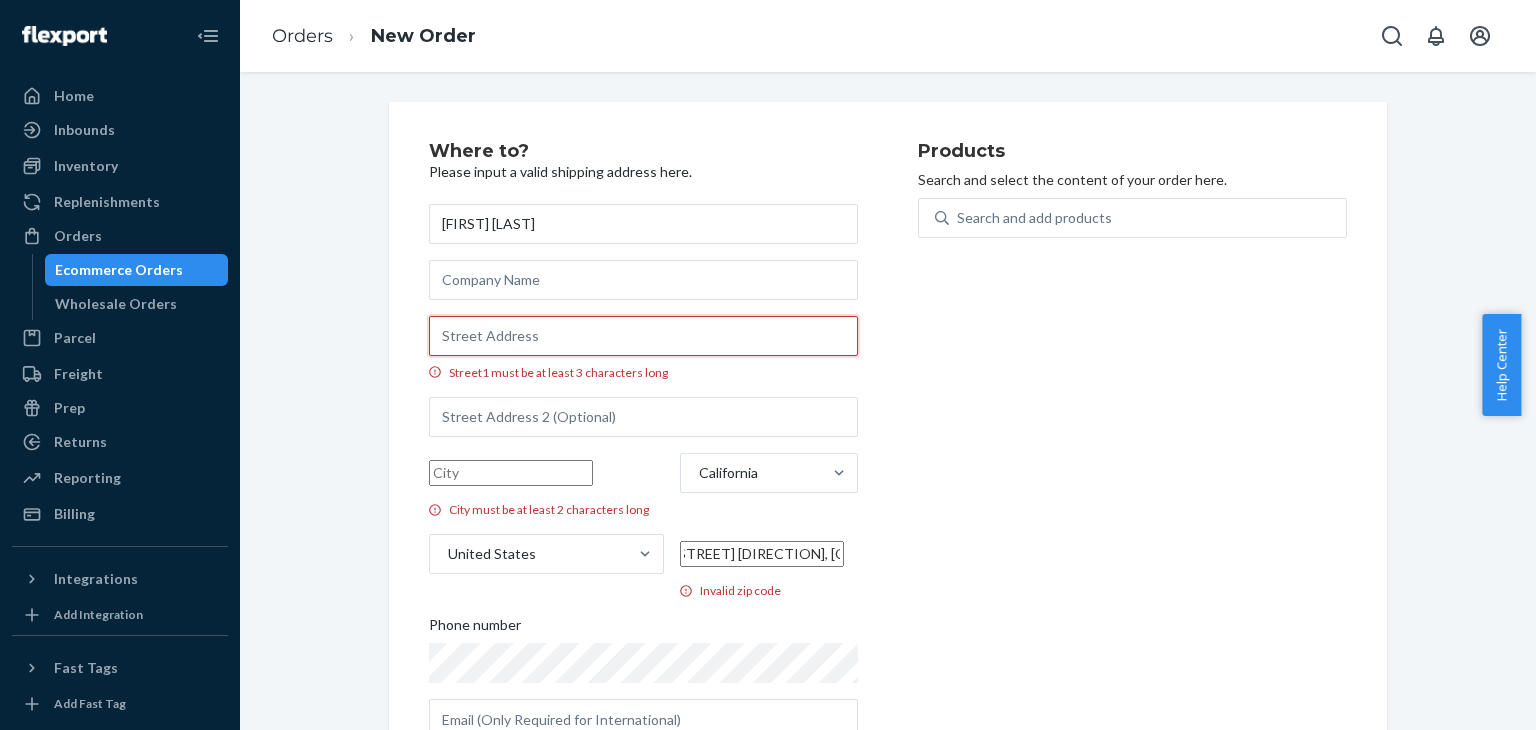 click on "Street1 must be at least 3 characters long" at bounding box center [643, 336] 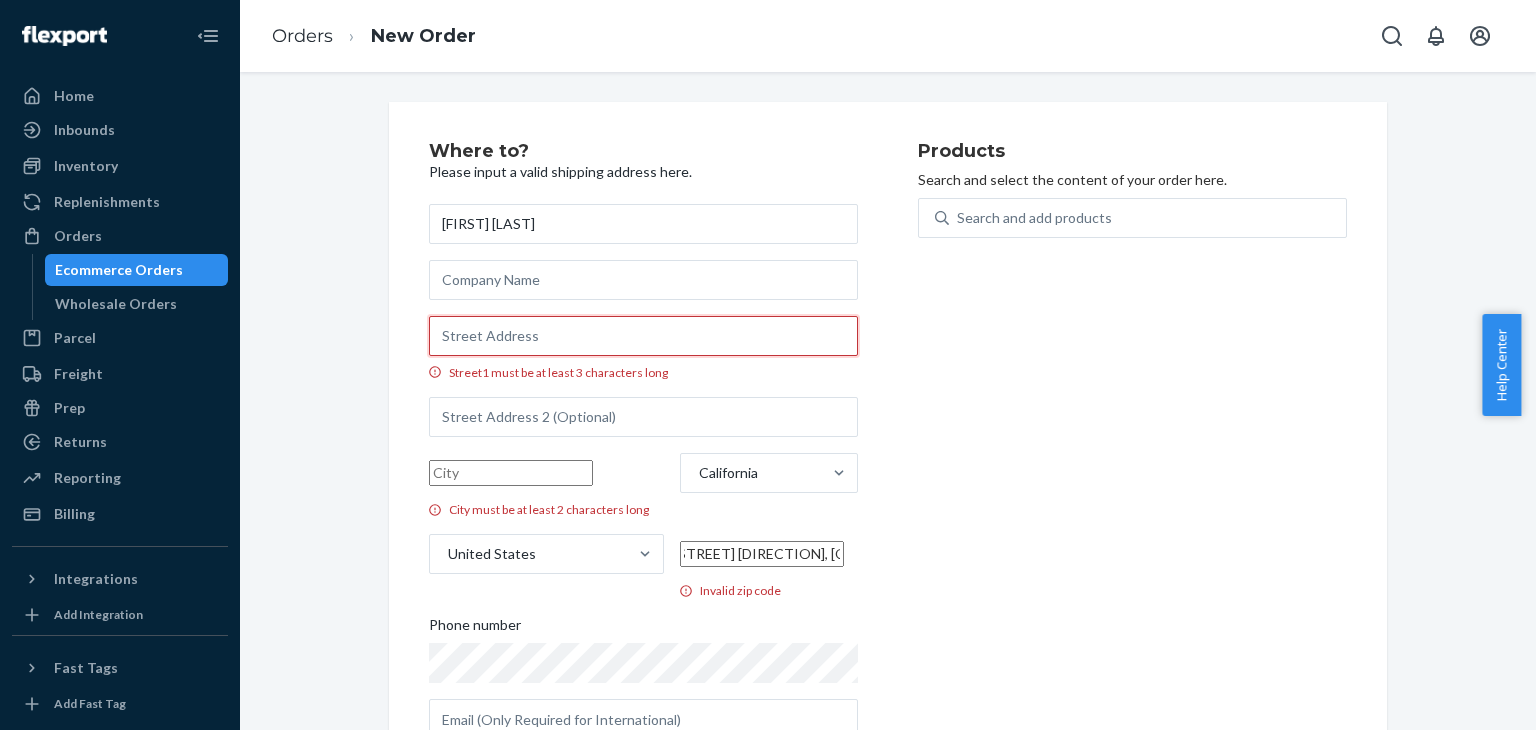 scroll, scrollTop: 0, scrollLeft: 0, axis: both 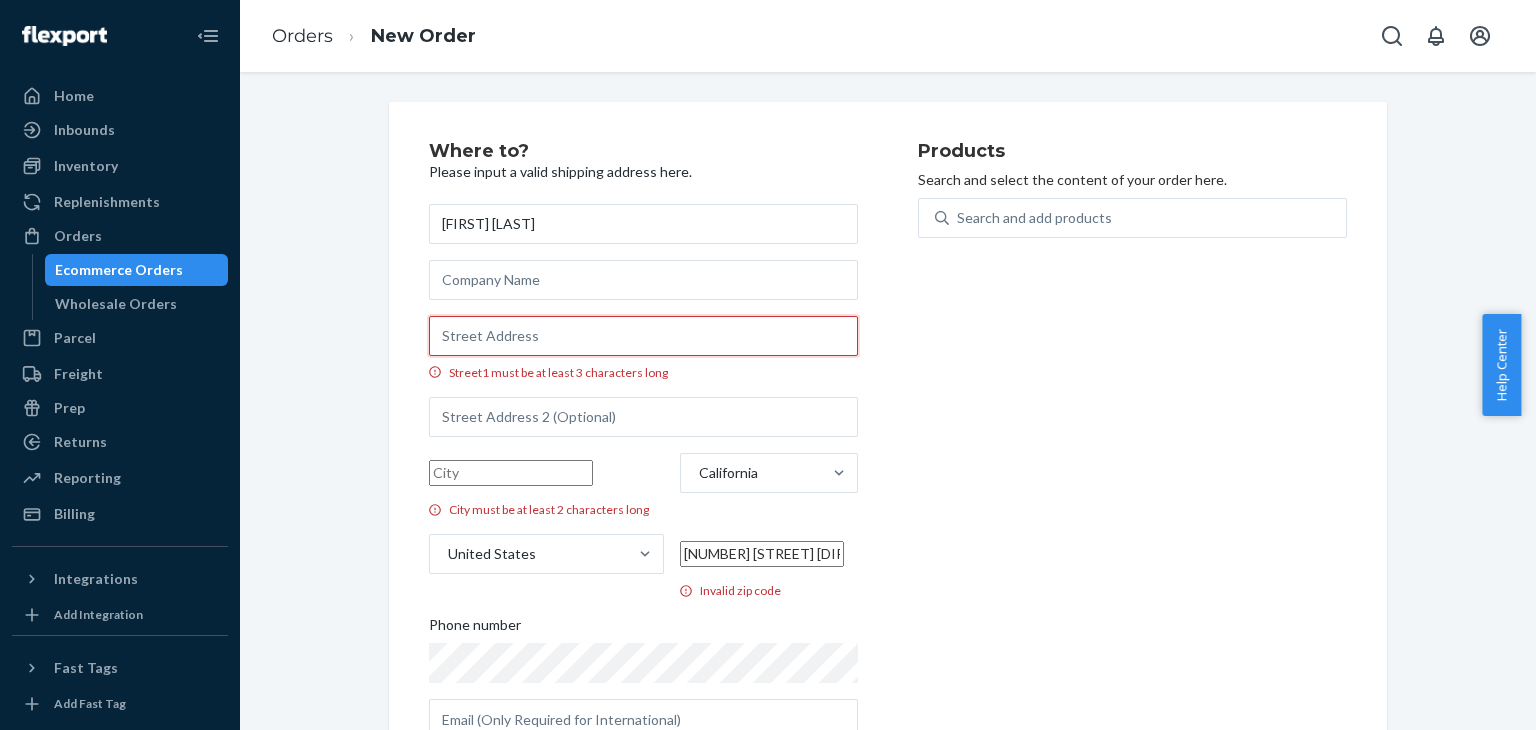 paste on "[NUMBER] [STREET] [DIRECTION], [CITY], [STATE] [POSTAL_CODE]" 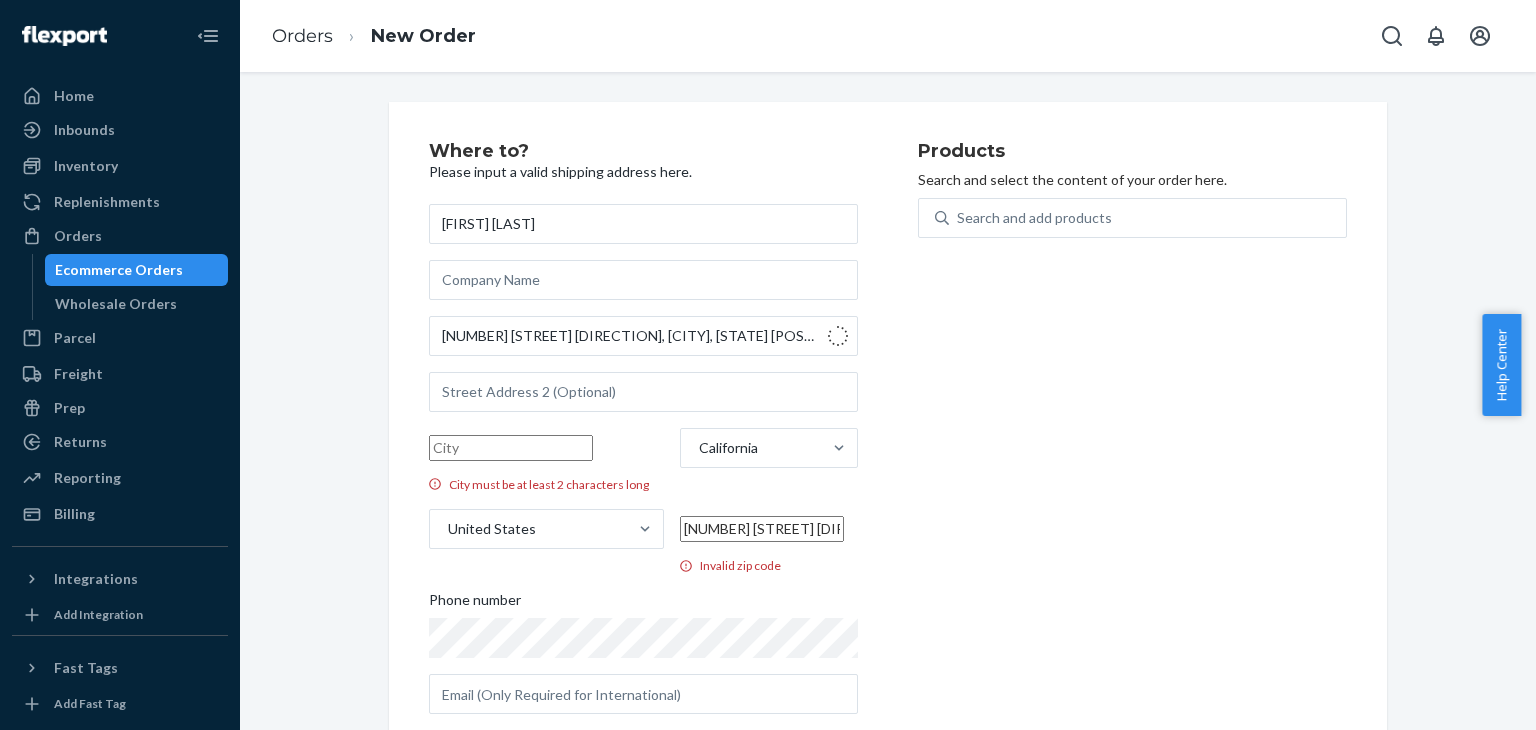 type on "[STREET]" 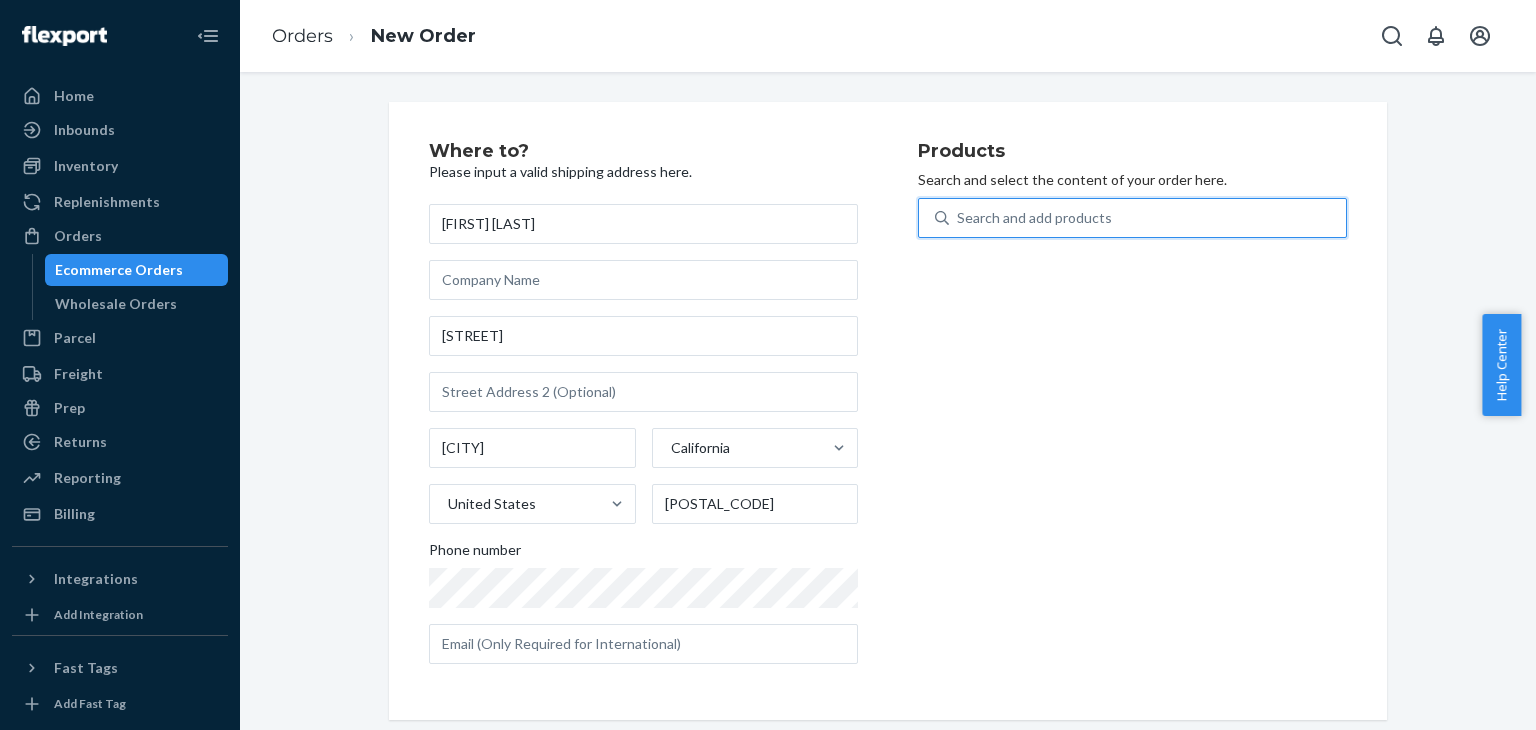 click on "Search and add products" at bounding box center [1034, 218] 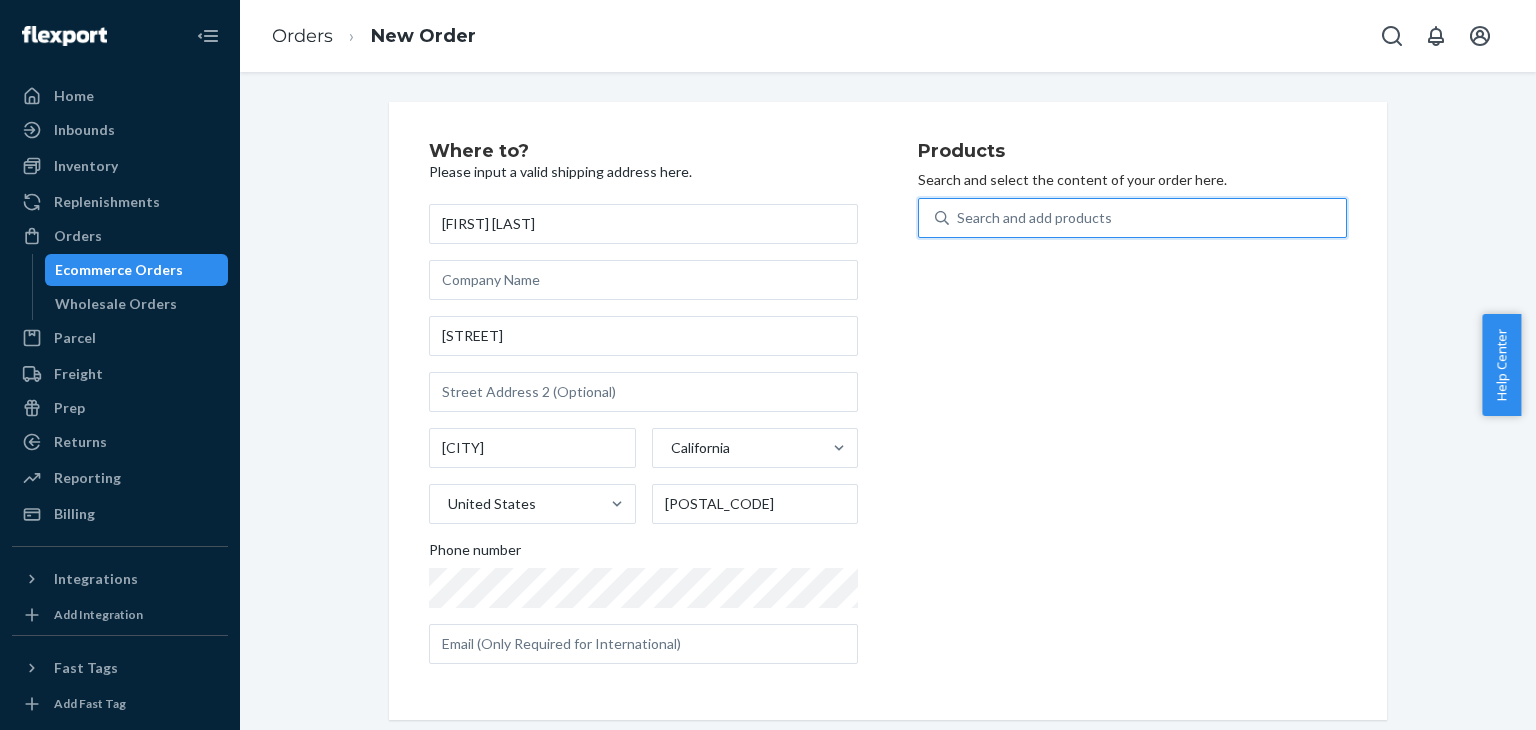 click on "0 results available. Use Up and Down to choose options, press Enter to select the currently focused option, press Escape to exit the menu, press Tab to select the option and exit the menu. Search and add products" at bounding box center [958, 218] 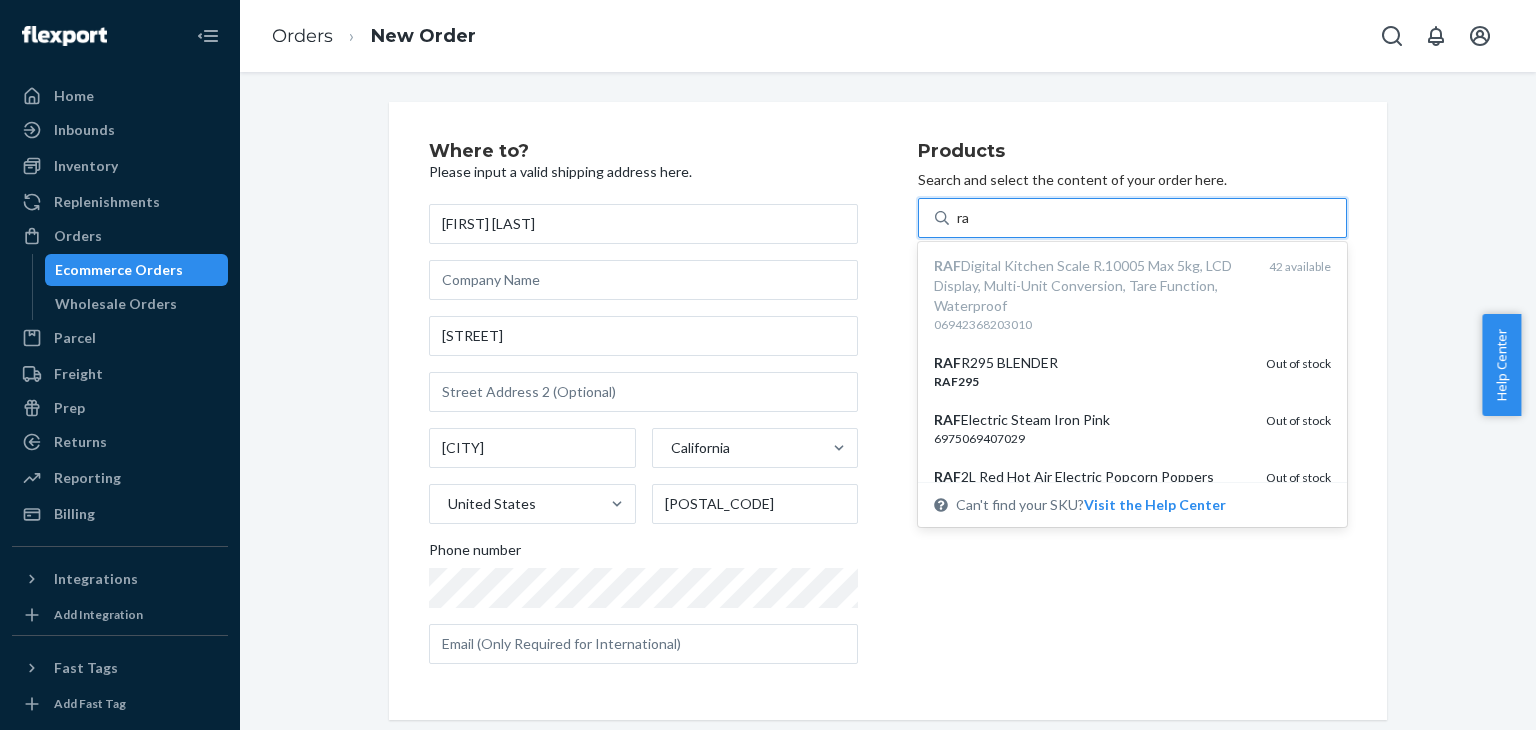 type on "r" 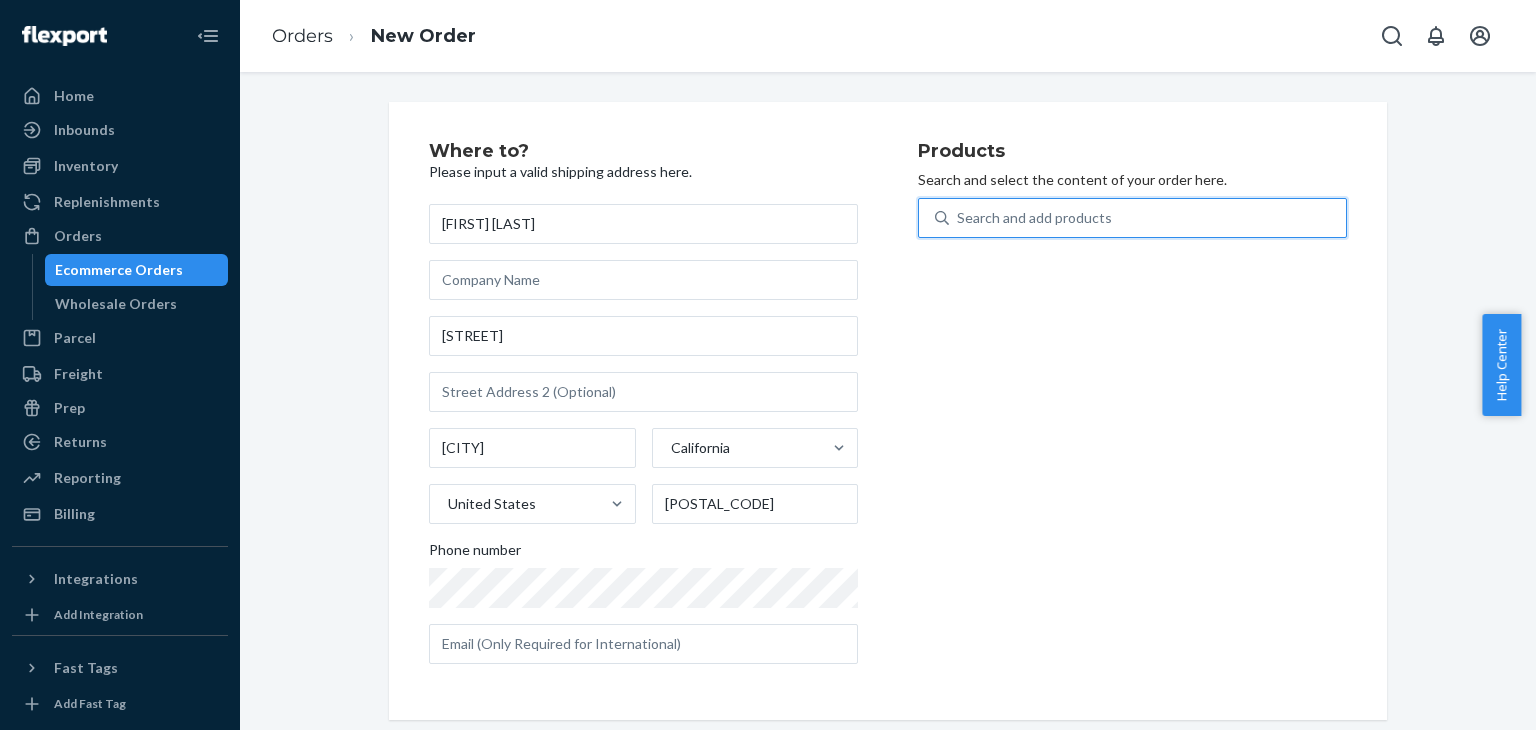 click on "Products Search and select the content of your order here.       0 results available. Use Up and Down to choose options, press Enter to select the currently focused option, press Escape to exit the menu, press Tab to select the option and exit the menu. Search and add products" at bounding box center (1132, 411) 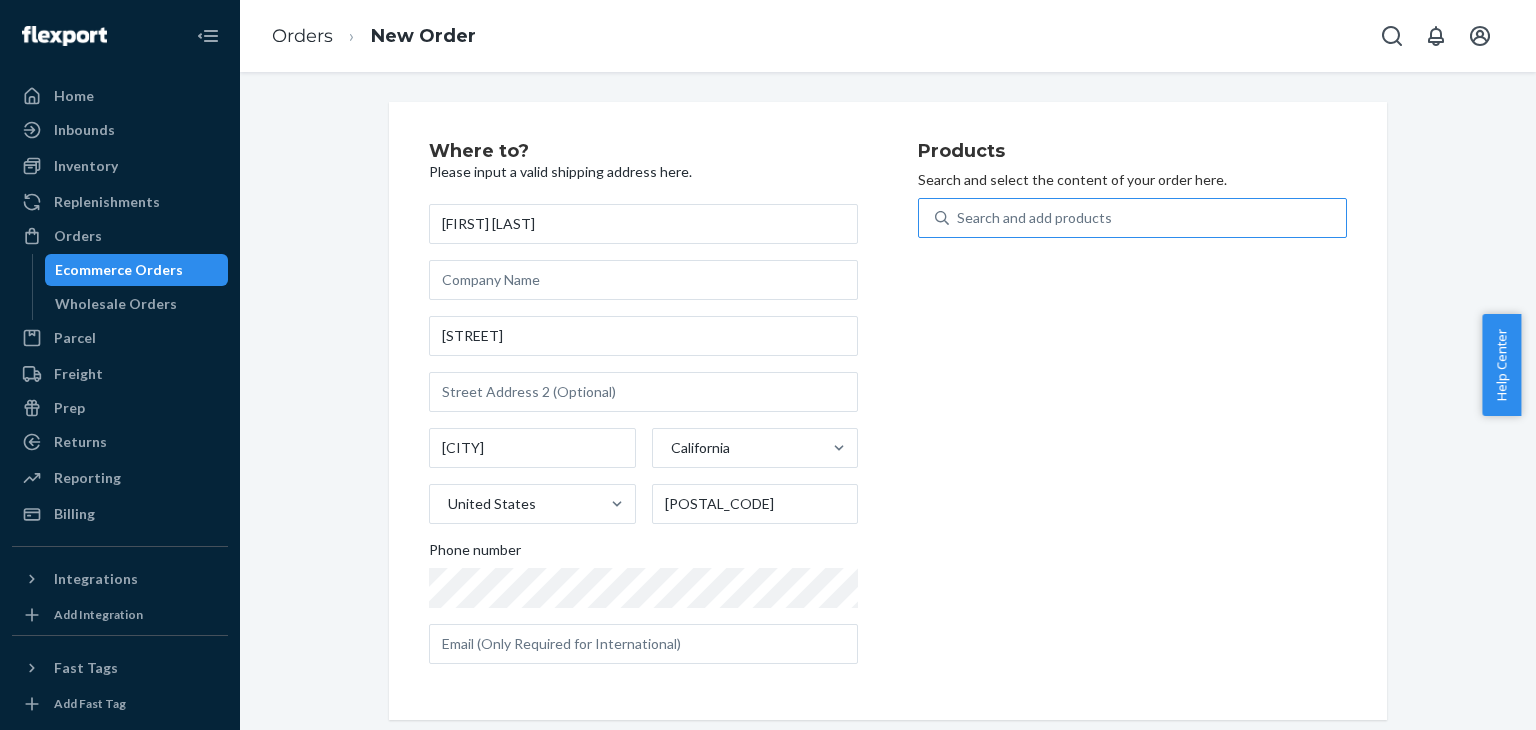 click on "Search and add products" at bounding box center [1147, 218] 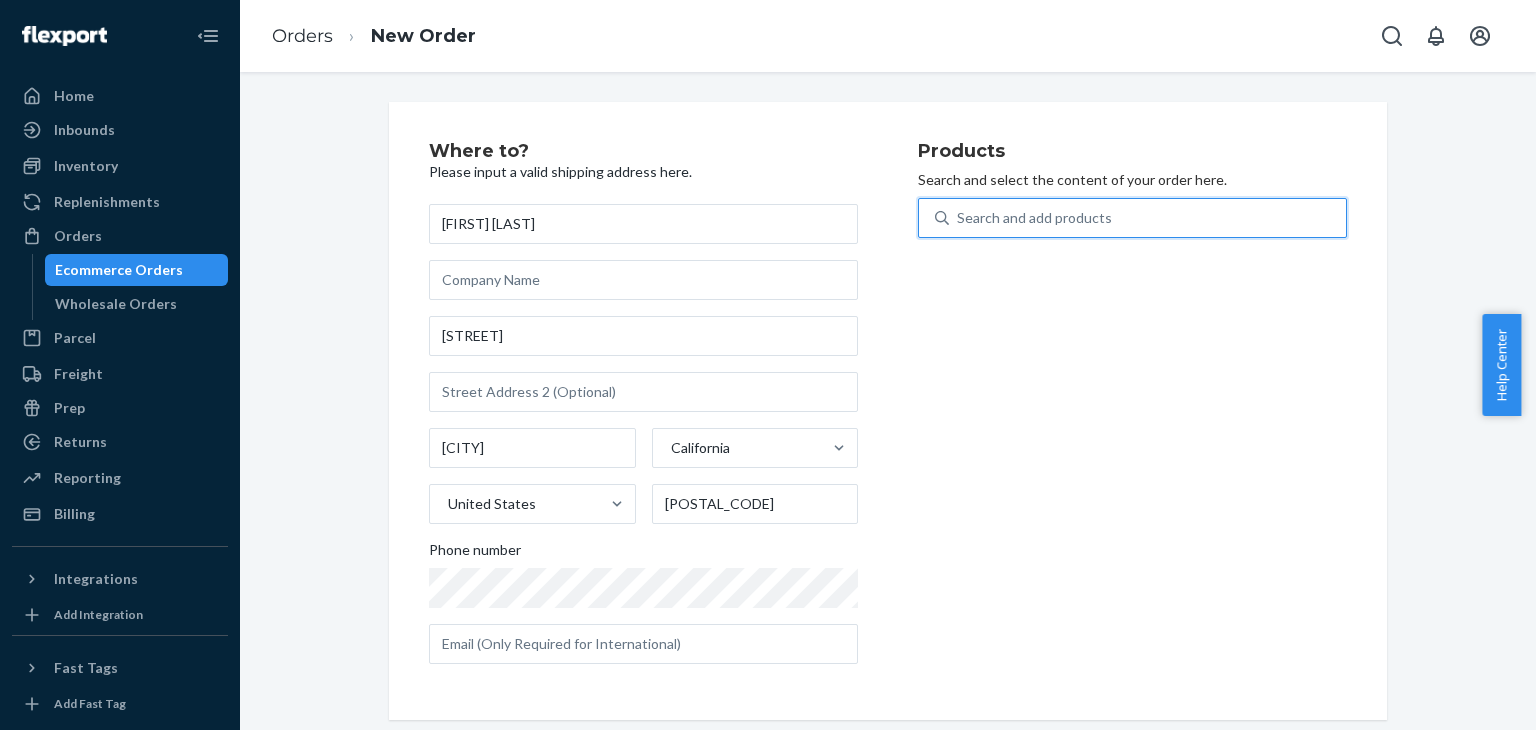 type on "r" 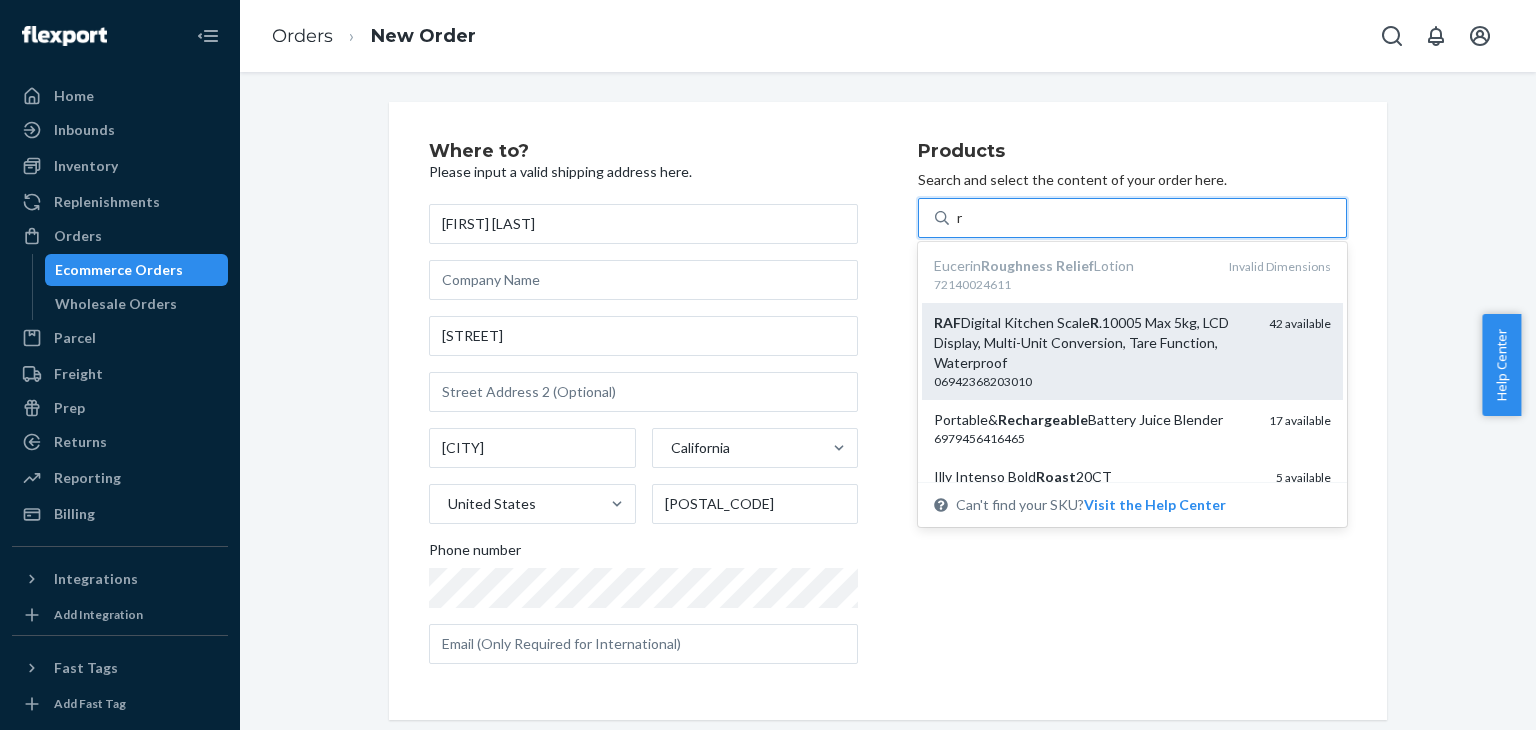 click on "RAF  Digital Kitchen Scale  R .10005 Max 5kg, LCD Display, Multi-Unit Conversion, Tare Function, Waterproof" at bounding box center [1093, 343] 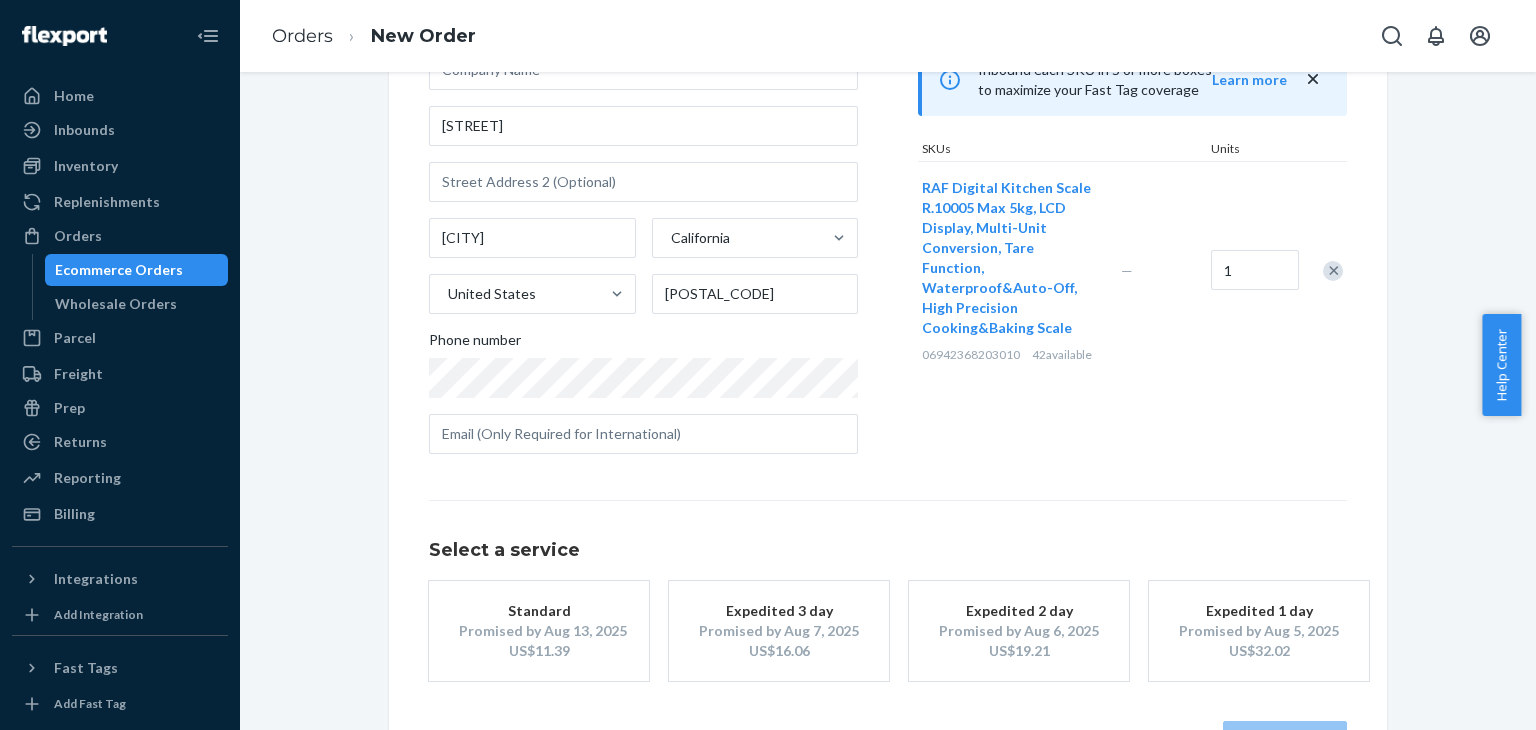 scroll, scrollTop: 280, scrollLeft: 0, axis: vertical 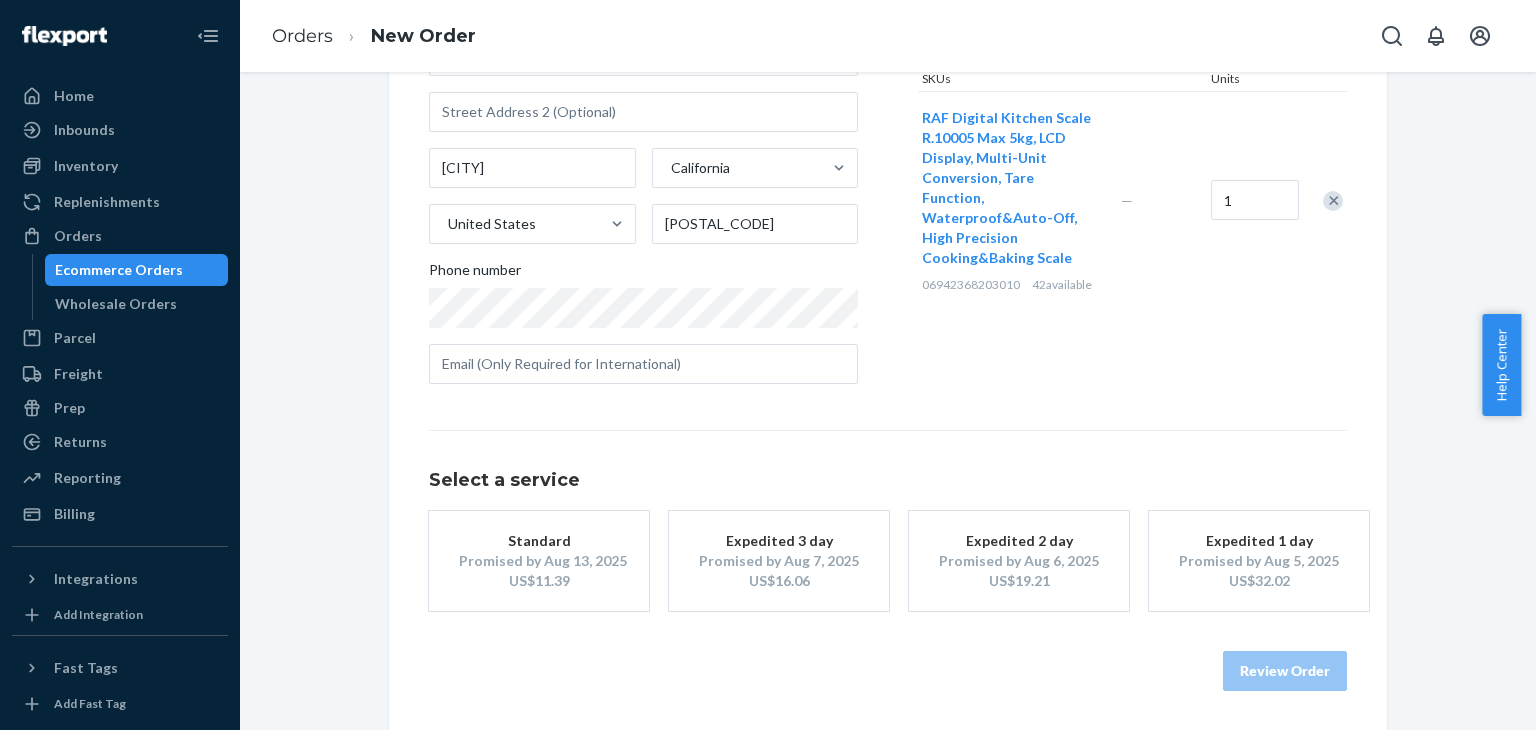 click on "Promised by Aug 6, 2025" at bounding box center (1019, 561) 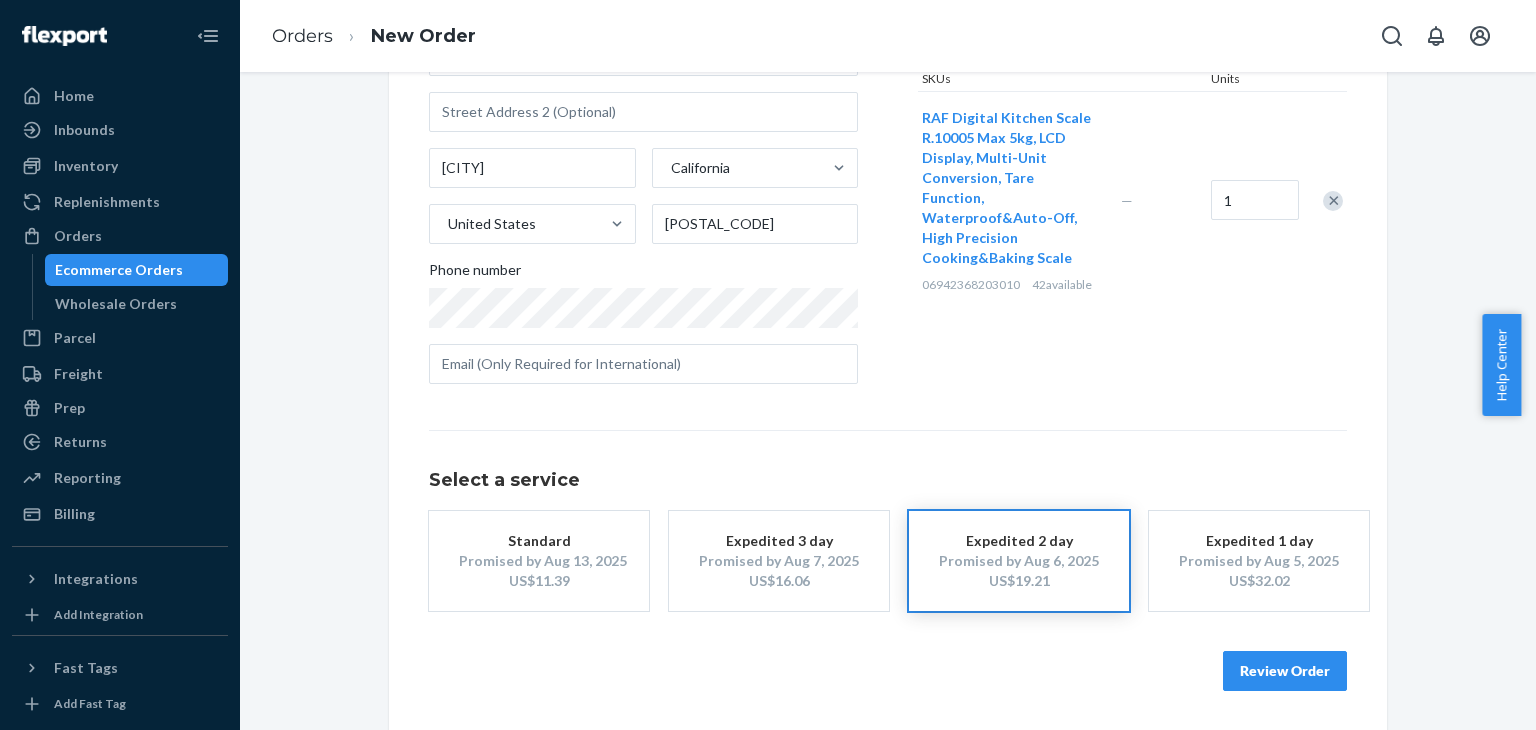 click on "Review Order" at bounding box center [1285, 671] 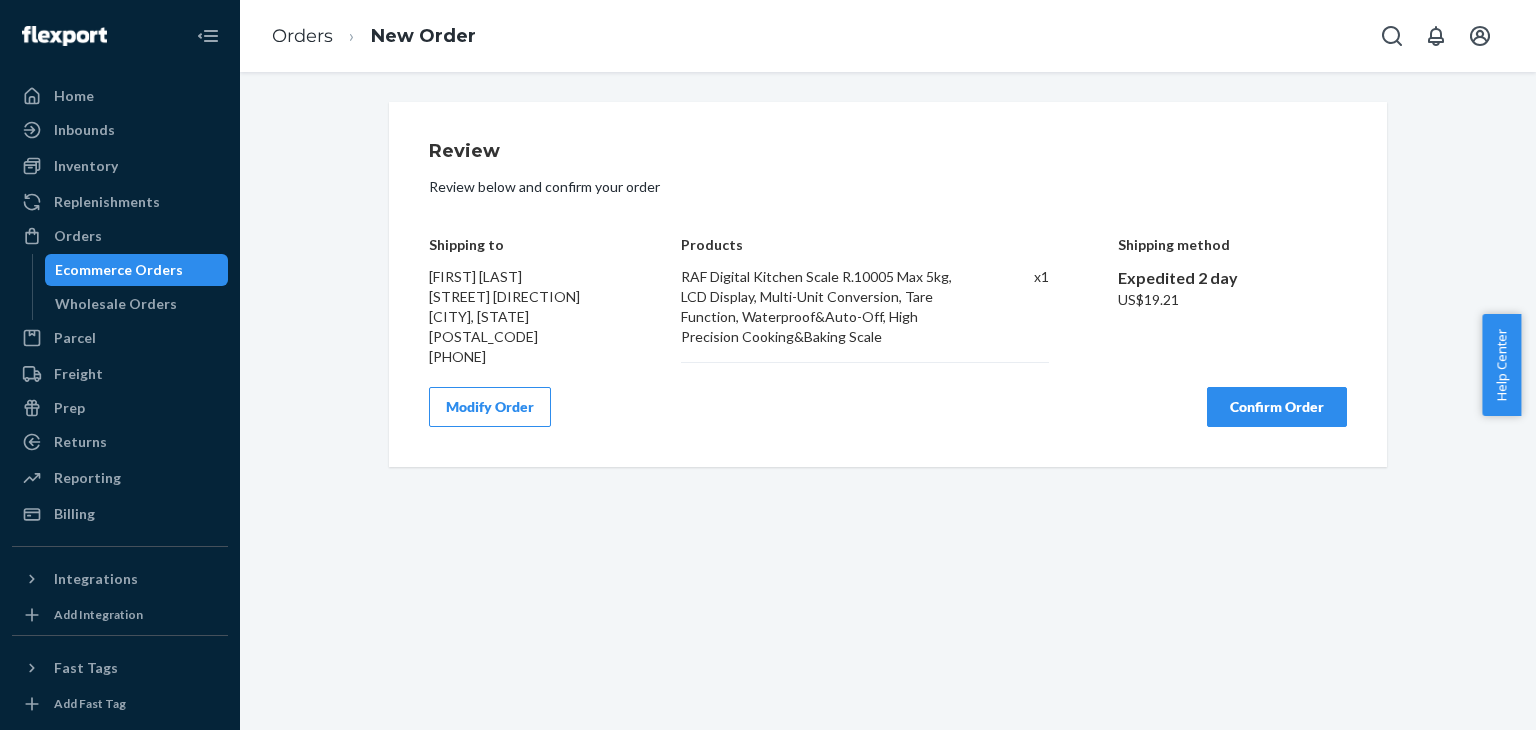 click on "Confirm Order" at bounding box center [1277, 407] 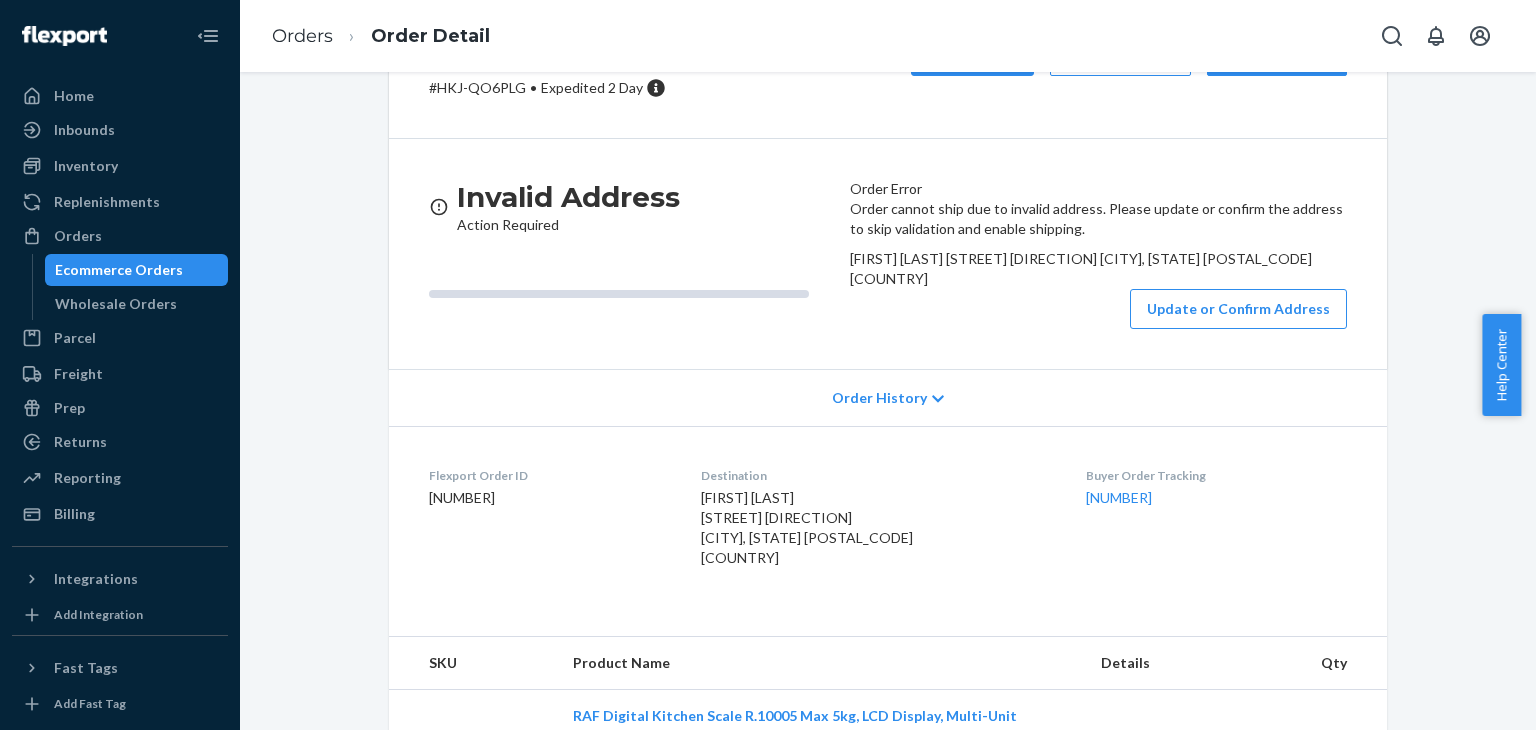 scroll, scrollTop: 12, scrollLeft: 0, axis: vertical 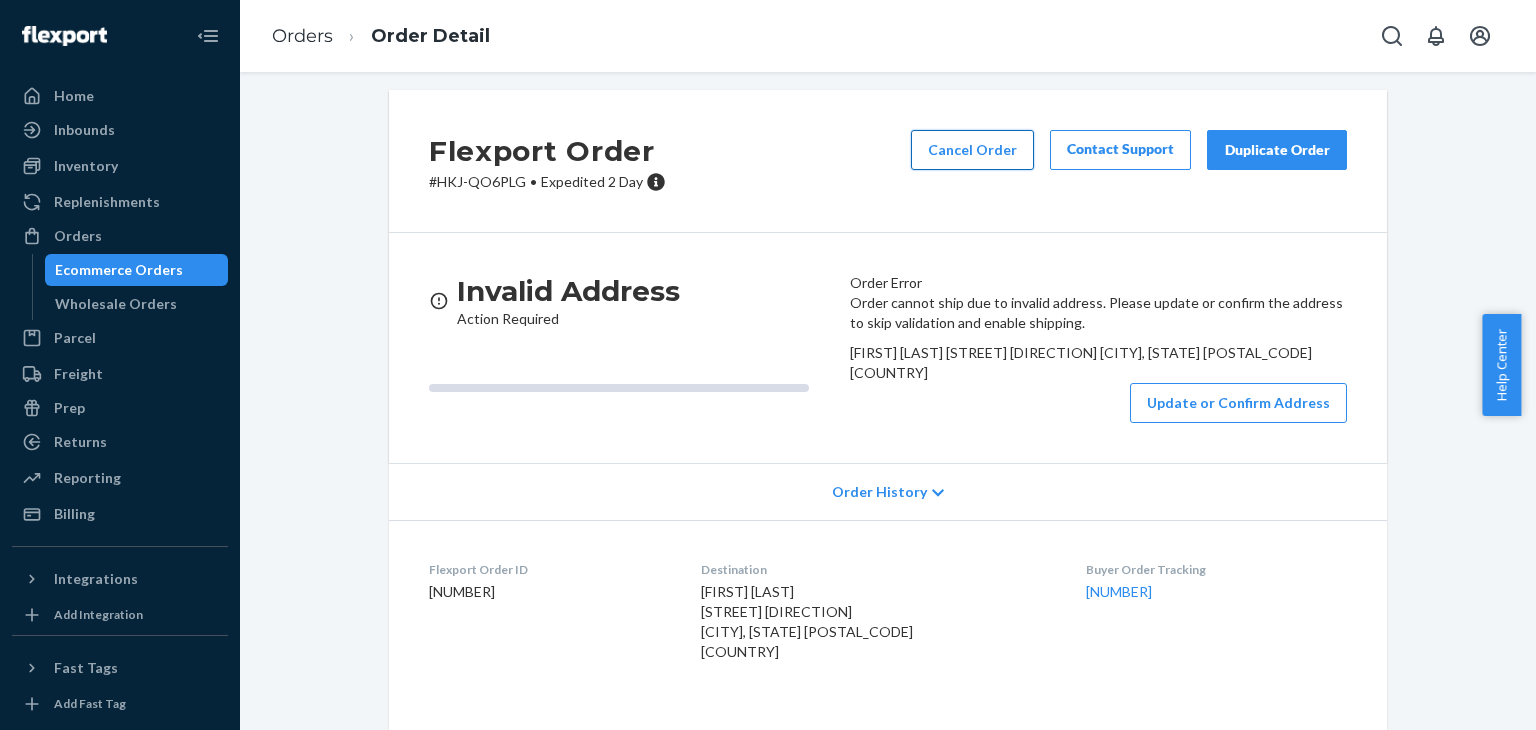 click on "Cancel Order" at bounding box center (972, 150) 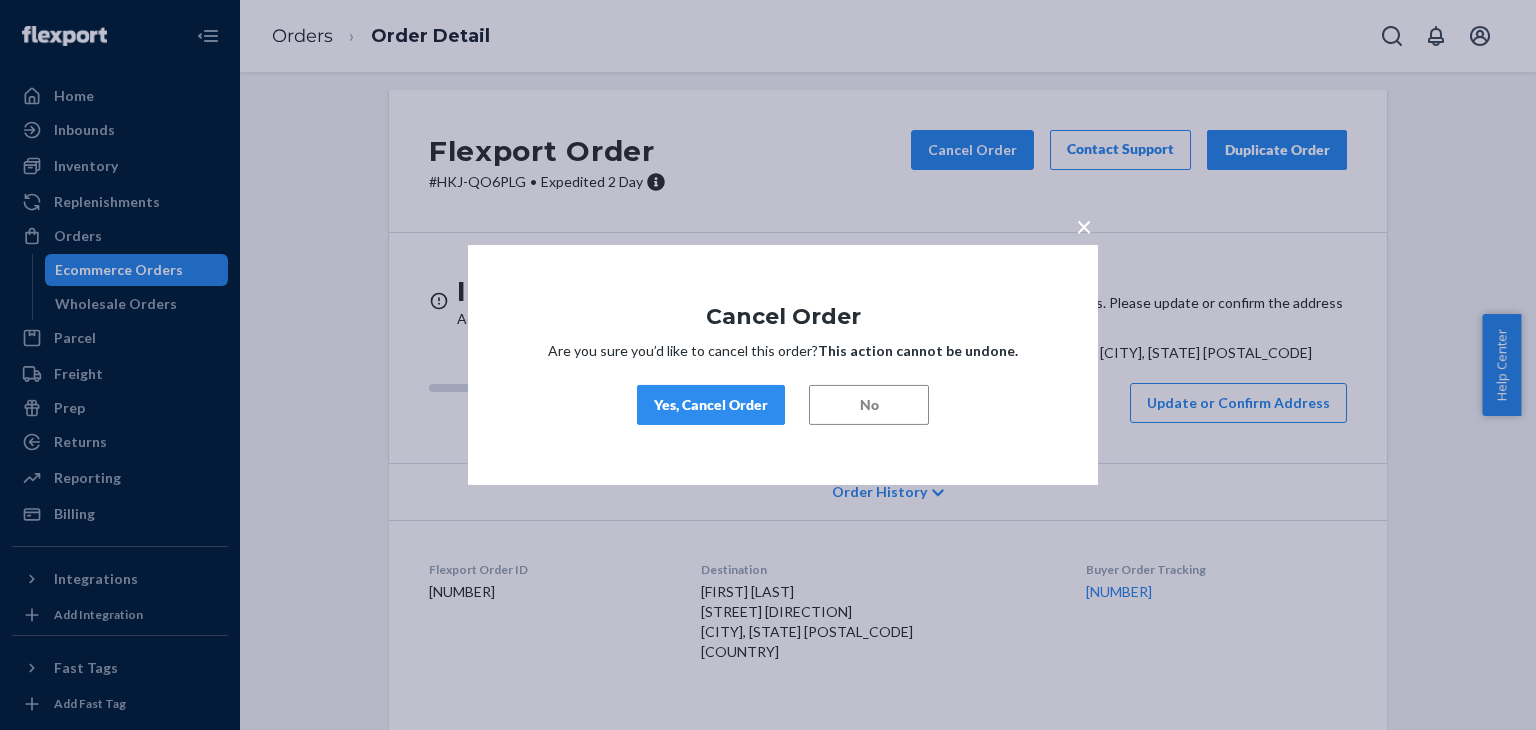 click on "Yes, Cancel Order" at bounding box center [711, 405] 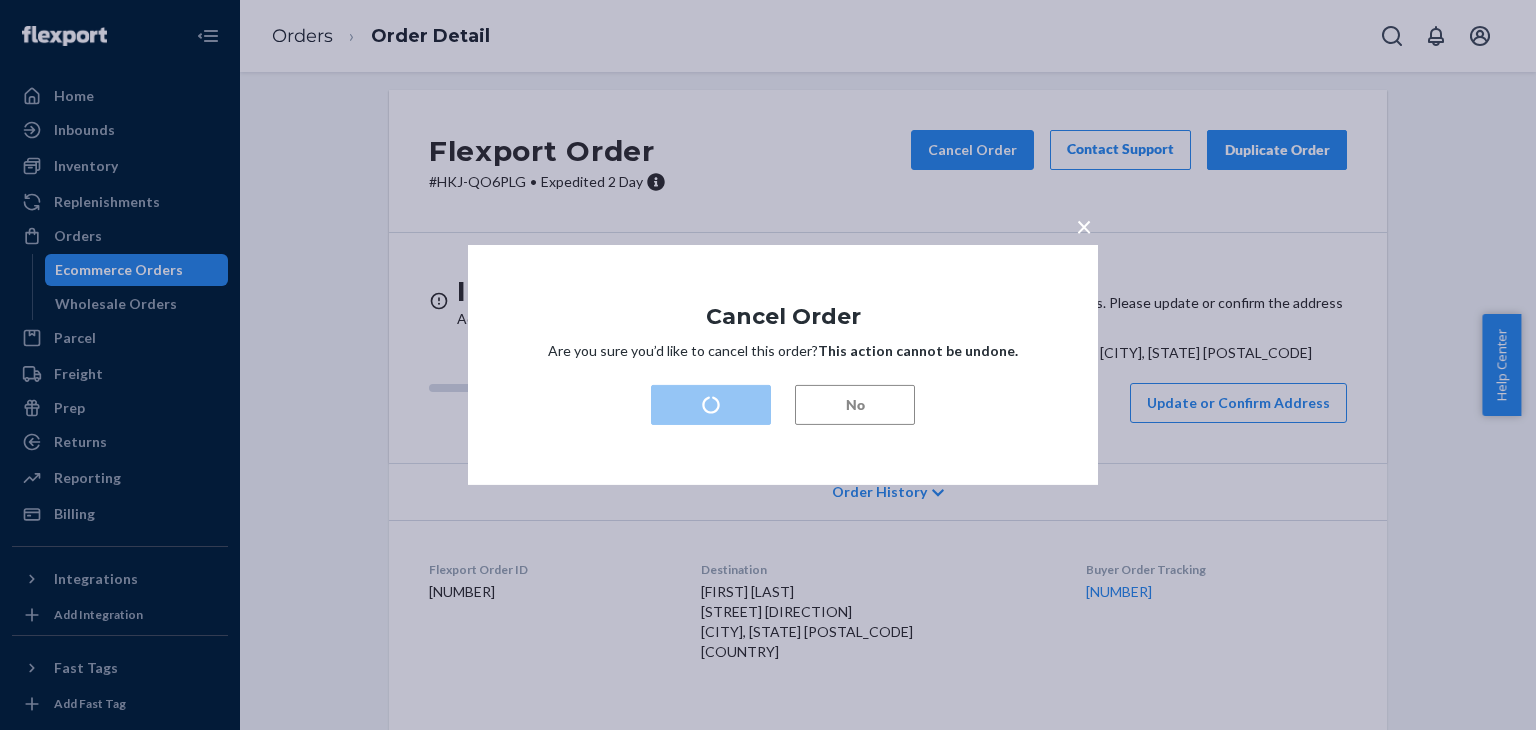 scroll, scrollTop: 0, scrollLeft: 0, axis: both 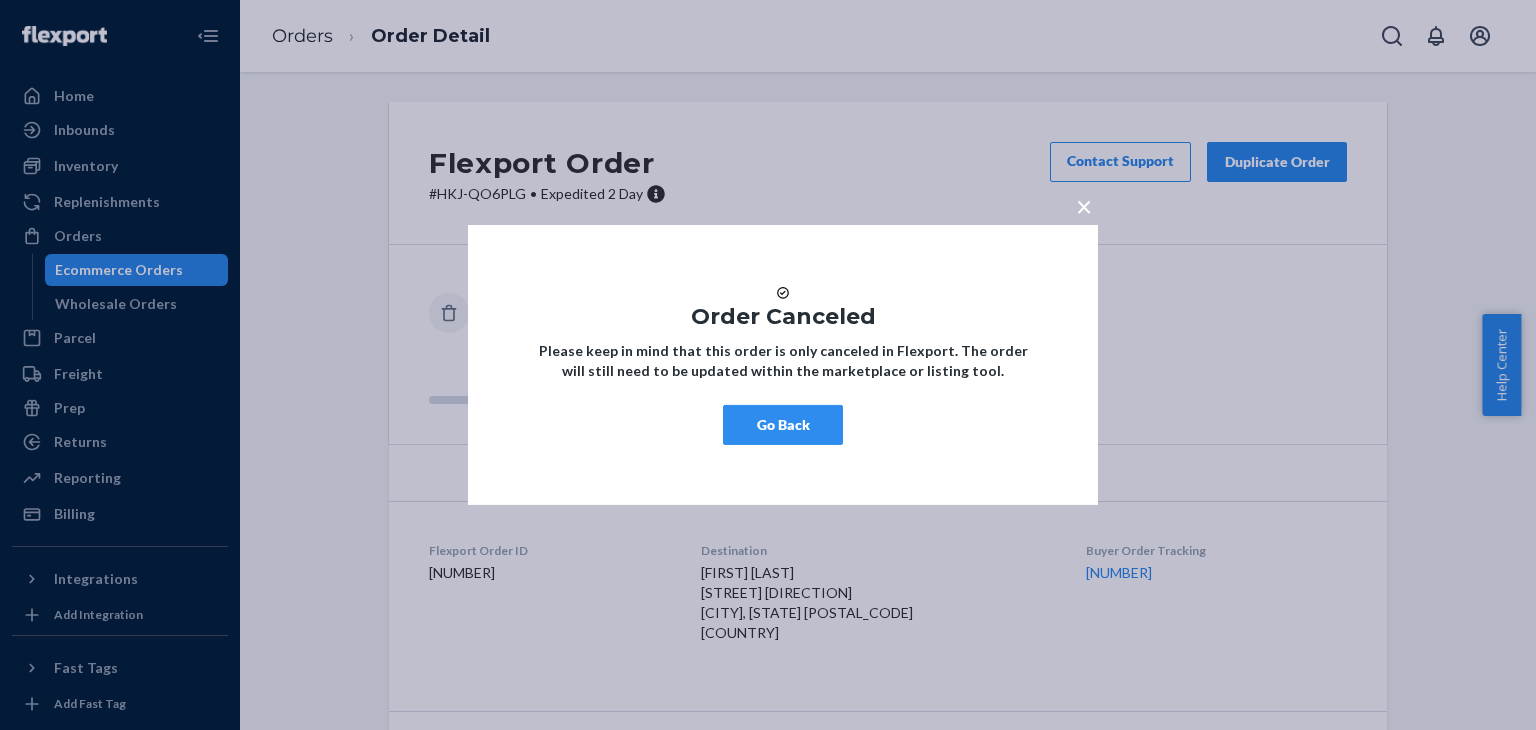 click on "Go Back" at bounding box center (783, 425) 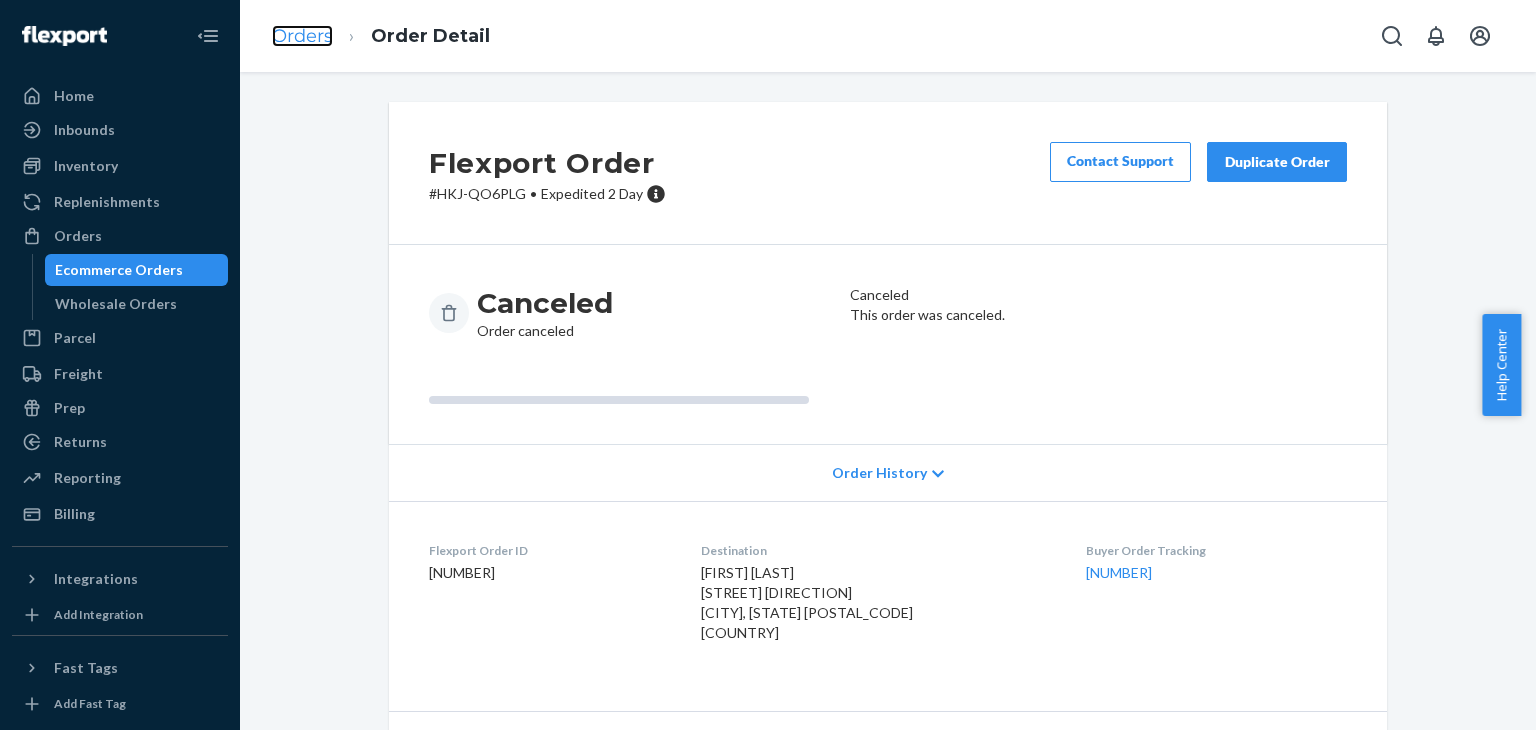 click on "Orders" at bounding box center (302, 36) 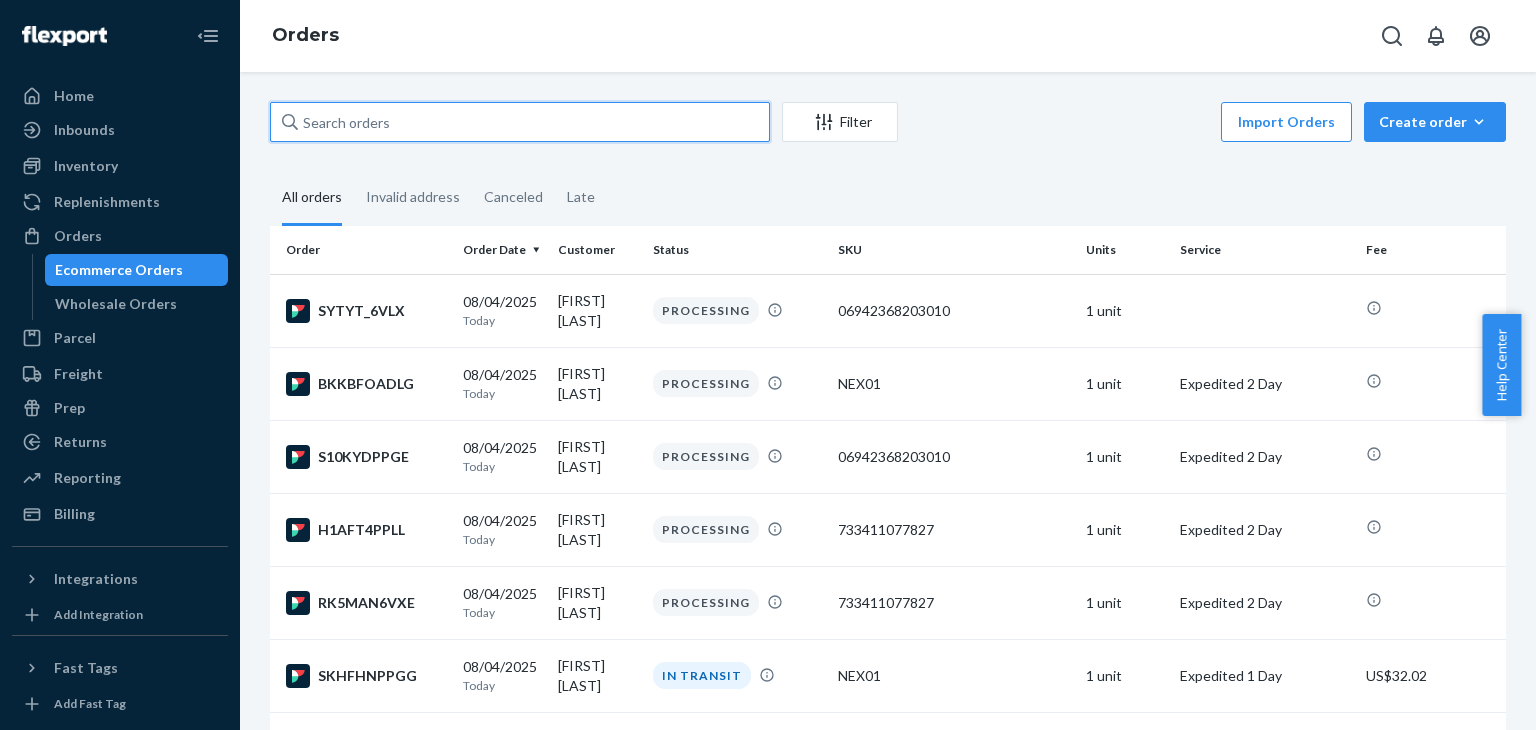 click at bounding box center [520, 122] 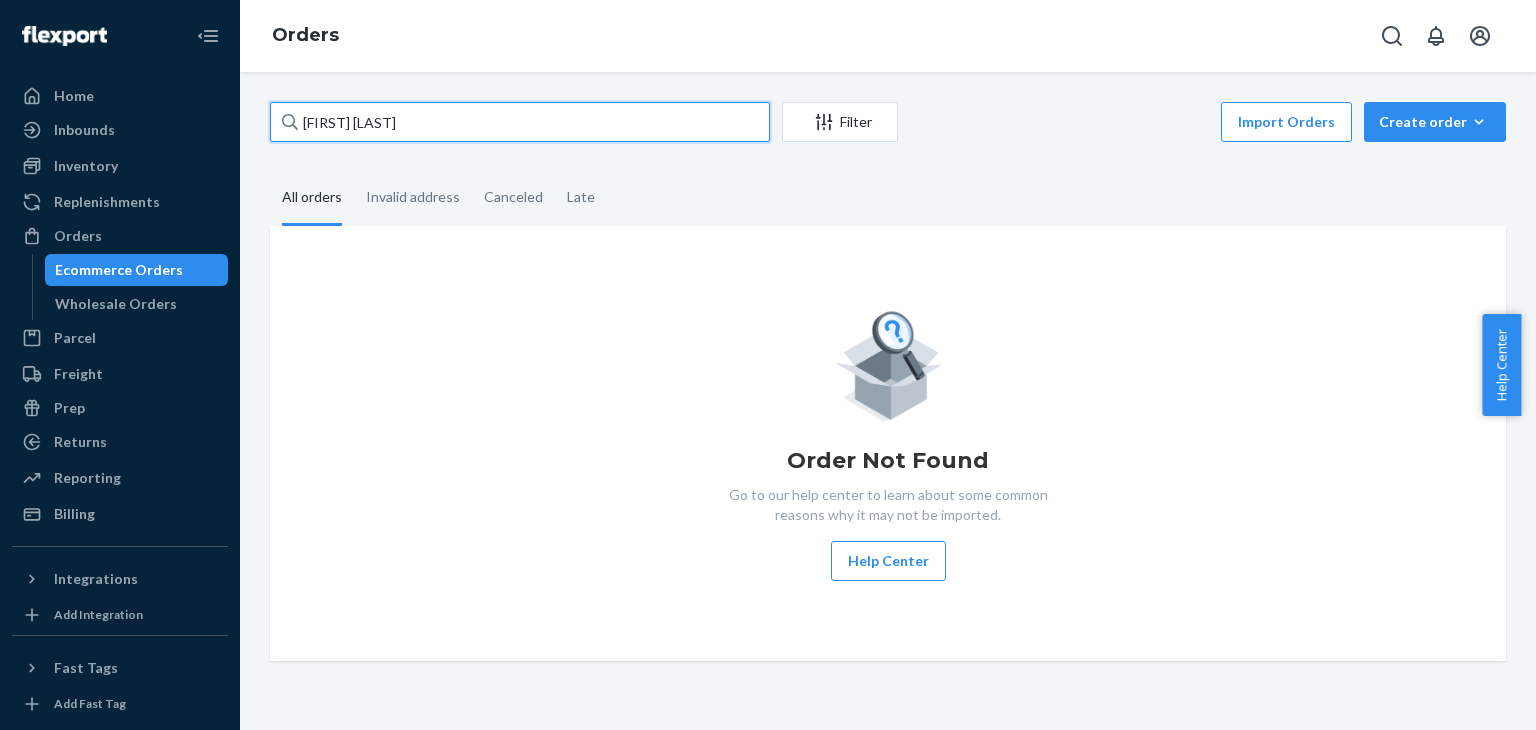 click on "[FIRST] [LAST]" at bounding box center [520, 122] 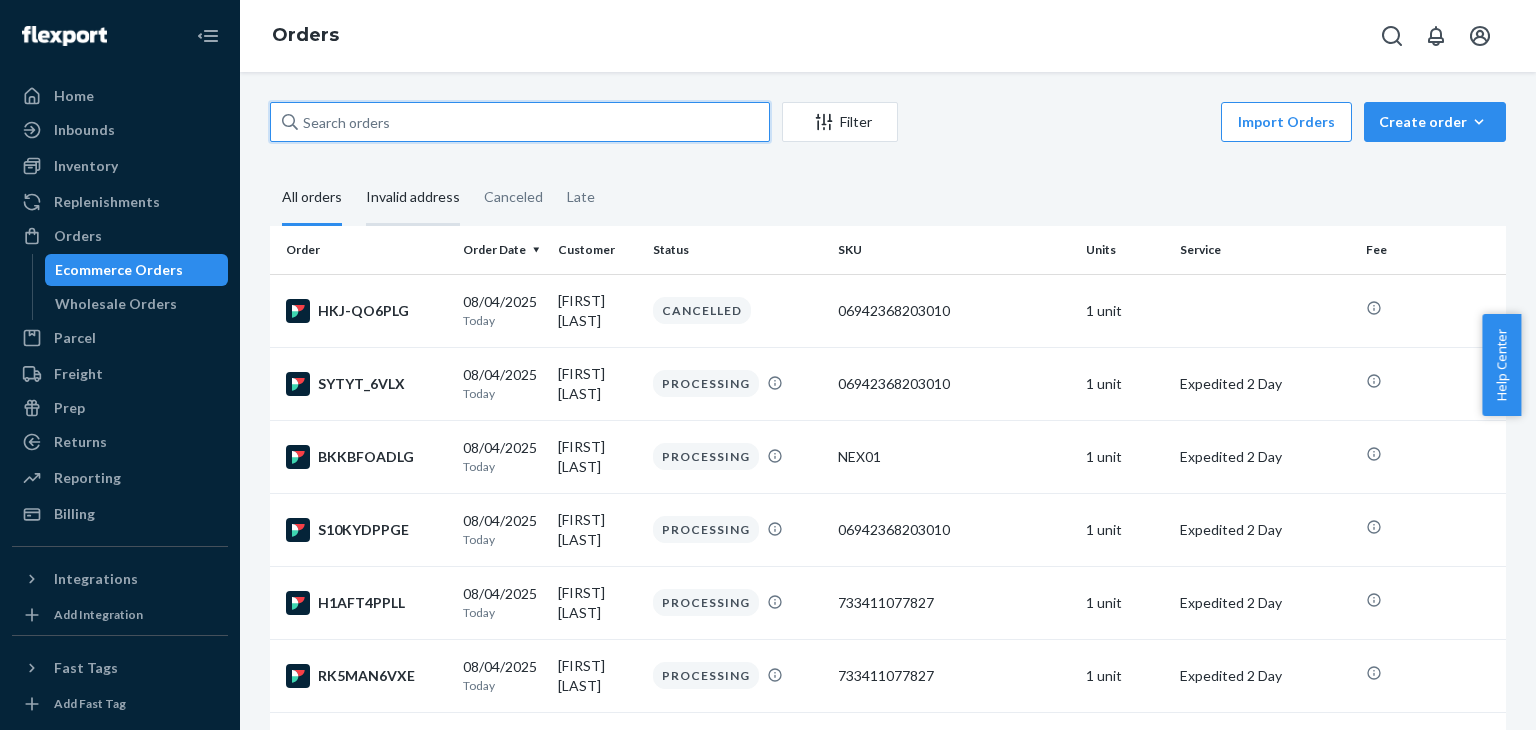 paste on "[FIRST] [LAST]" 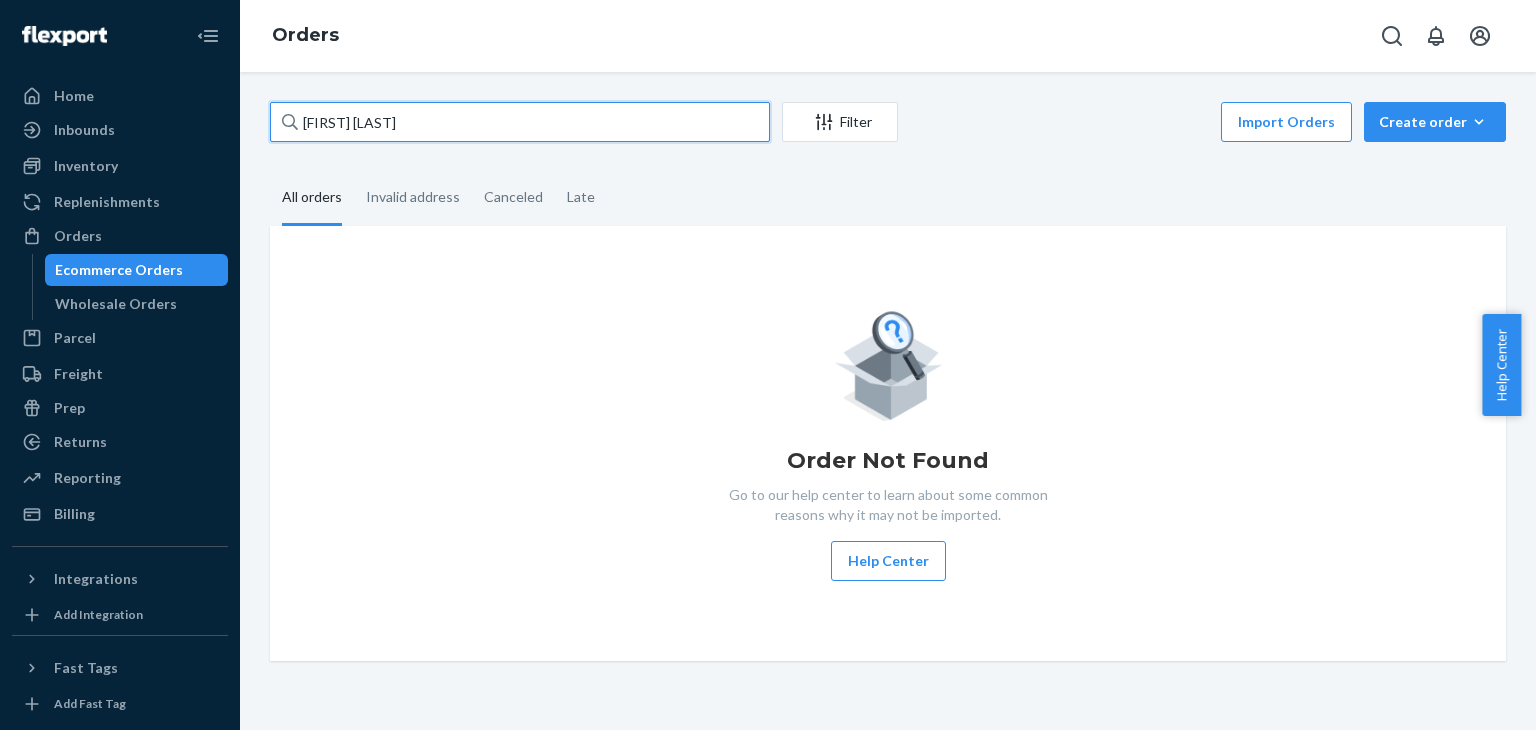 click on "[FIRST] [LAST]" at bounding box center (520, 122) 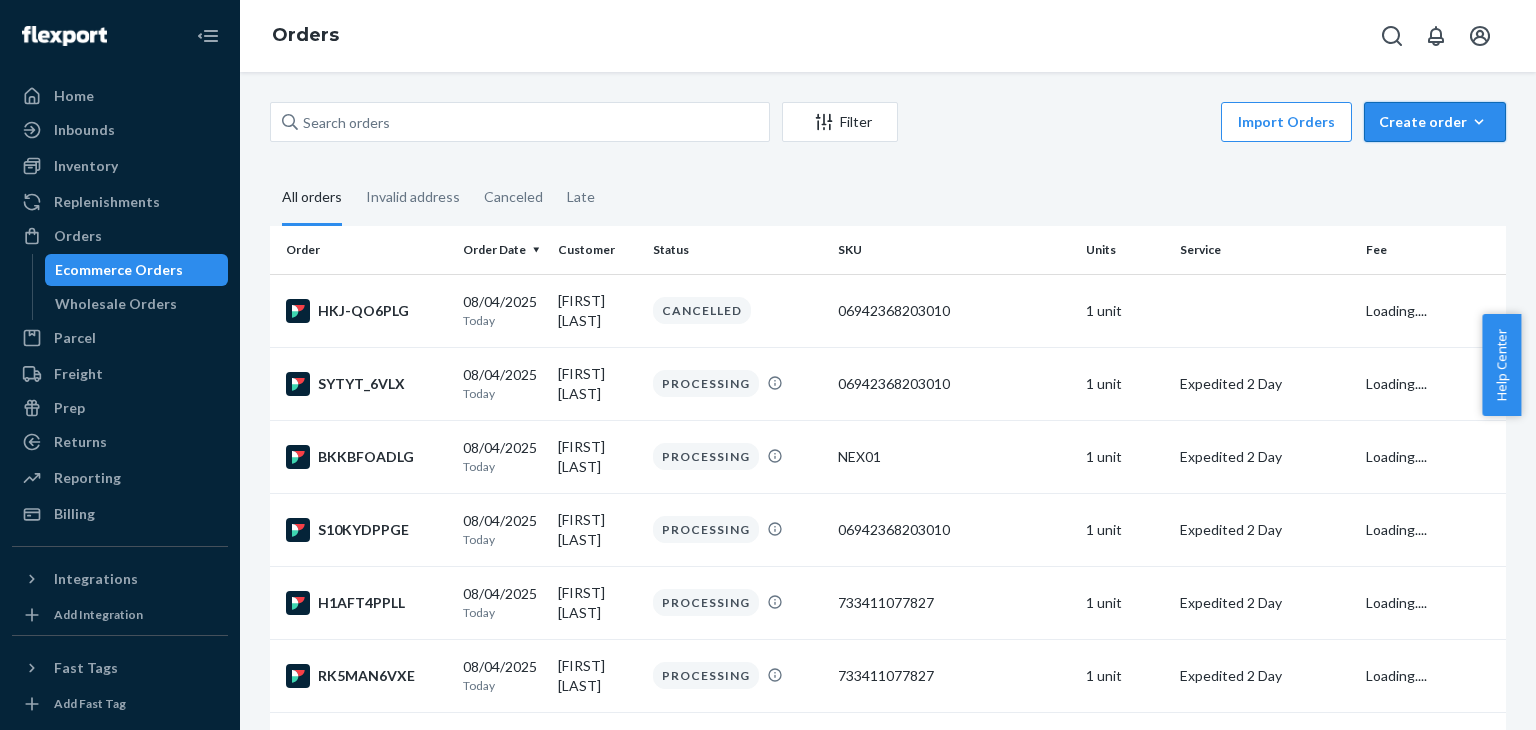 click on "Create order" at bounding box center (1435, 122) 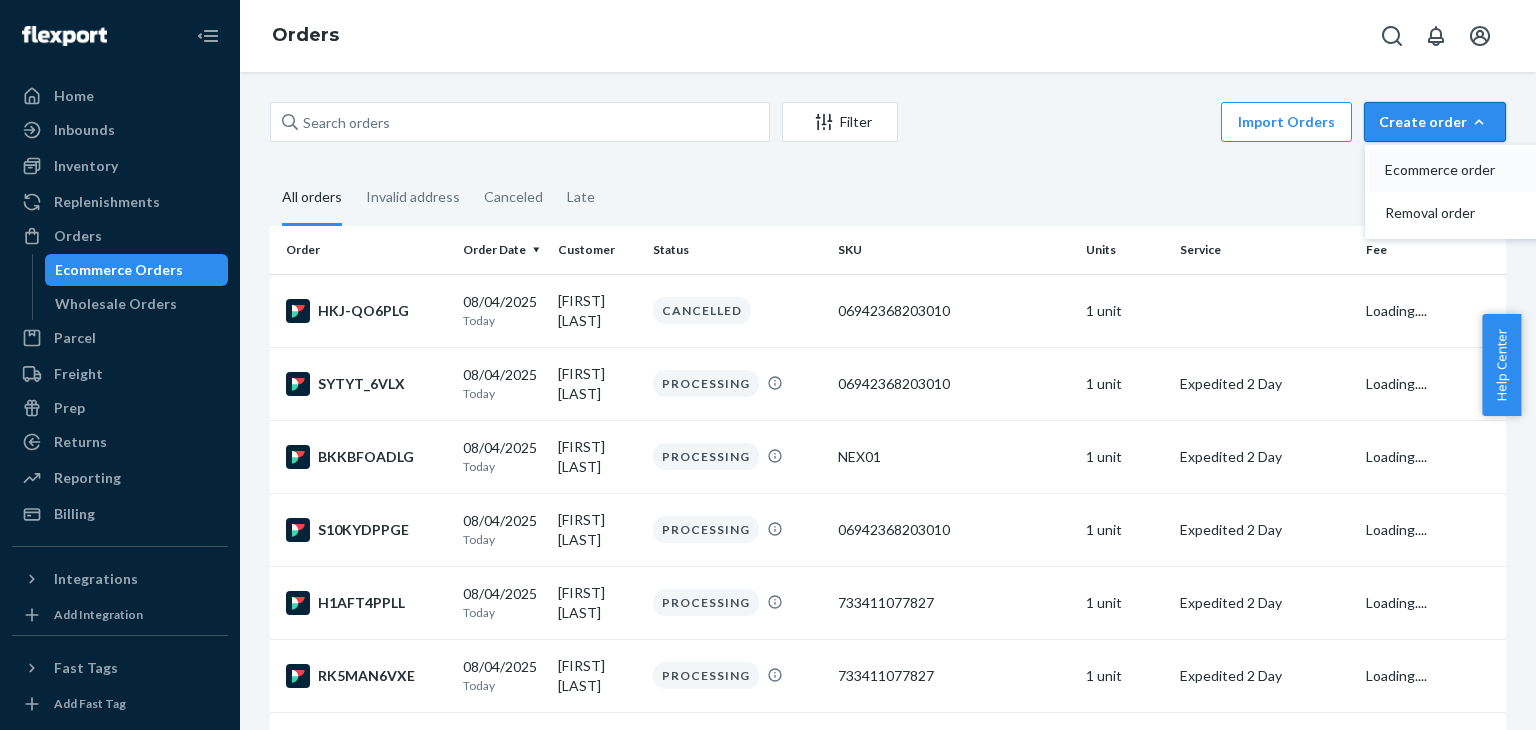 click on "Ecommerce order" at bounding box center [1465, 170] 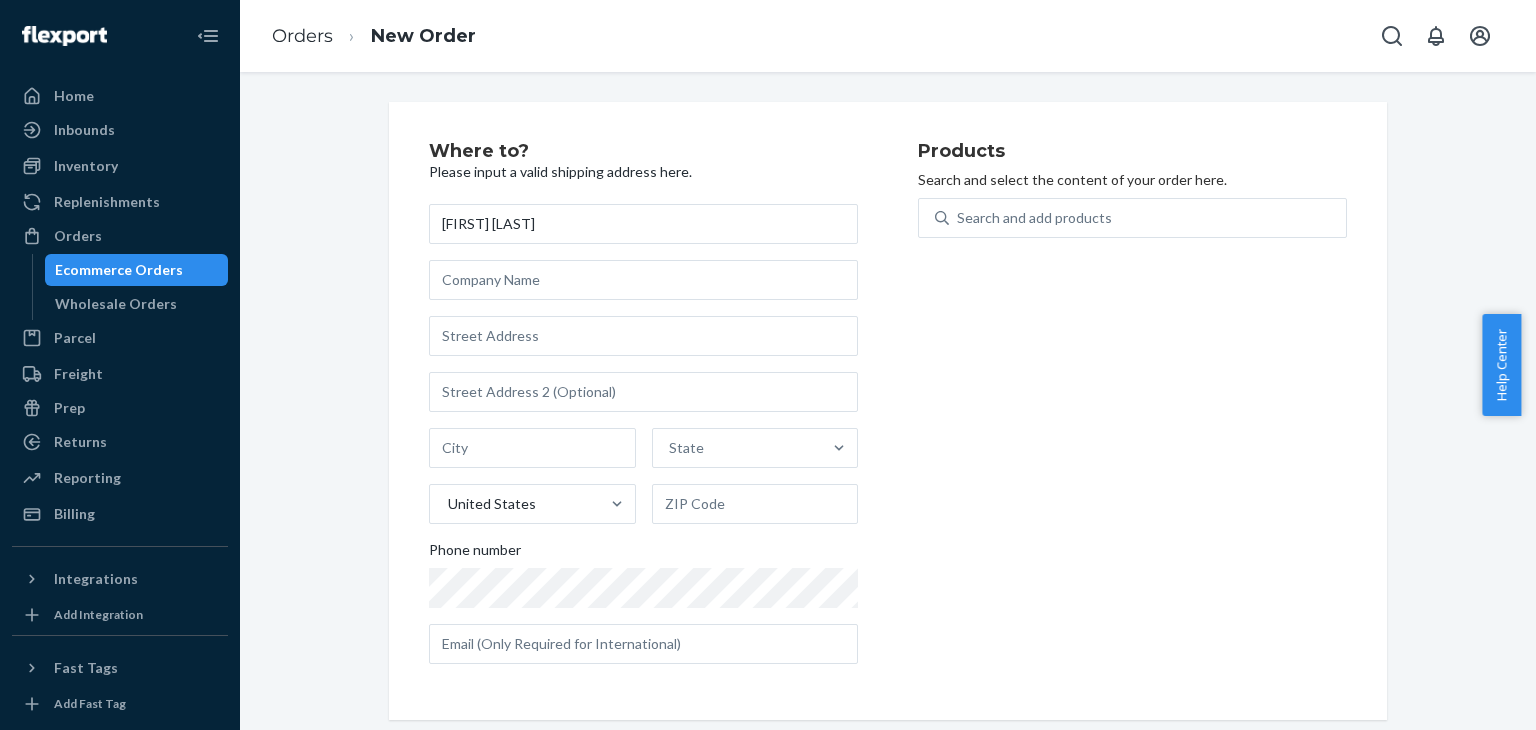 type on "[FIRST] [LAST]" 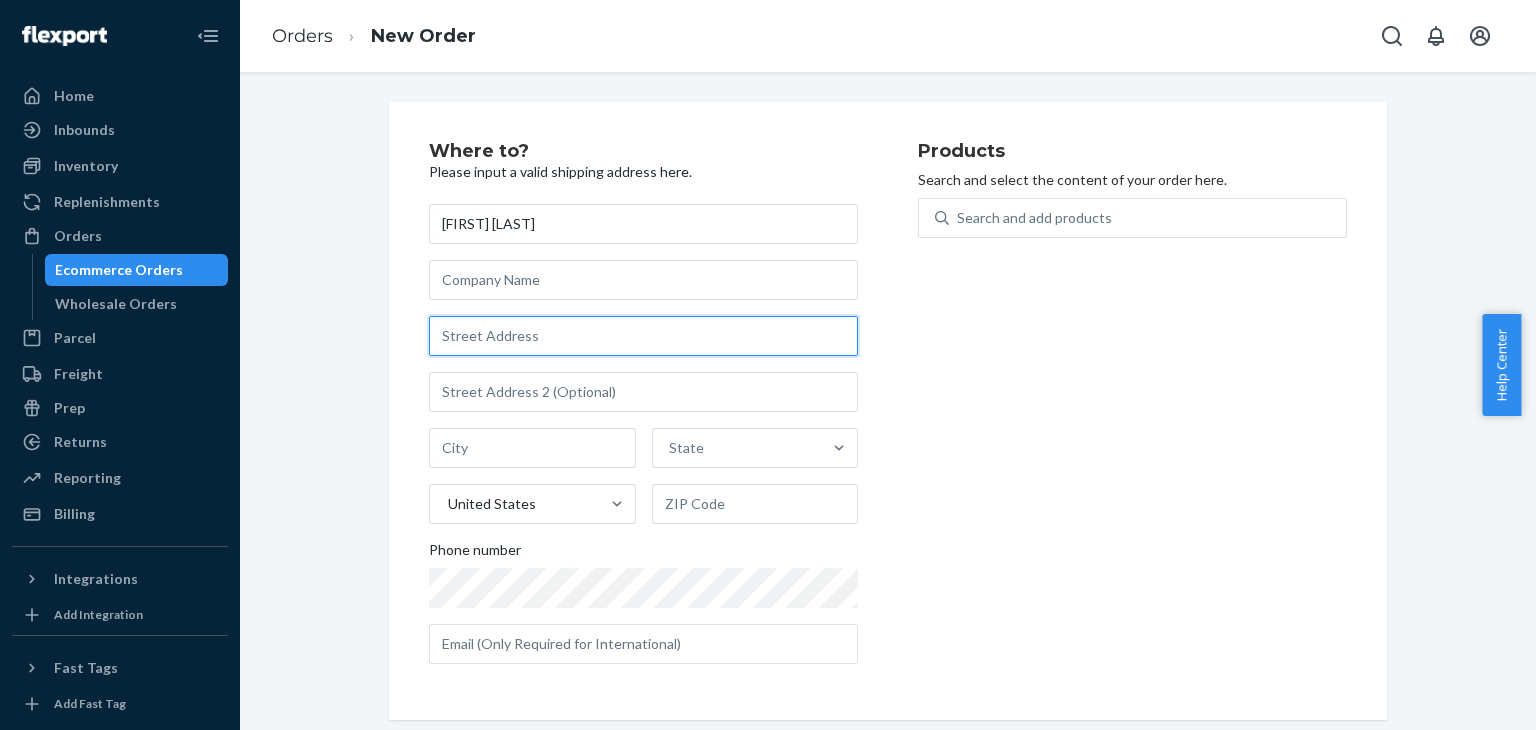 click at bounding box center [643, 336] 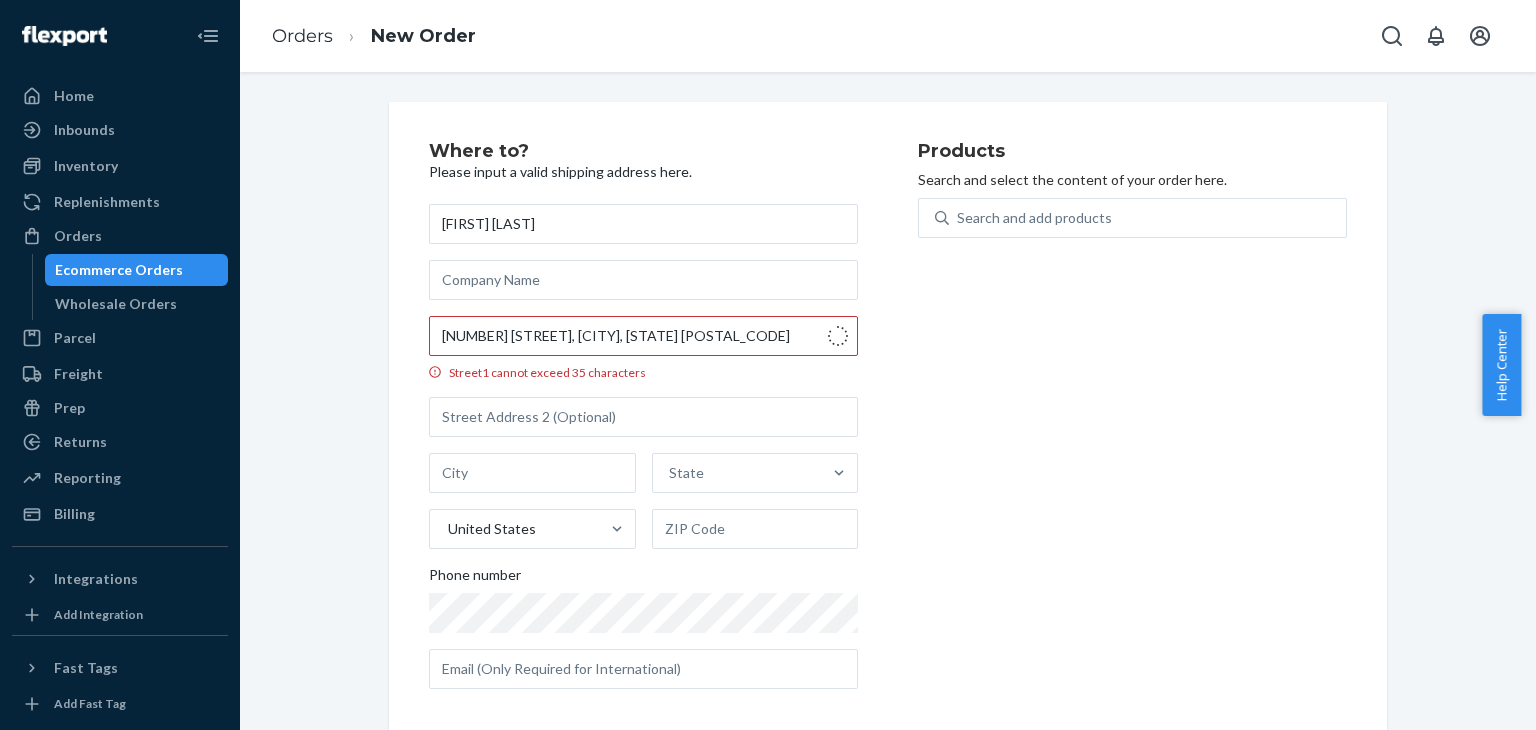 type on "[NUMBER] [STREET]" 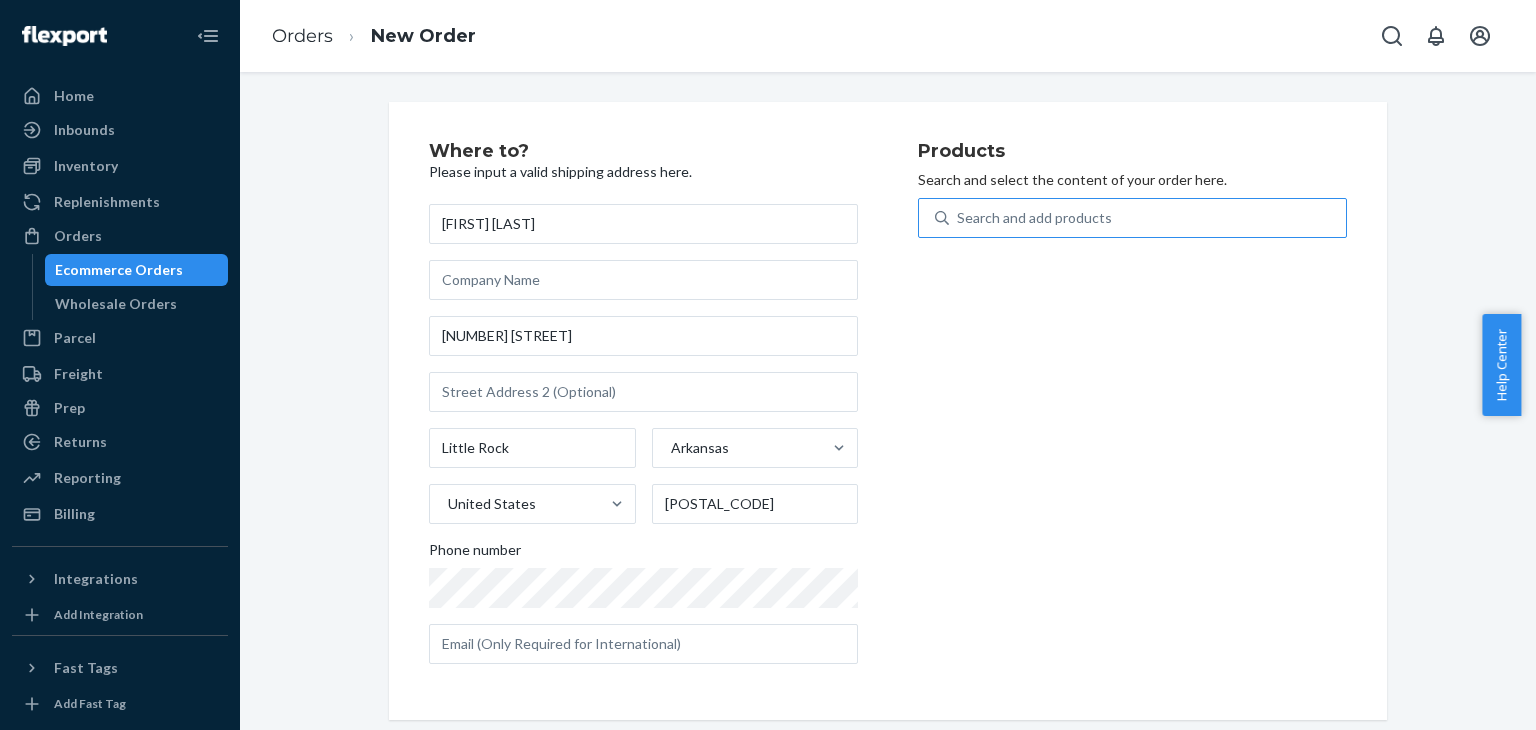 click on "Search and add products" at bounding box center (1034, 218) 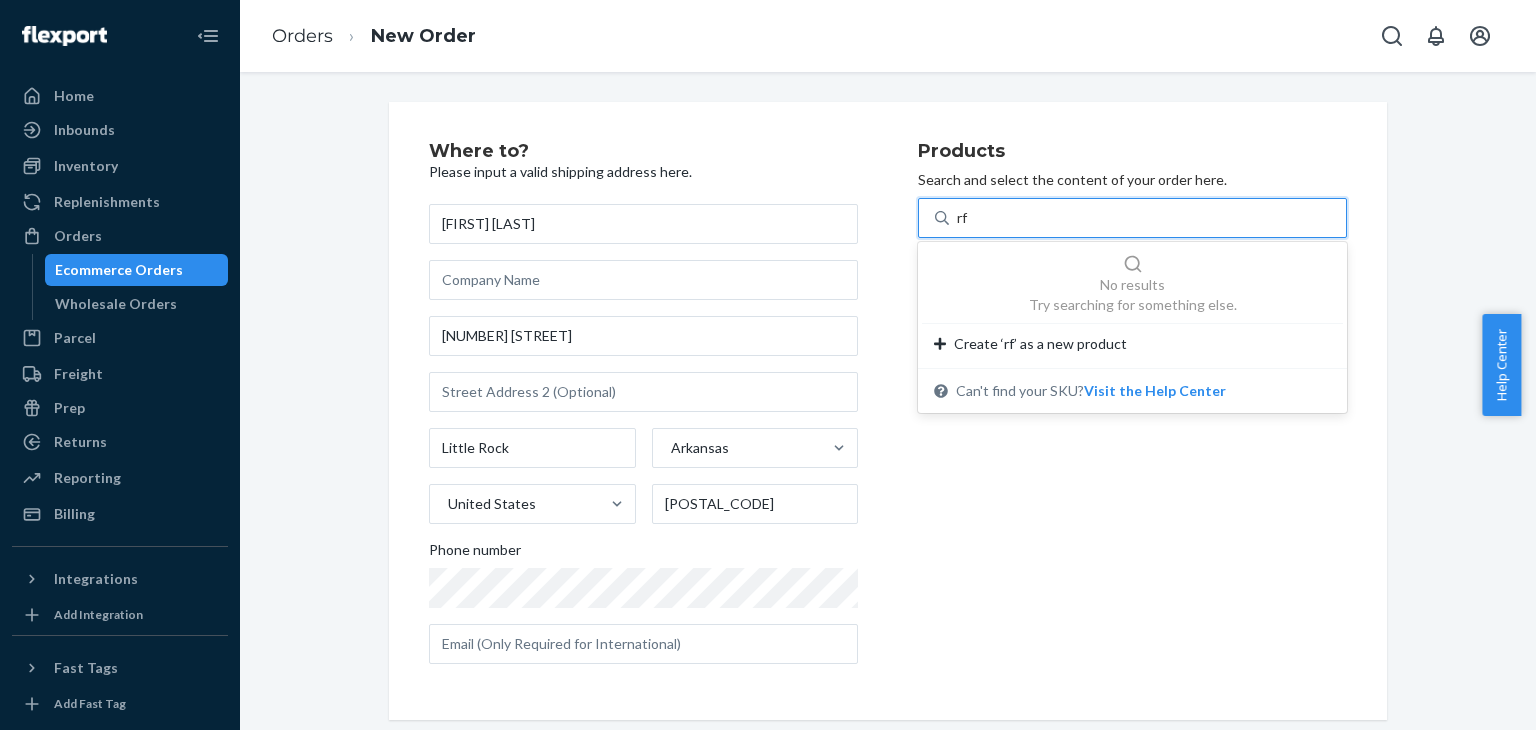 type on "r" 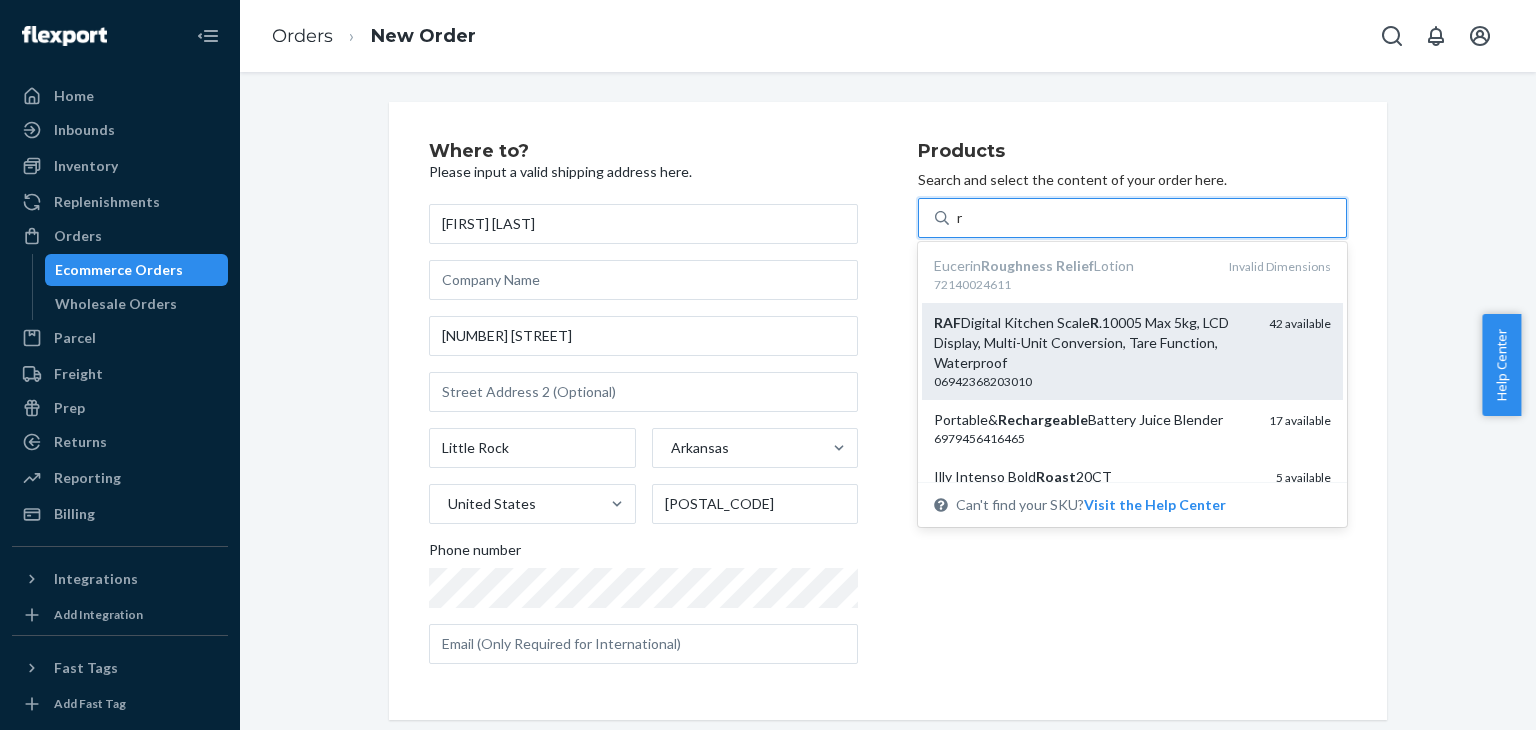 click on "RAF  Digital Kitchen Scale  R .10005 Max 5kg, LCD Display, Multi-Unit Conversion, Tare Function, Waterproof" at bounding box center (1093, 343) 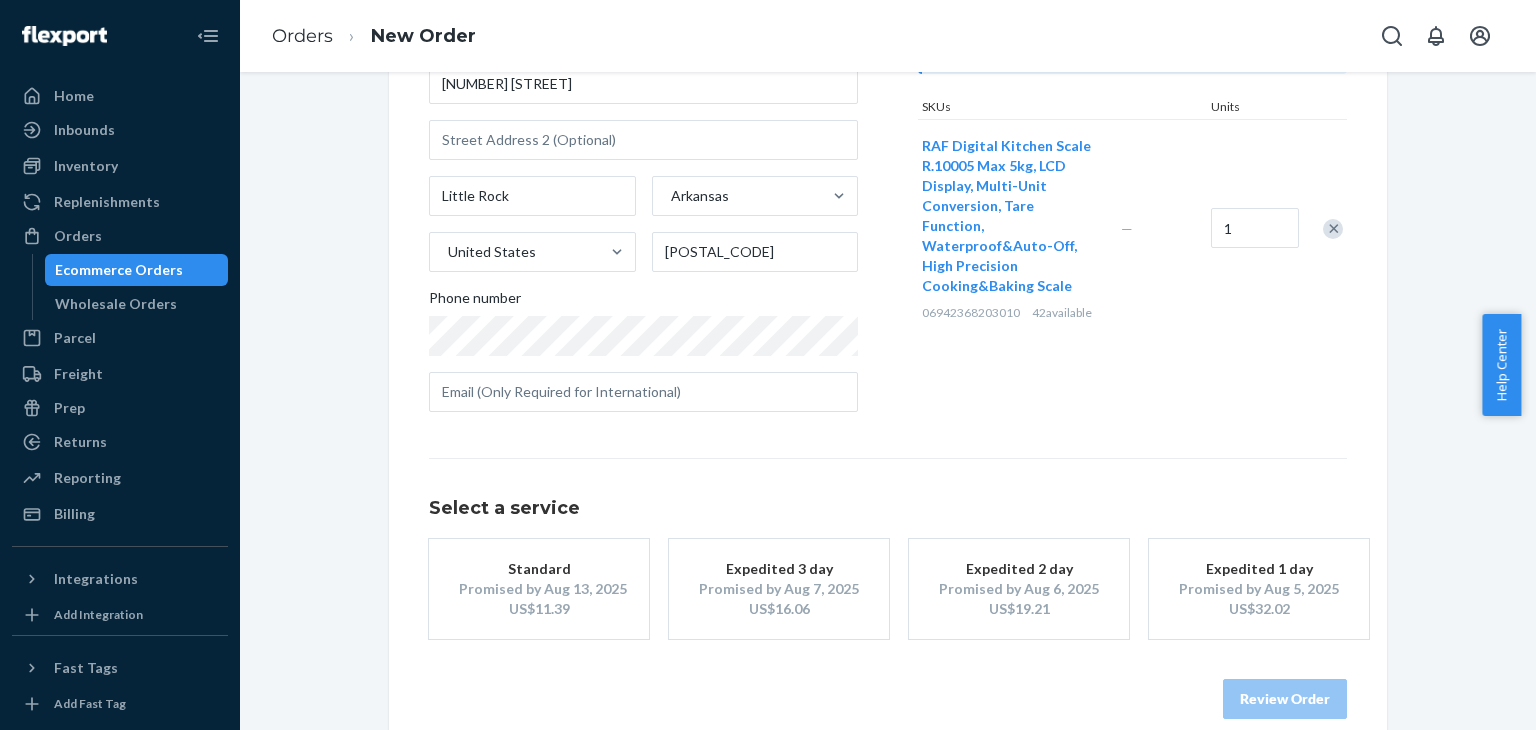 scroll, scrollTop: 280, scrollLeft: 0, axis: vertical 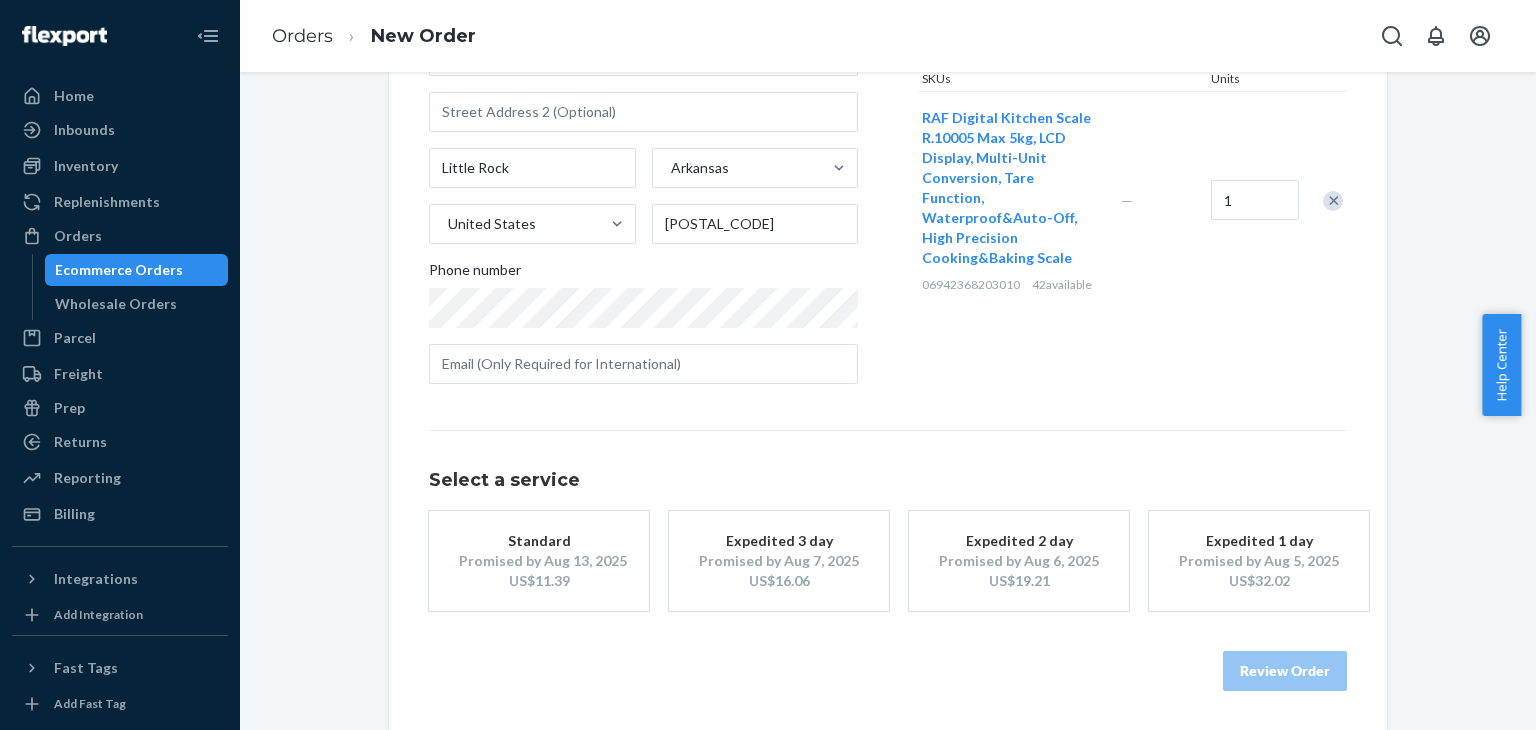click on "Promised by Aug 6, 2025" at bounding box center [1019, 561] 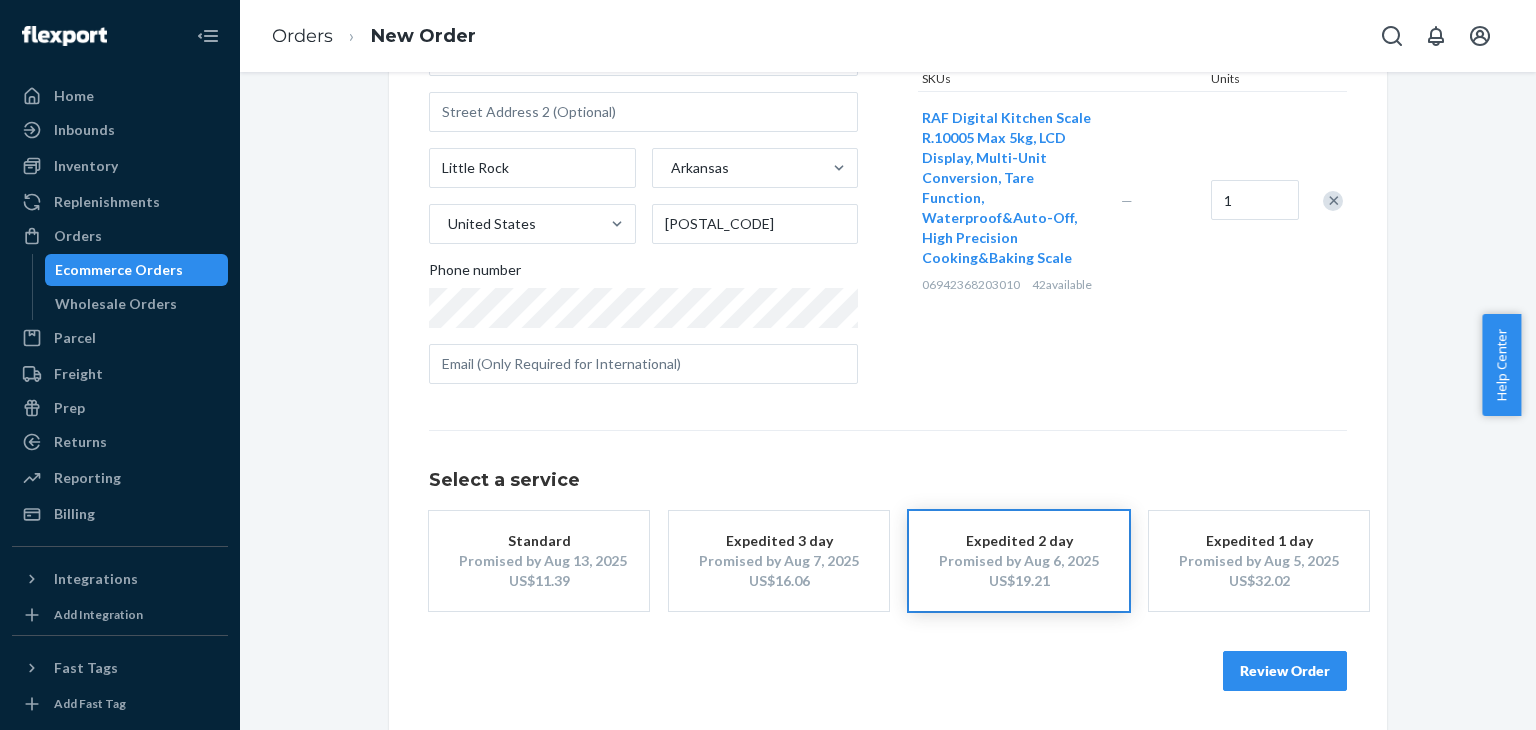 click on "Review Order" at bounding box center (1285, 671) 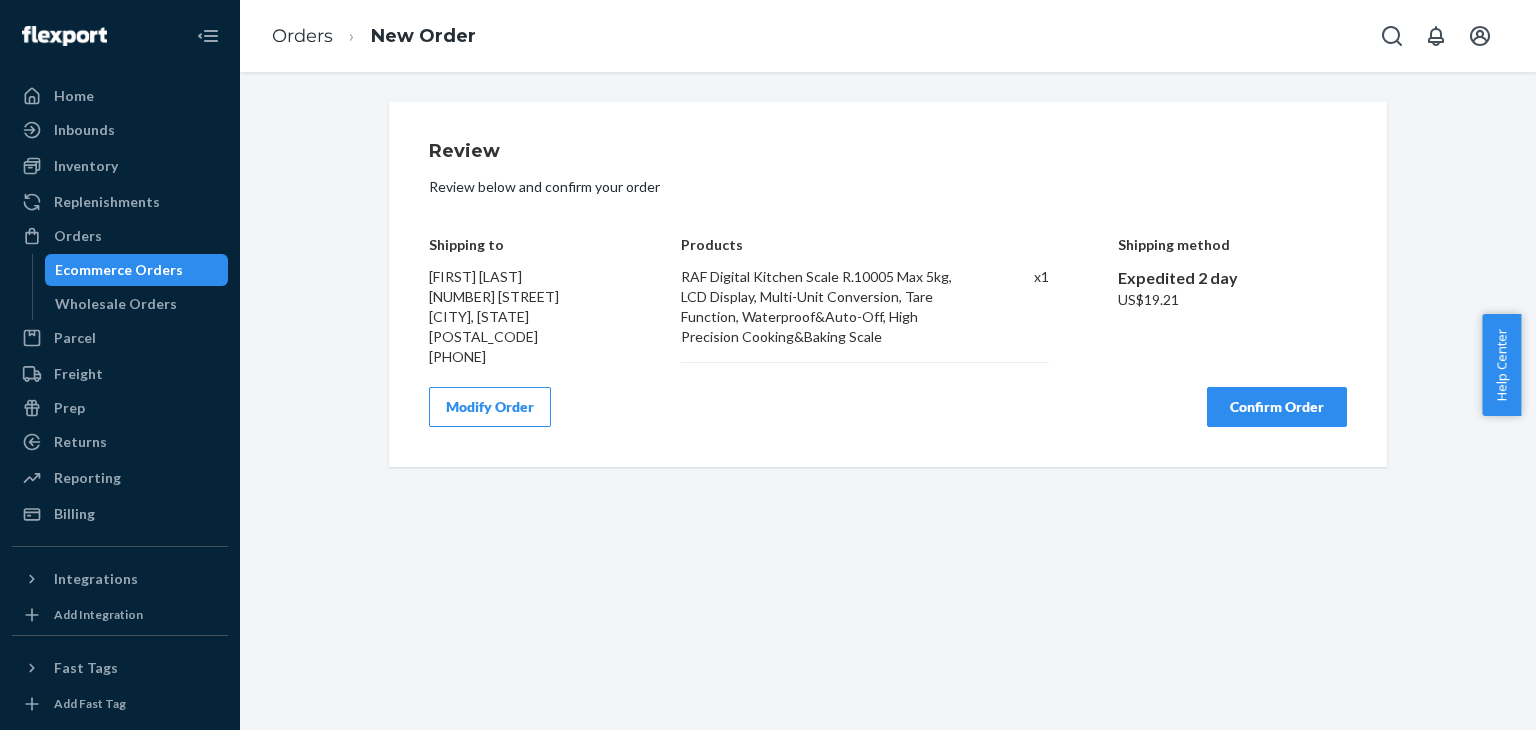 click on "Confirm Order" at bounding box center (1277, 407) 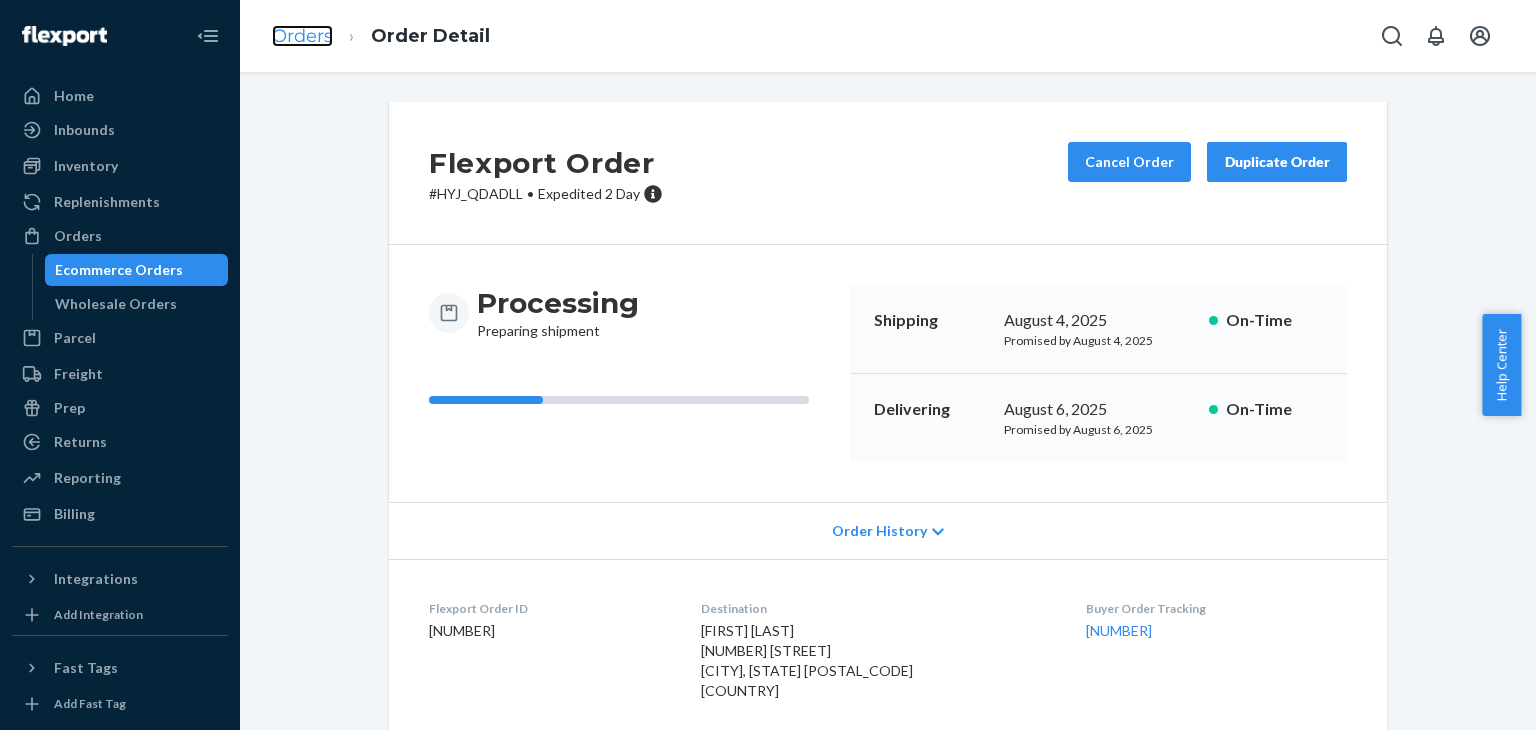 click on "Orders" at bounding box center (302, 36) 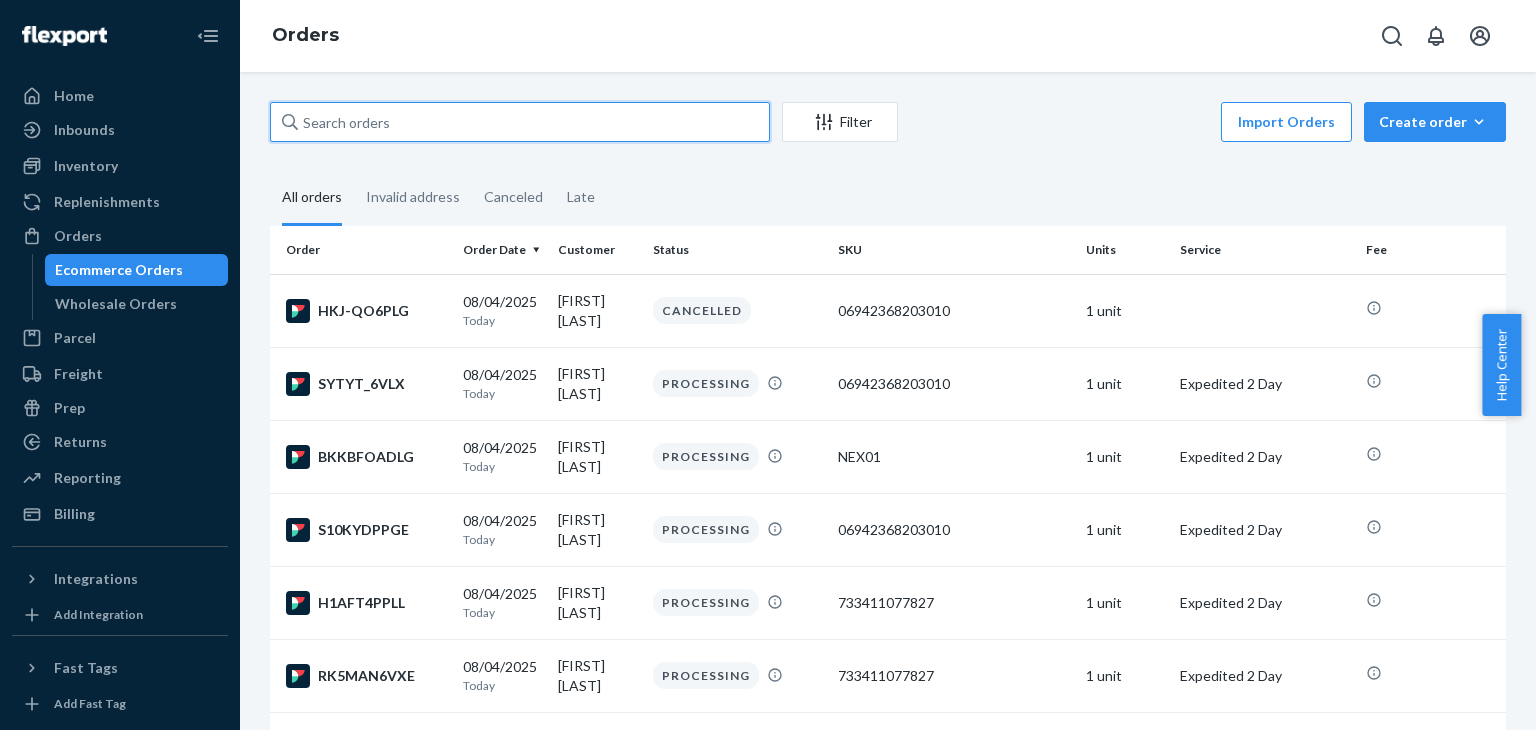 click at bounding box center (520, 122) 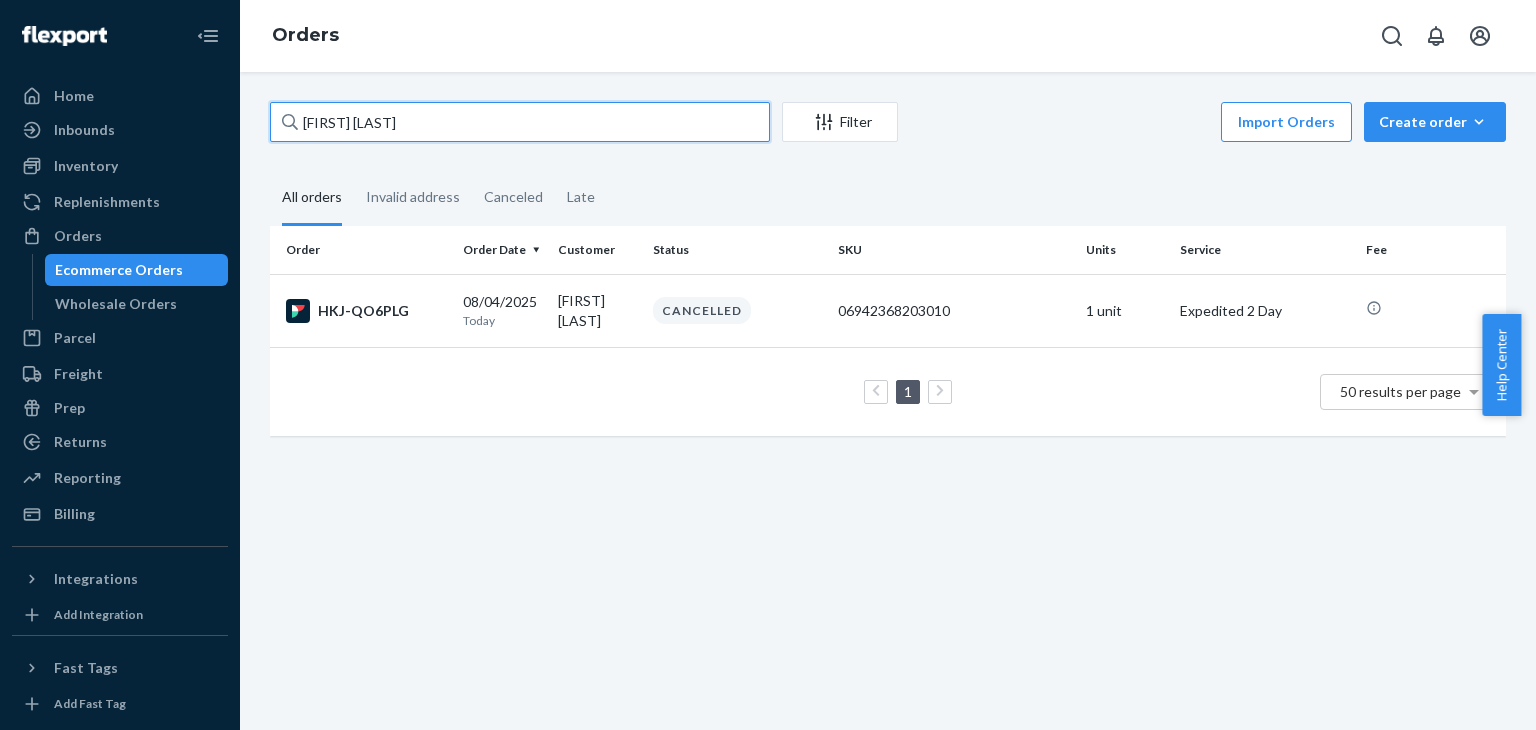 click on "[FIRST] [LAST]" at bounding box center (520, 122) 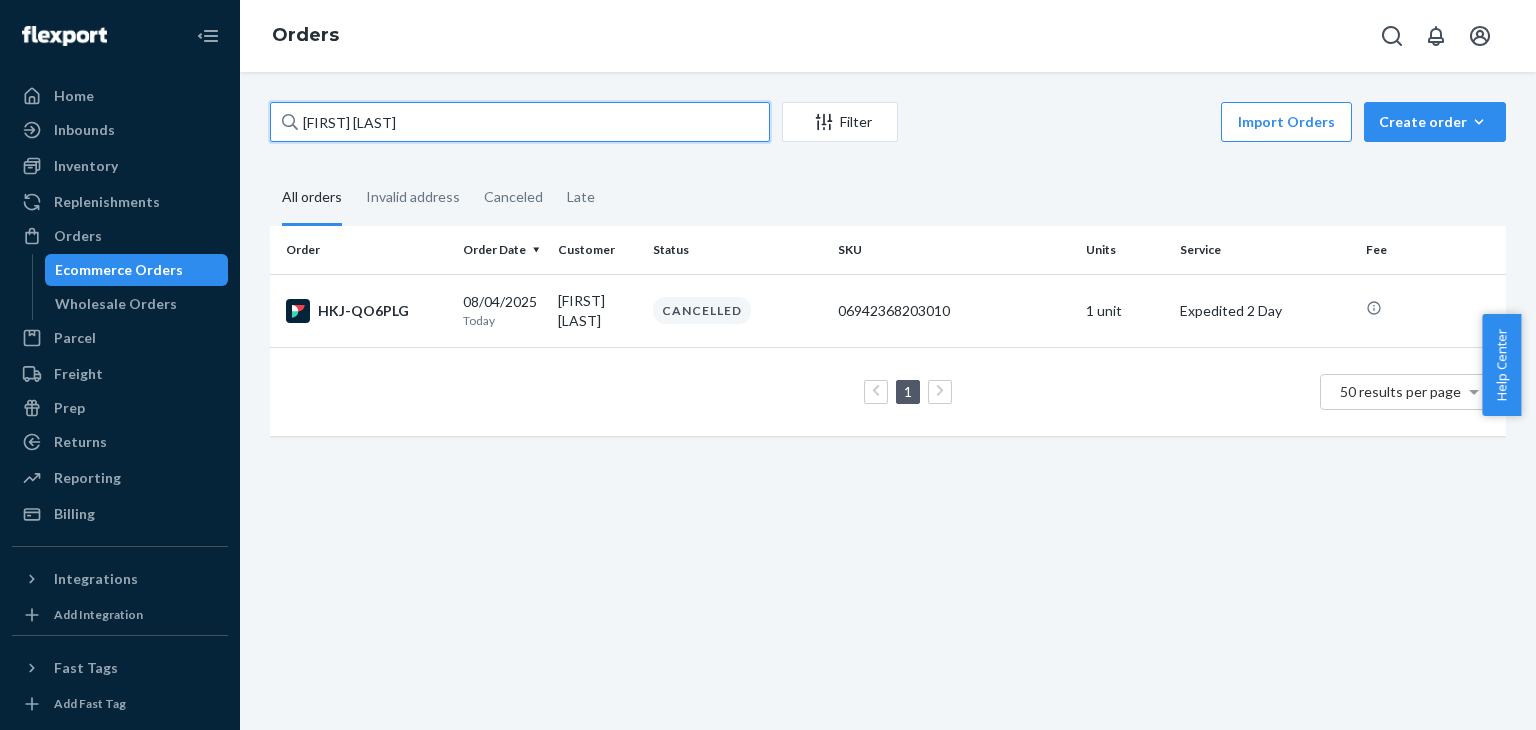type 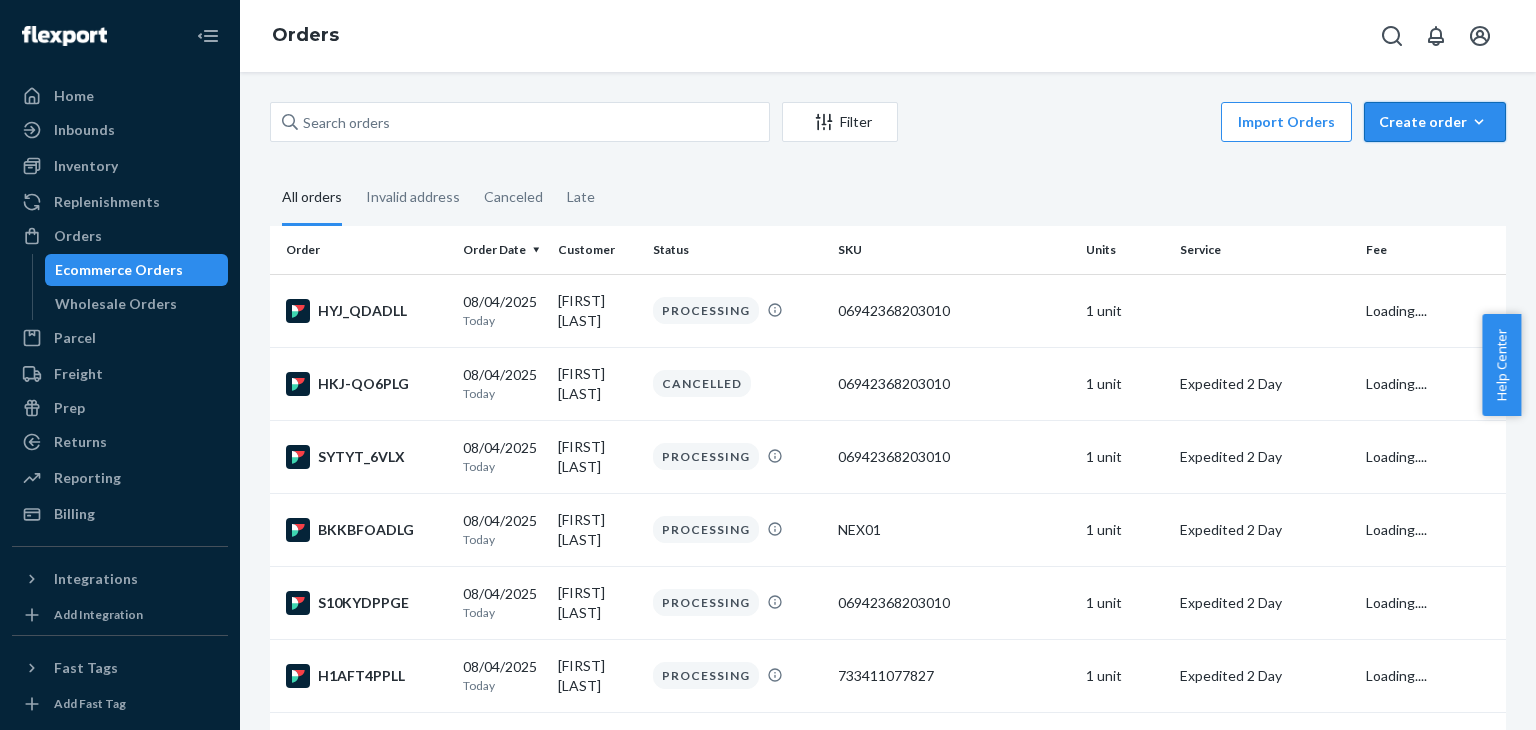 click on "Create order" at bounding box center (1435, 122) 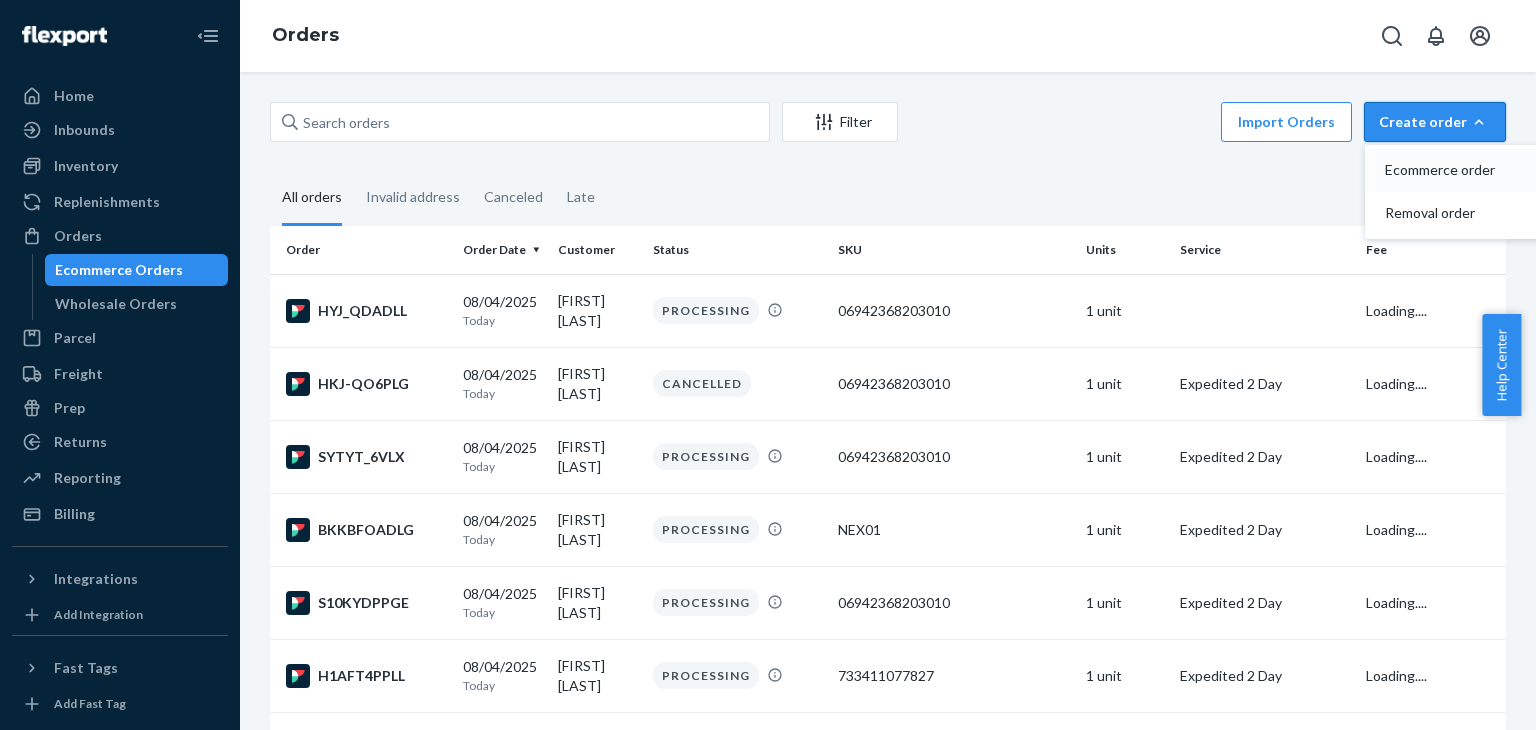 click on "Ecommerce order" at bounding box center [1447, 170] 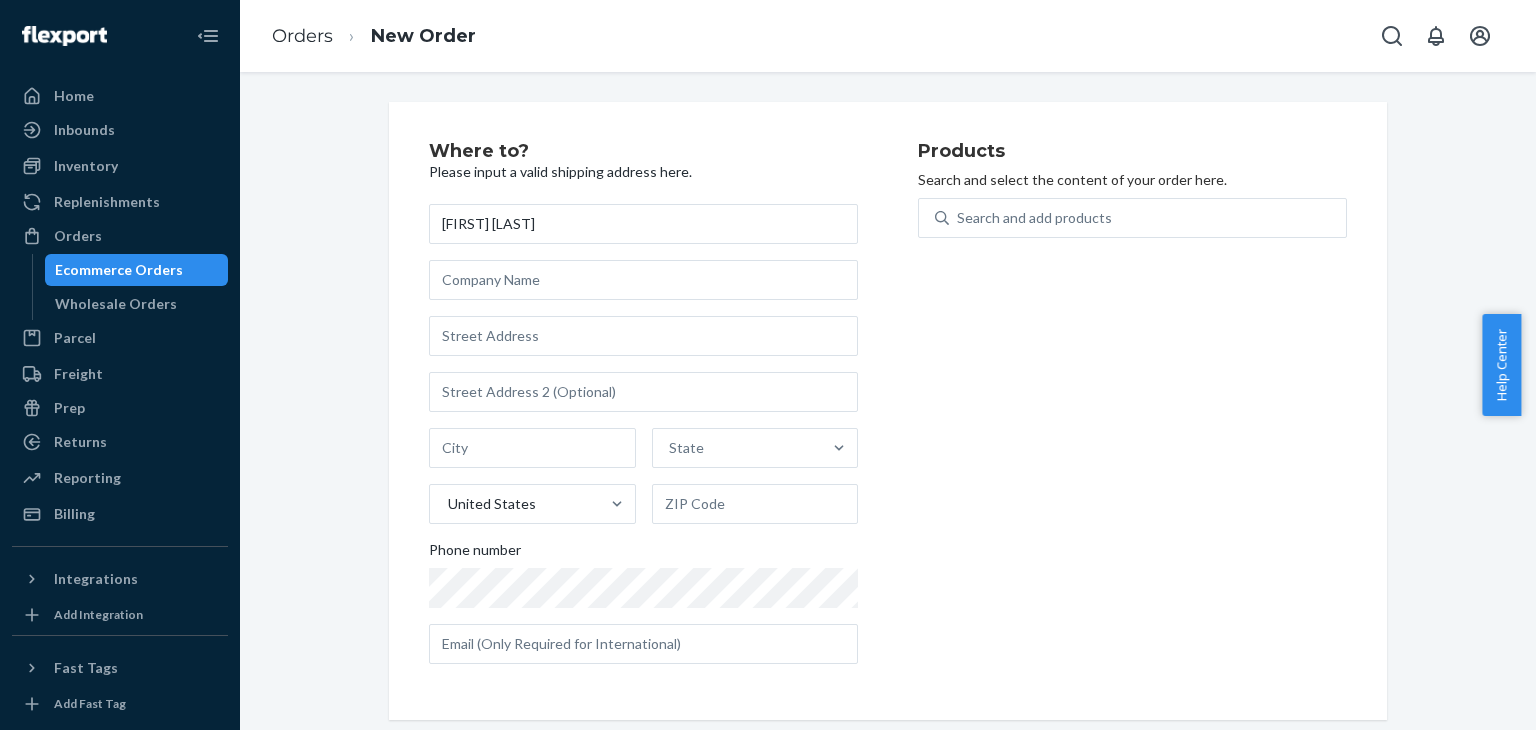 type on "[FIRST] [LAST]" 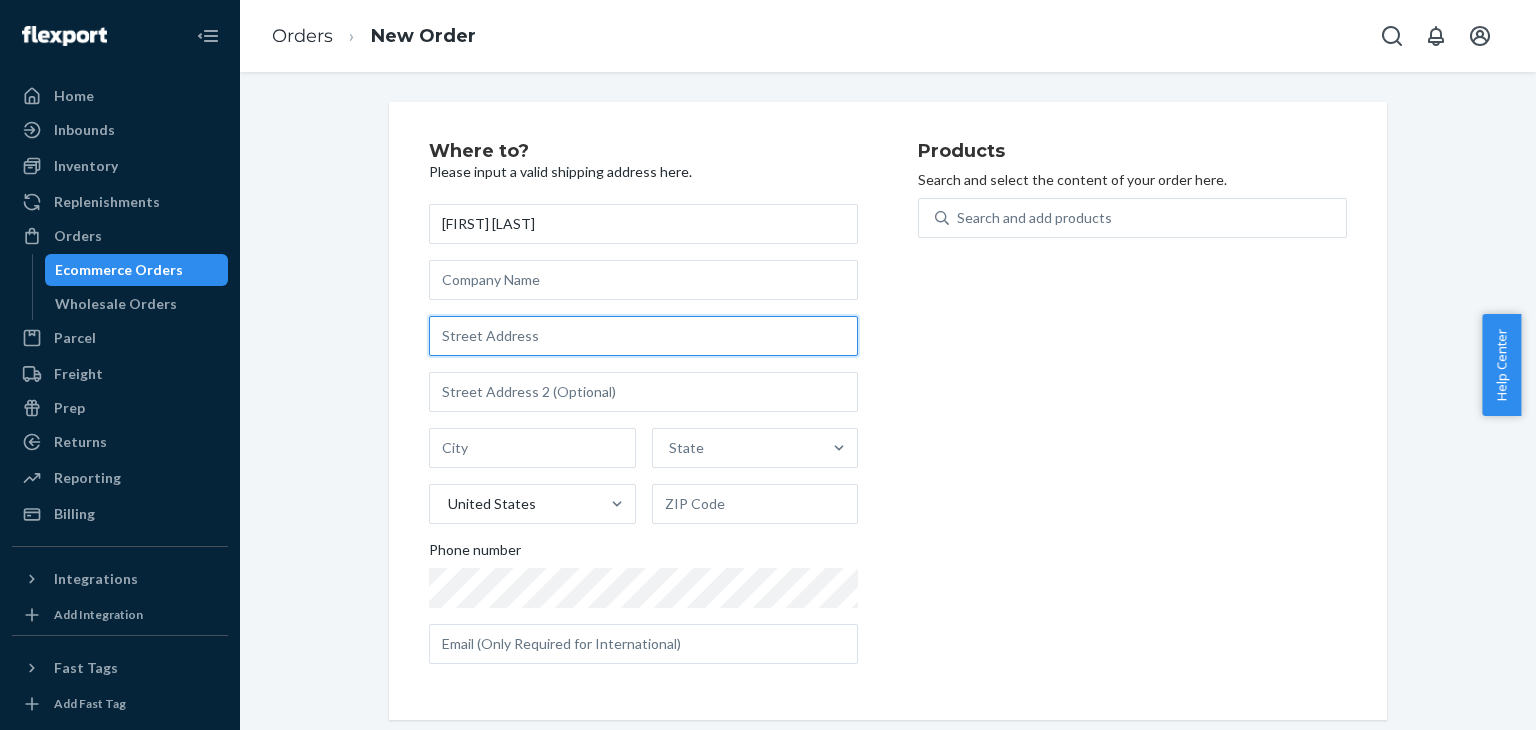 click at bounding box center [643, 336] 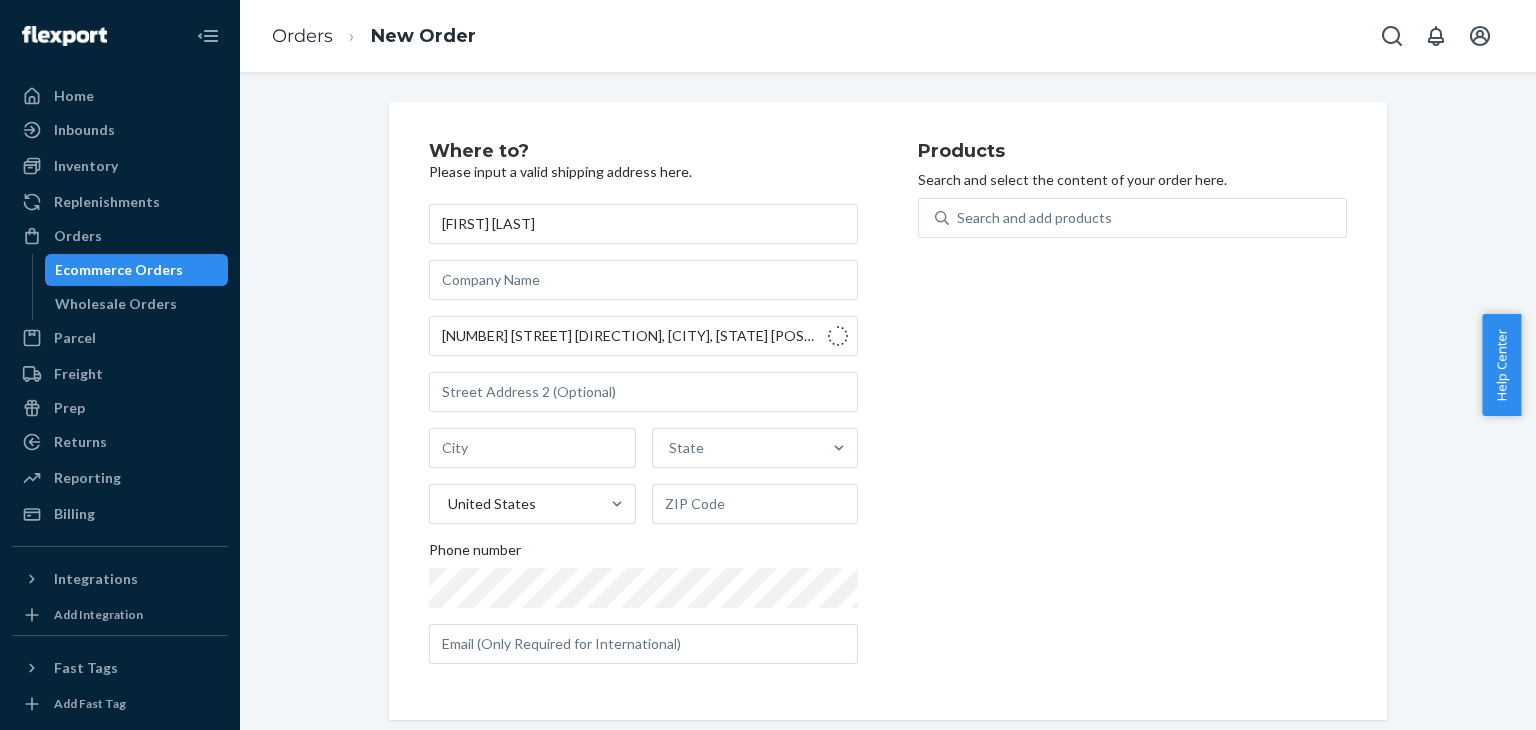 type on "[STREET]" 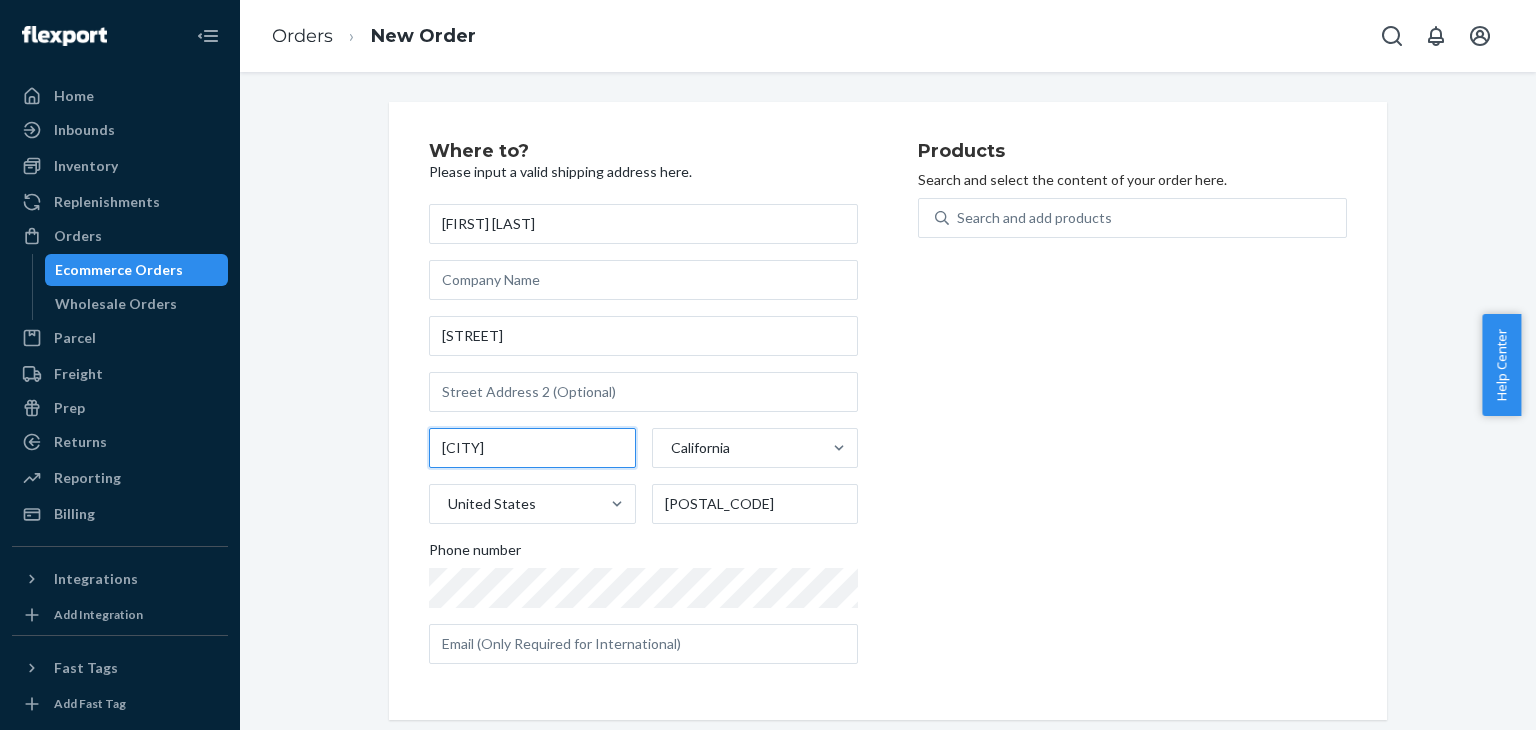 click on "[CITY]" at bounding box center [532, 448] 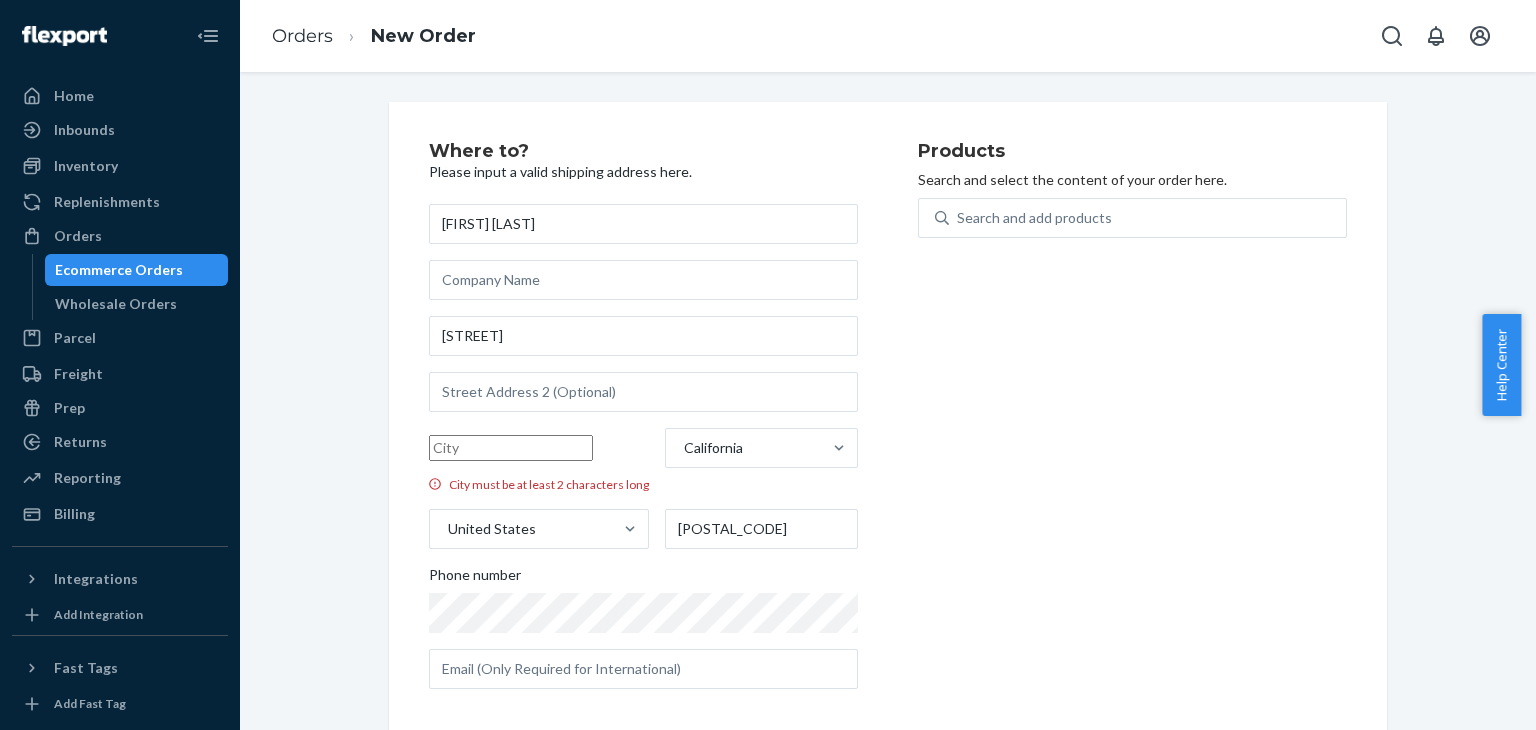 paste on "Therma" 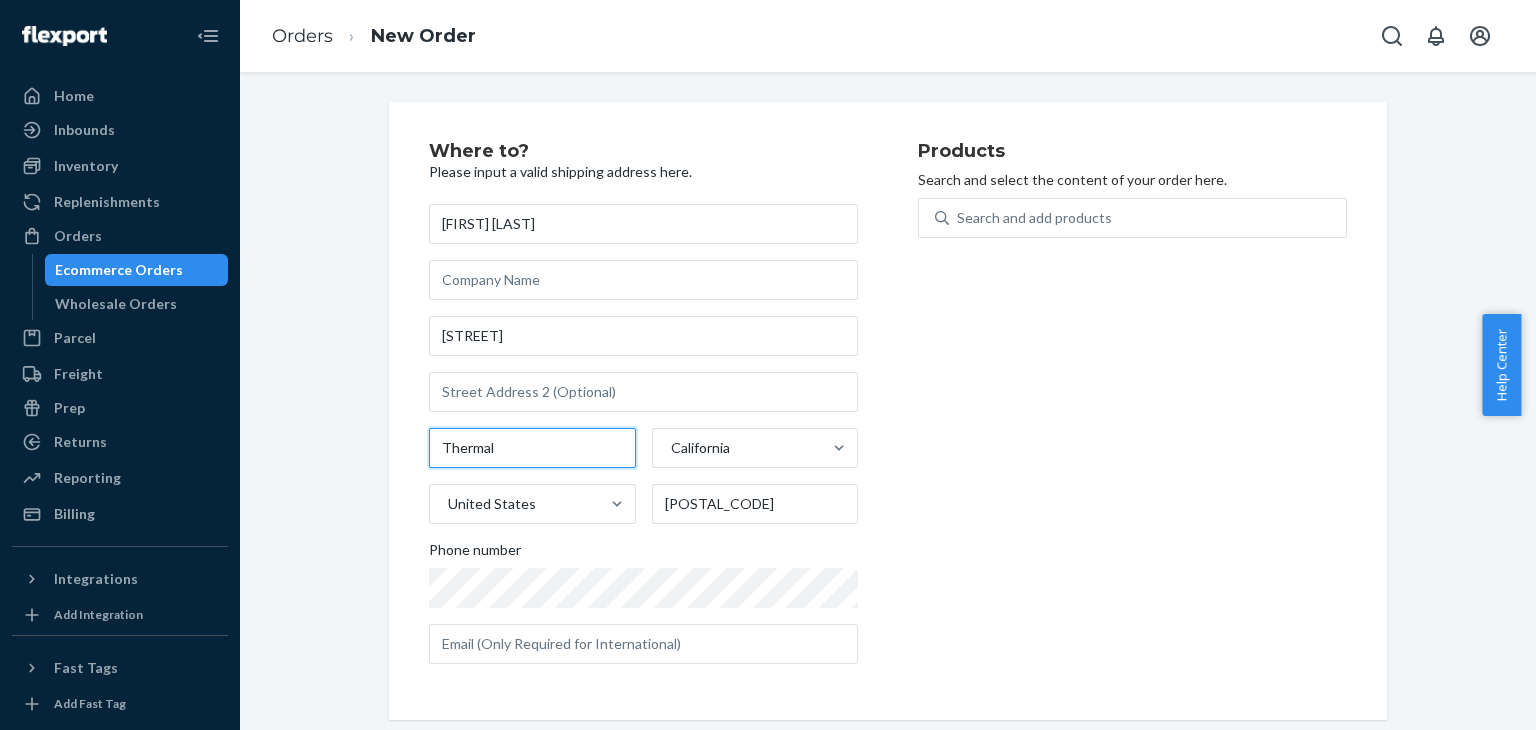 type on "Thermal" 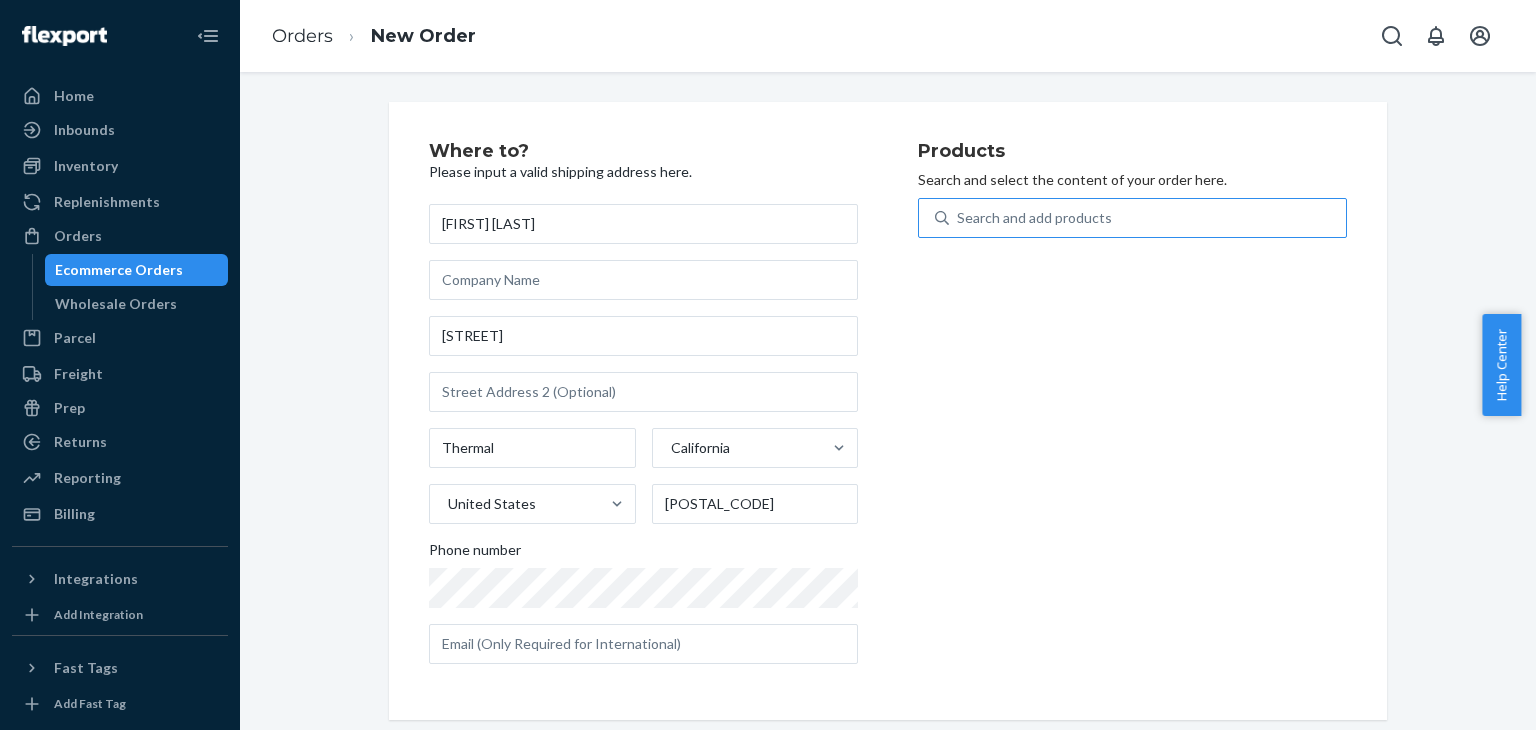 click on "Search and add products" at bounding box center [1034, 218] 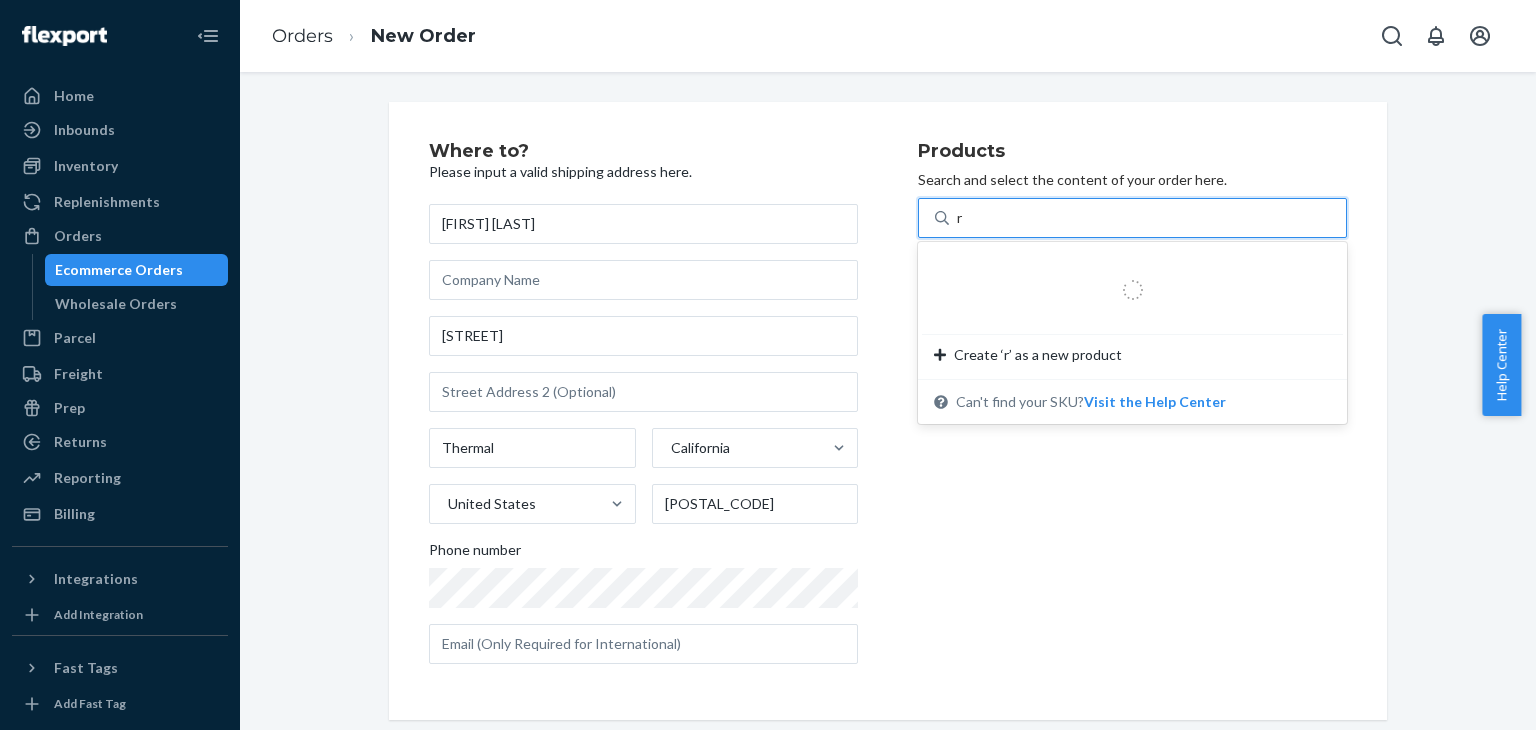 type on "ra" 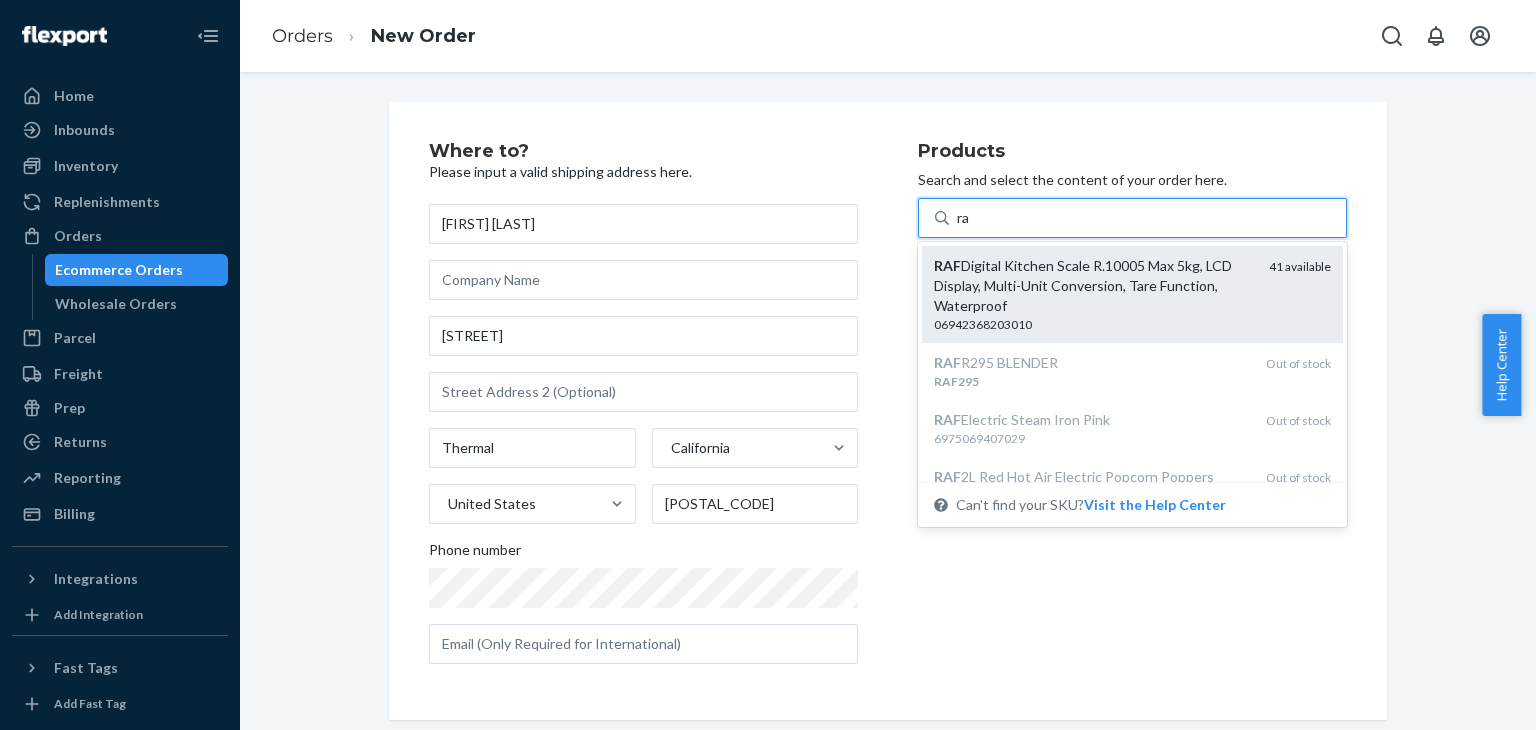 click on "RAF  Digital Kitchen Scale R.10005 Max 5kg, LCD Display, Multi-Unit Conversion, Tare Function, Waterproof" at bounding box center [1093, 286] 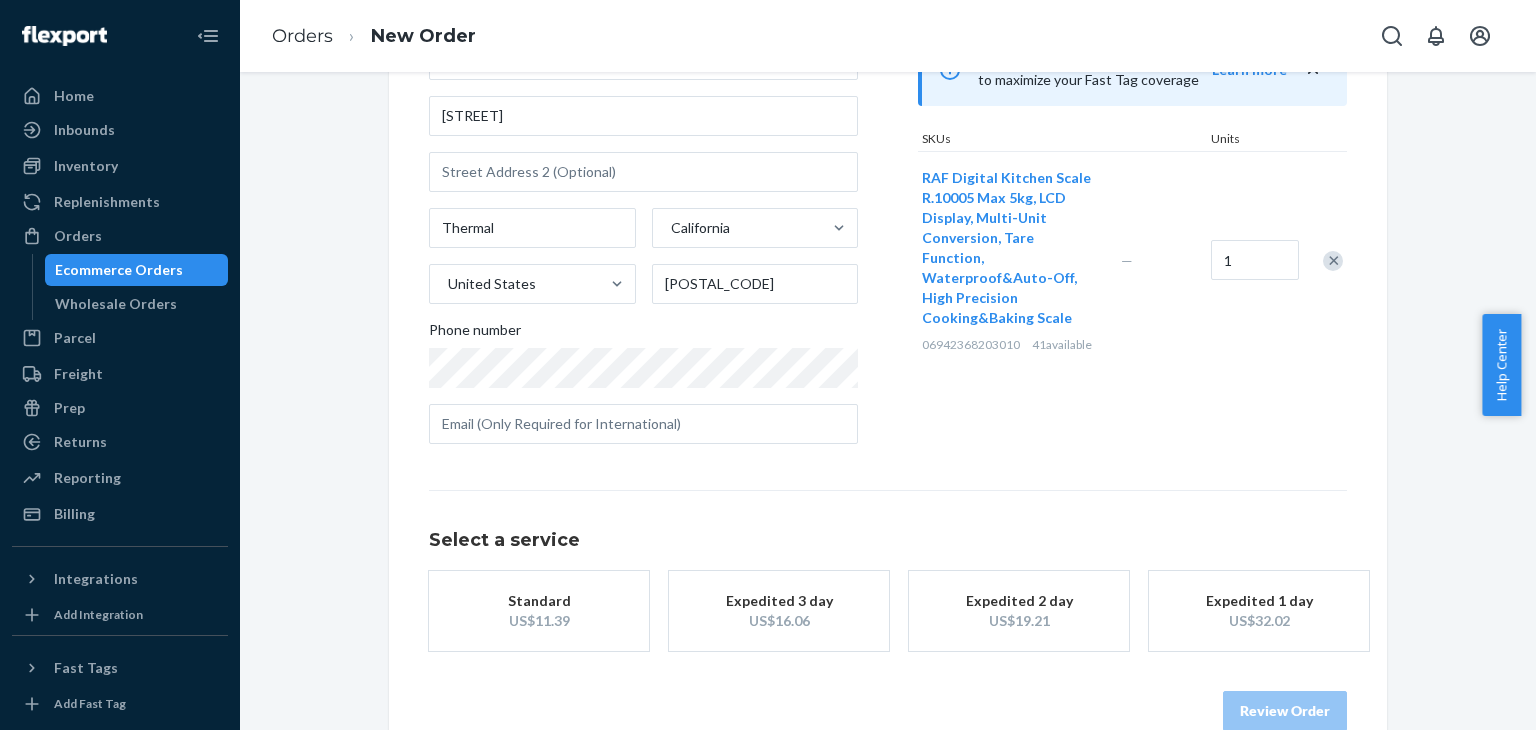 scroll, scrollTop: 260, scrollLeft: 0, axis: vertical 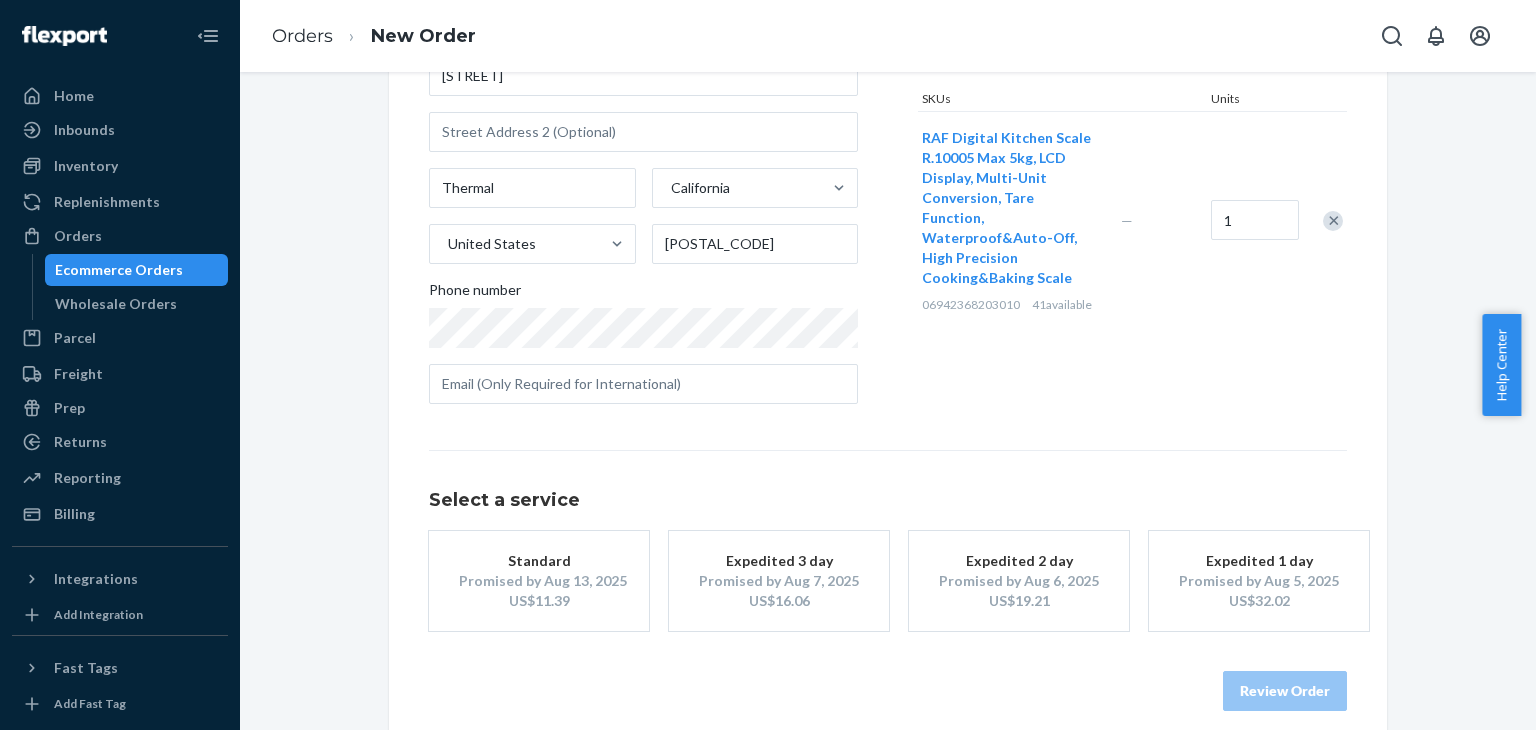 click on "Expedited 2 day" at bounding box center [1019, 561] 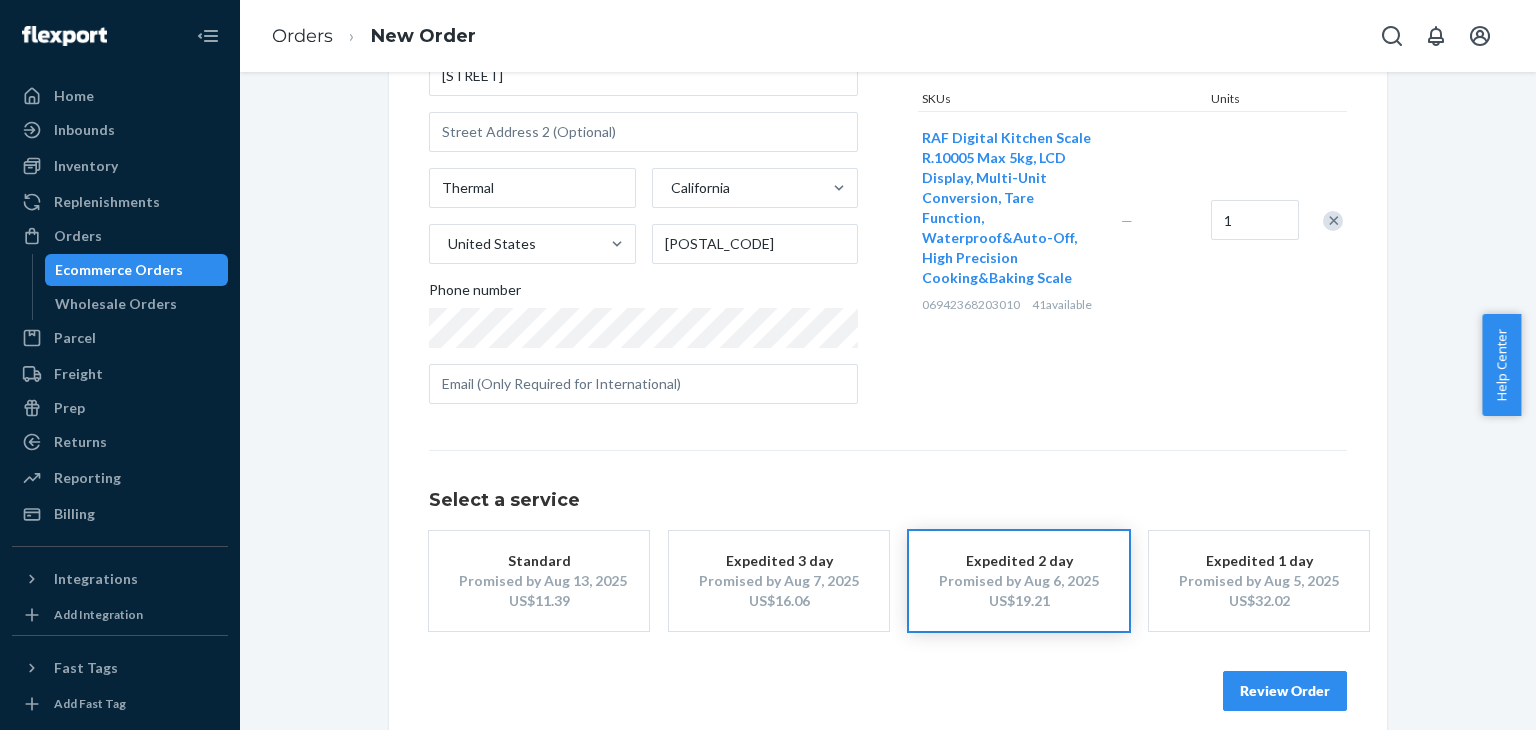 click on "Review Order" at bounding box center (1285, 691) 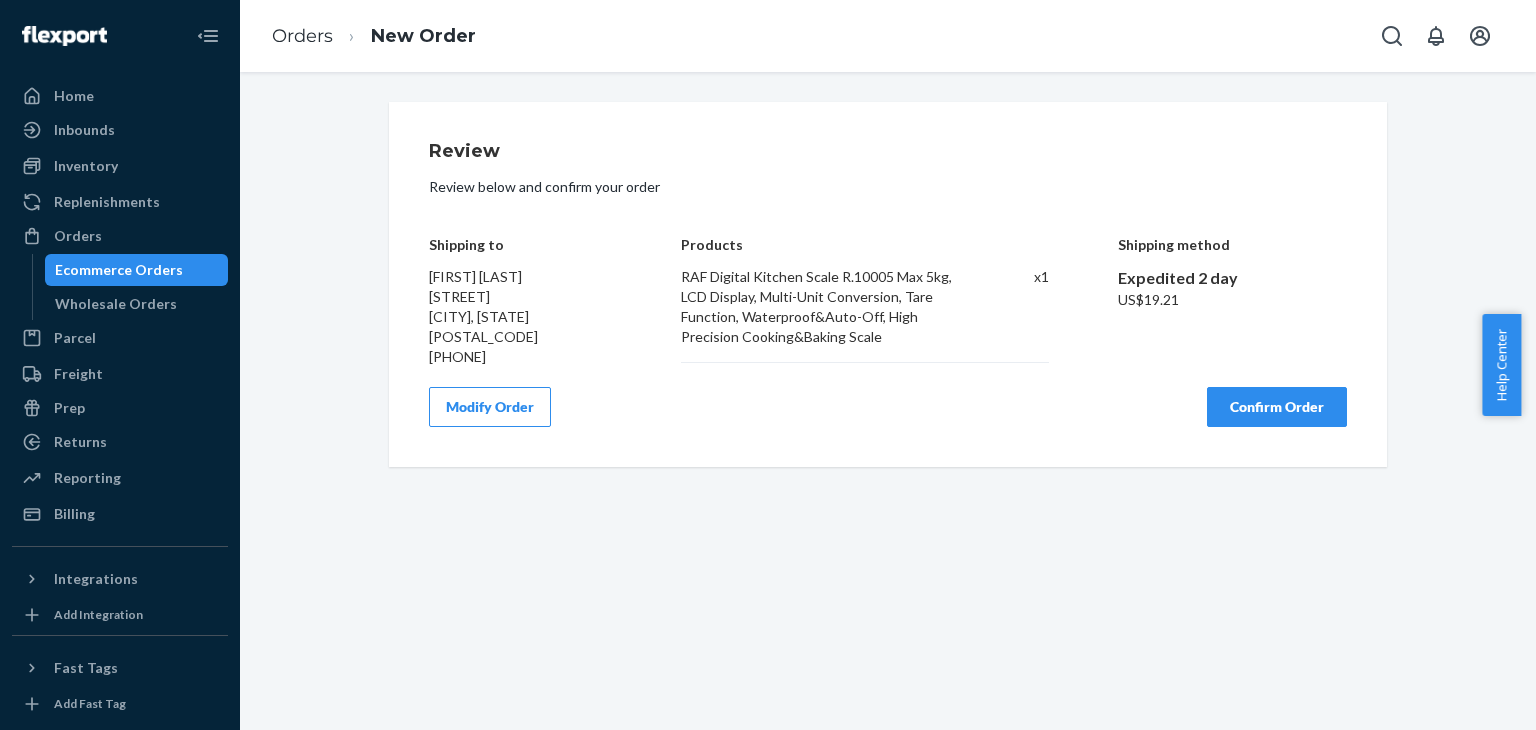 click on "Confirm Order" at bounding box center (1277, 407) 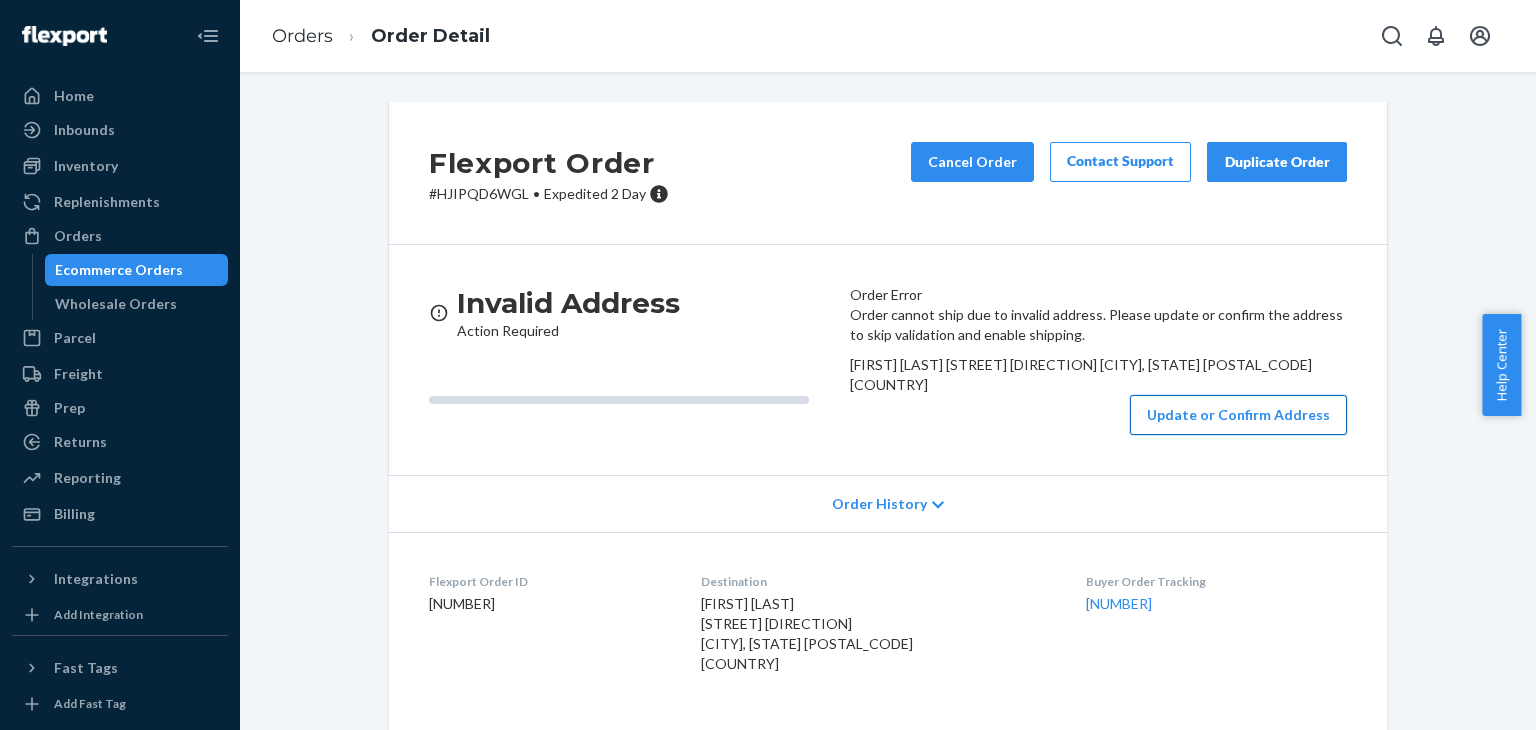 click on "Update or Confirm Address" at bounding box center [1238, 415] 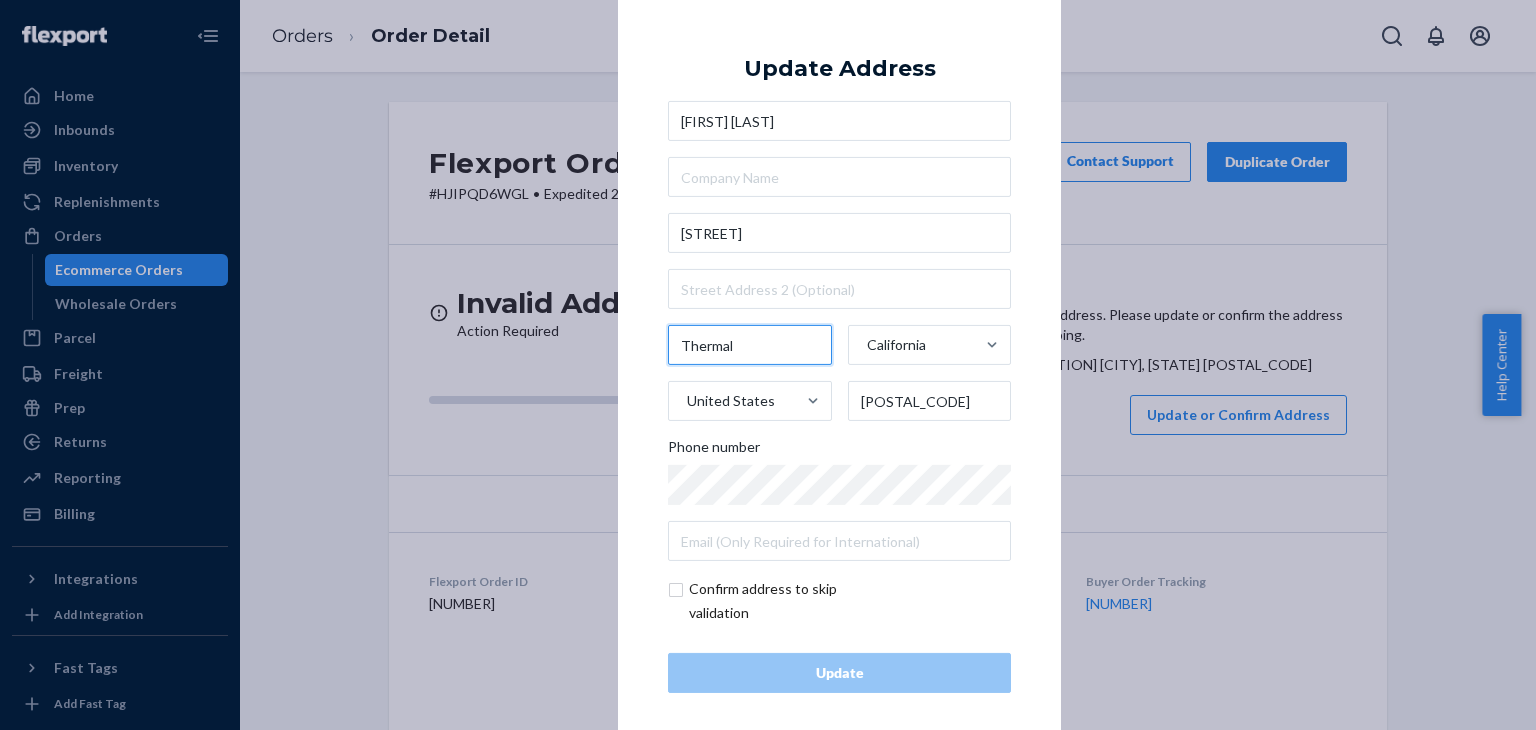 click on "Thermal" at bounding box center (750, 345) 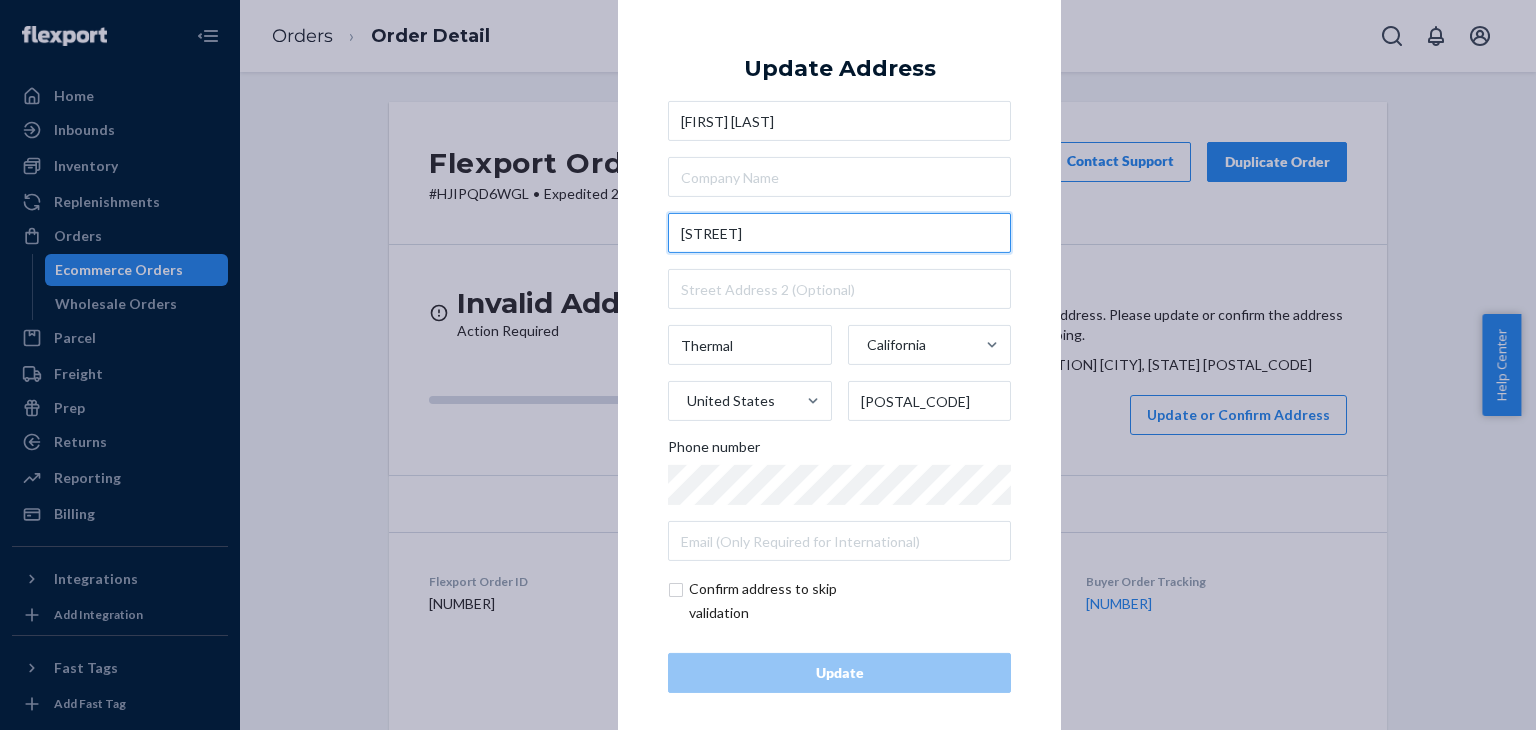 click on "[STREET]" at bounding box center (839, 233) 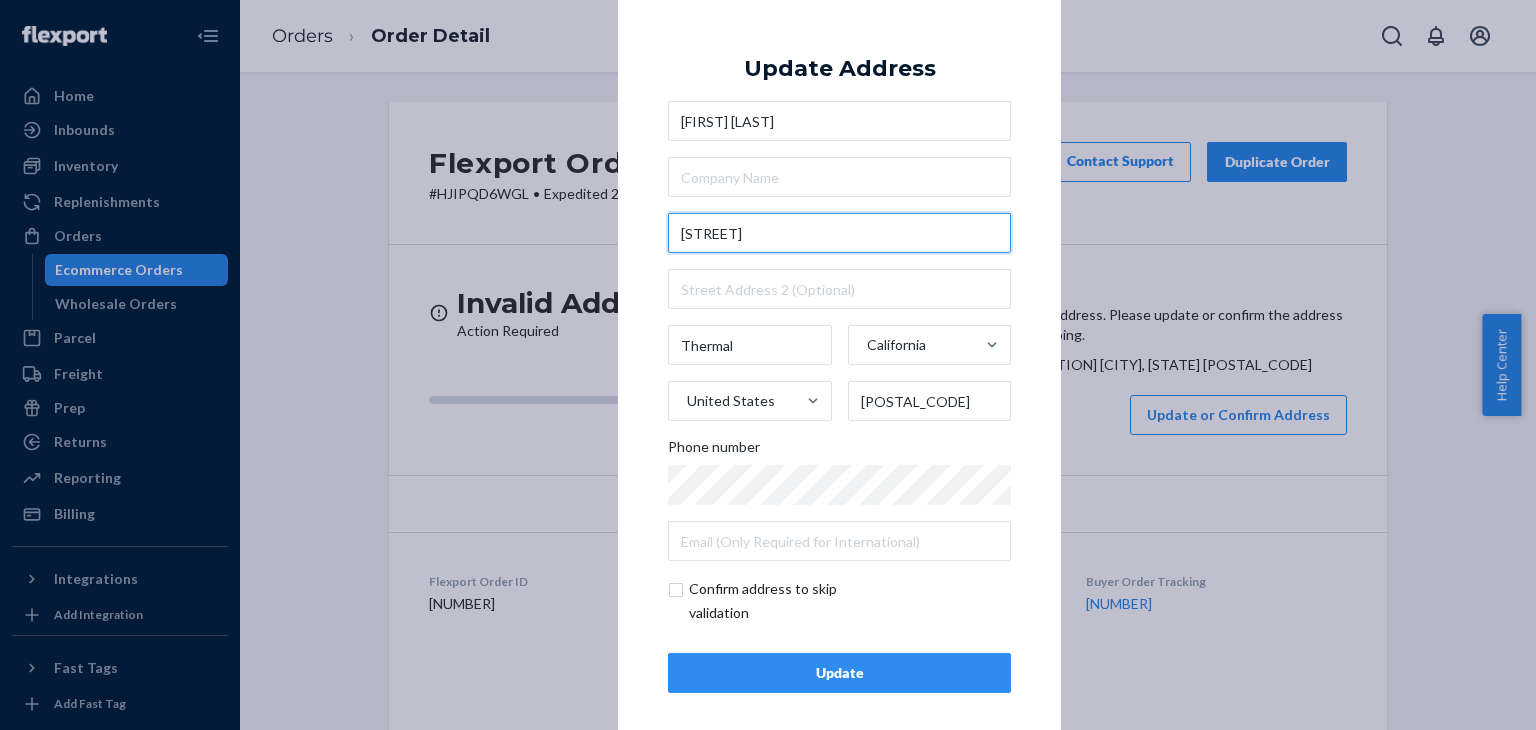 paste on "Thermal" 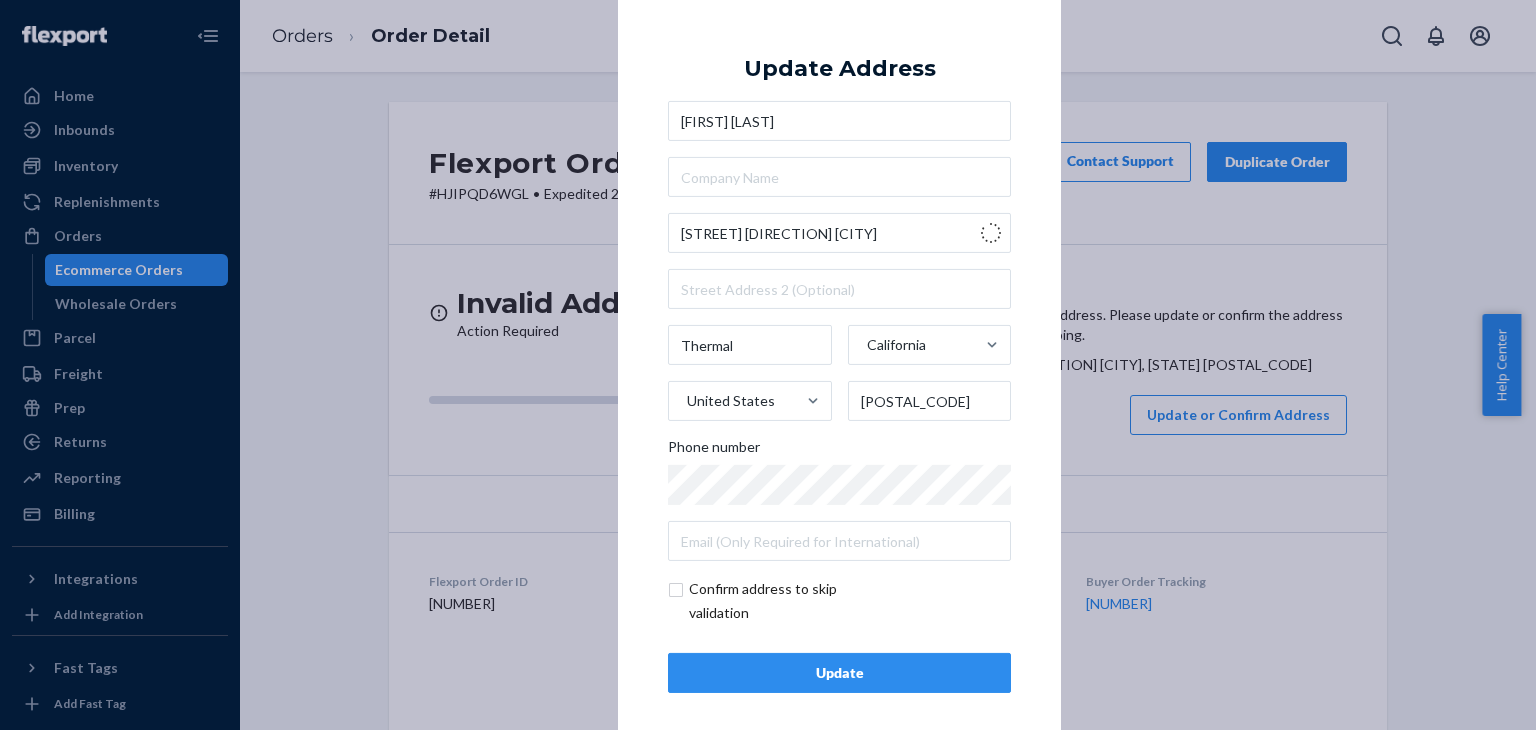 type on "[STREET]" 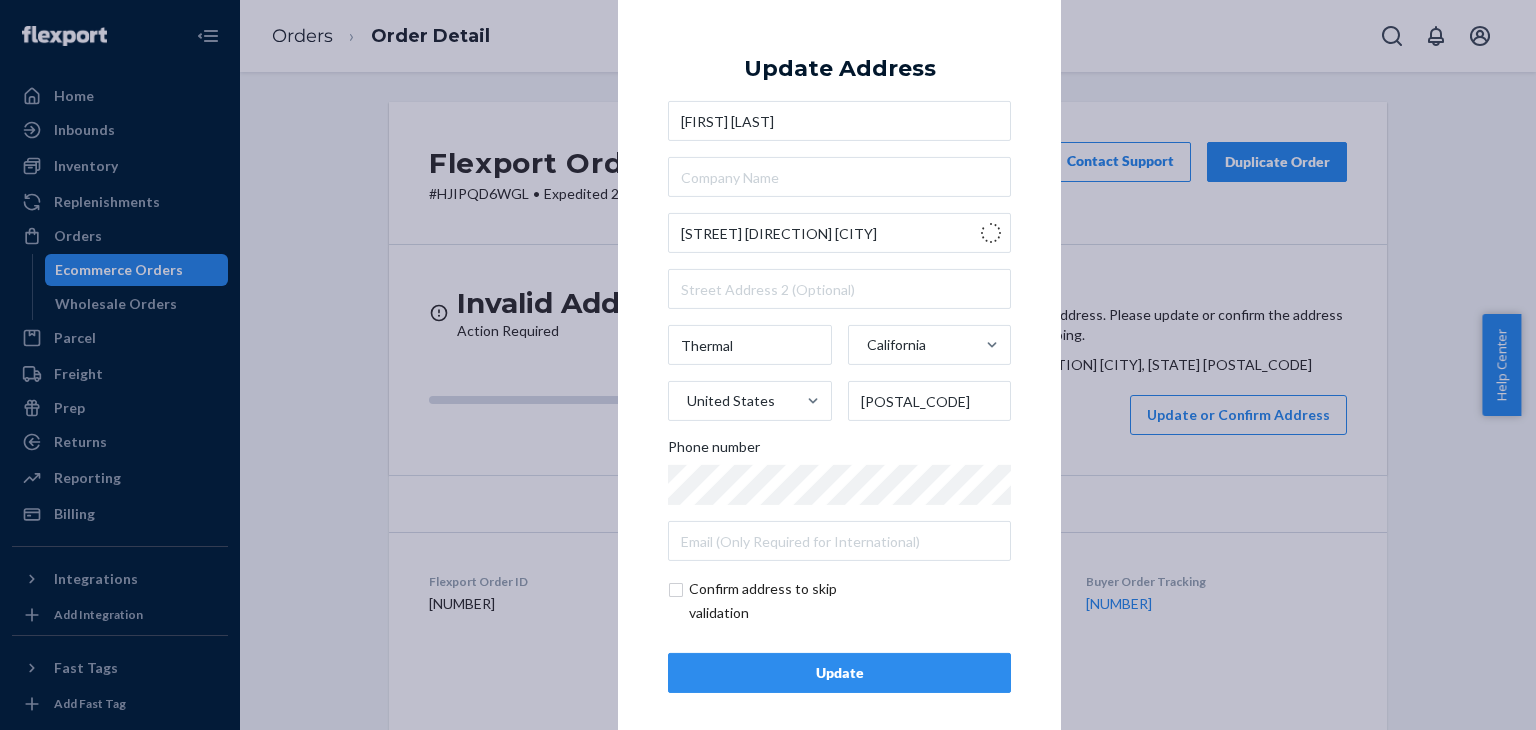 type on "[CITY]" 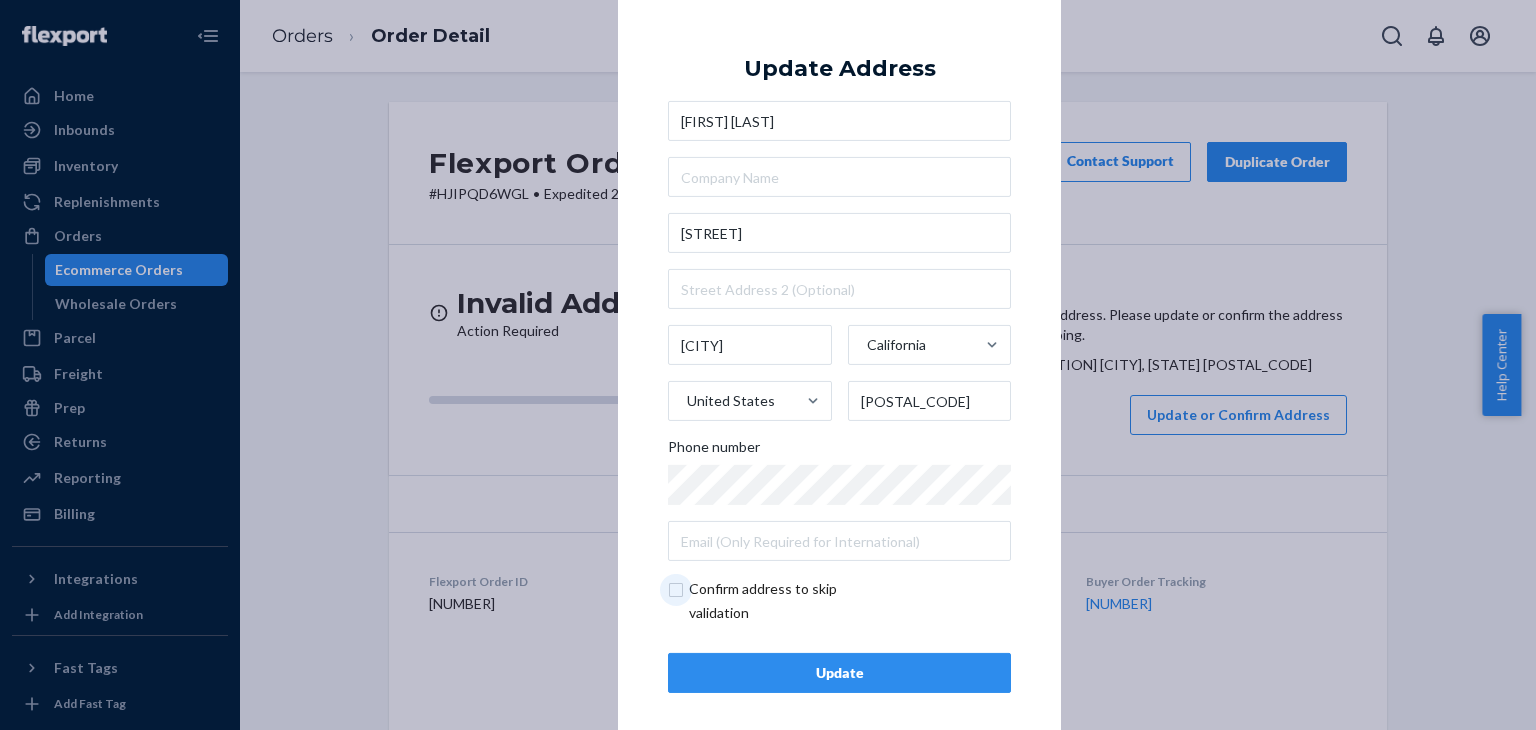 click at bounding box center (784, 601) 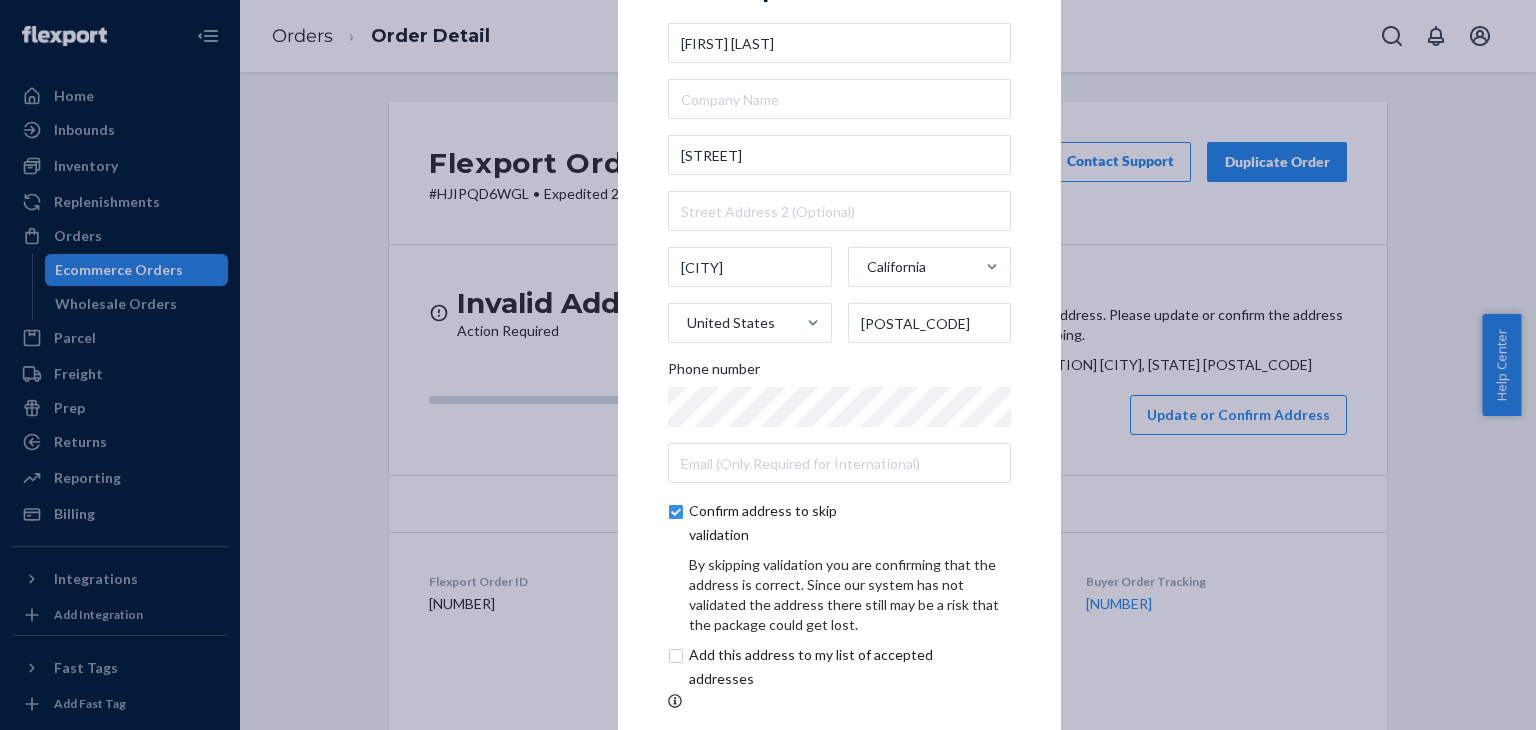 scroll, scrollTop: 97, scrollLeft: 0, axis: vertical 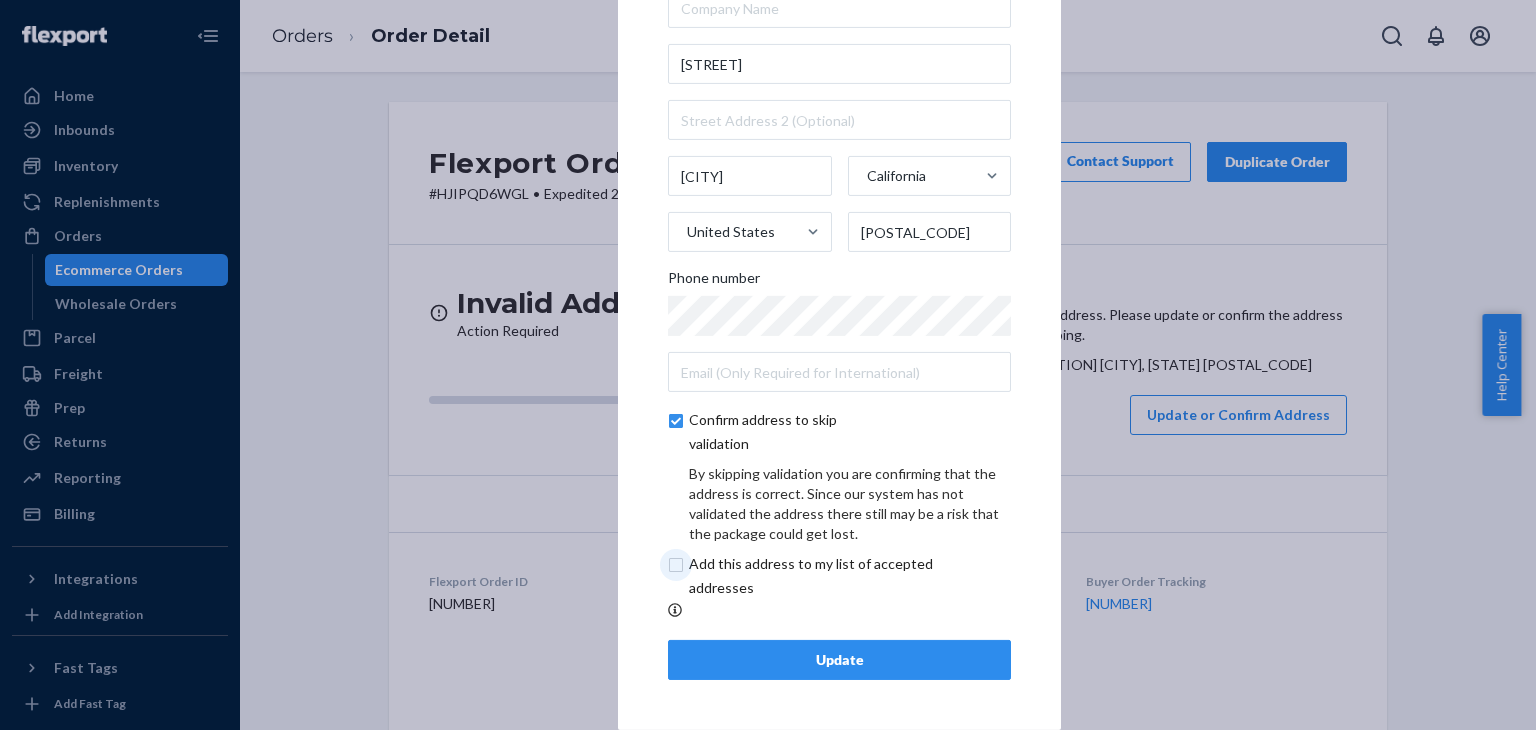 click at bounding box center [834, 576] 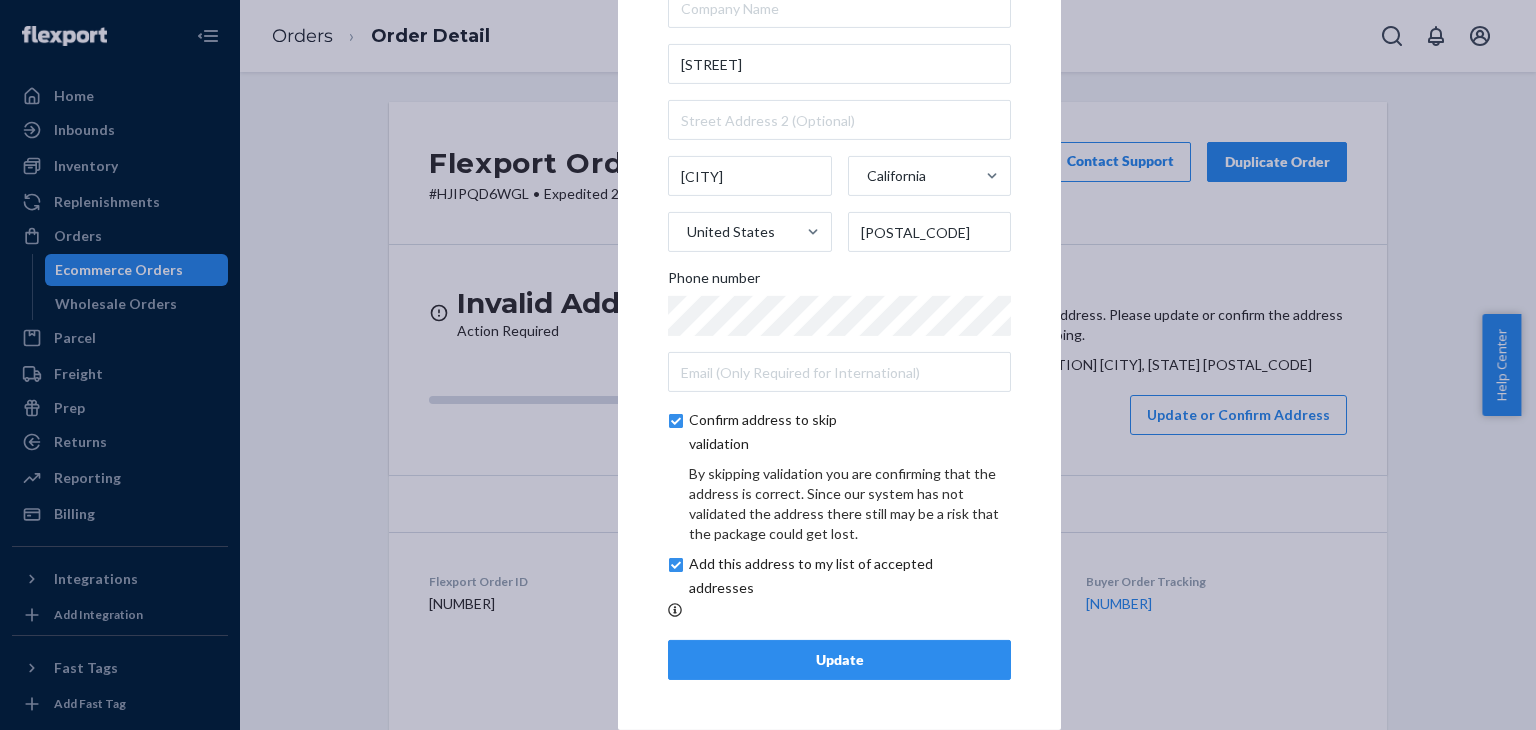 click on "Update" at bounding box center (839, 660) 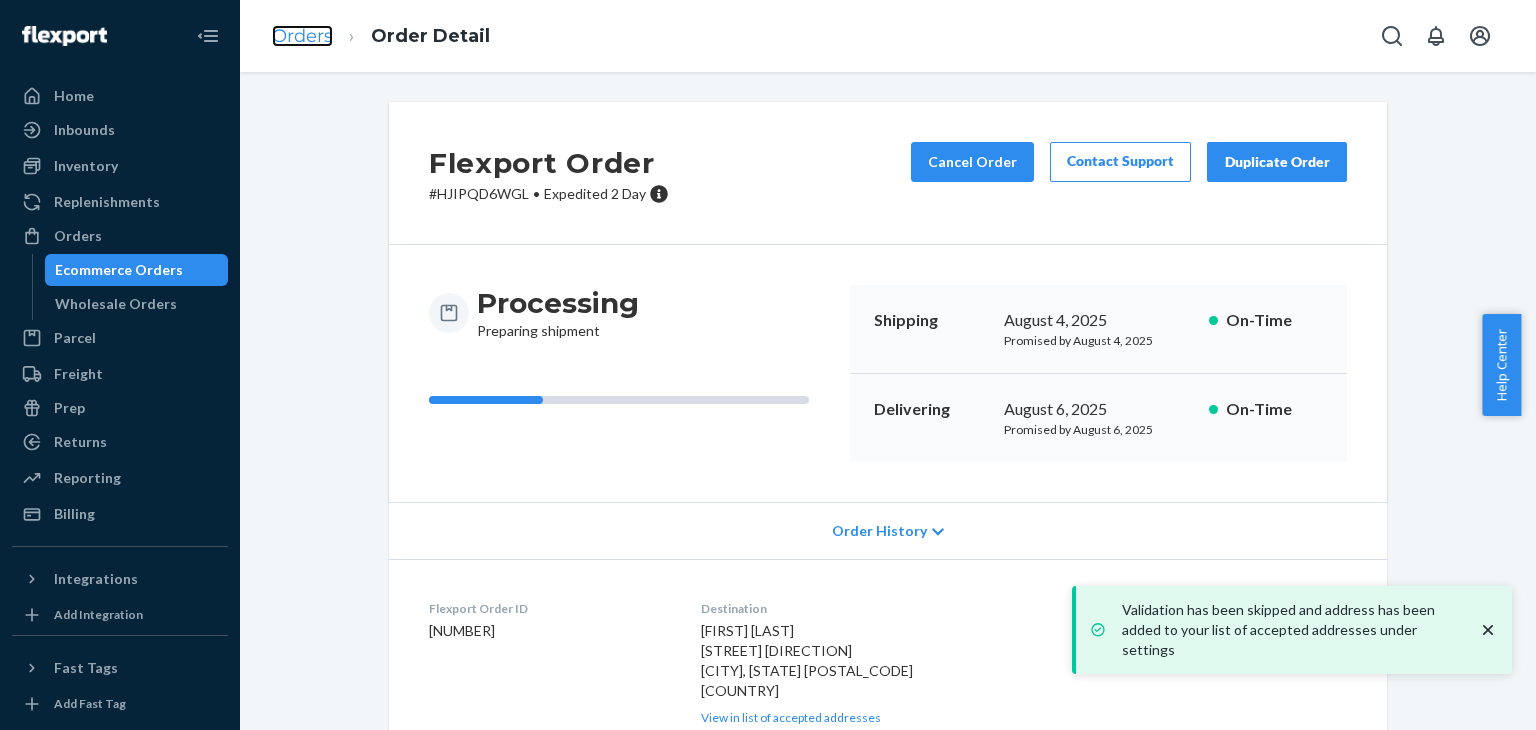 click on "Orders" at bounding box center [302, 36] 